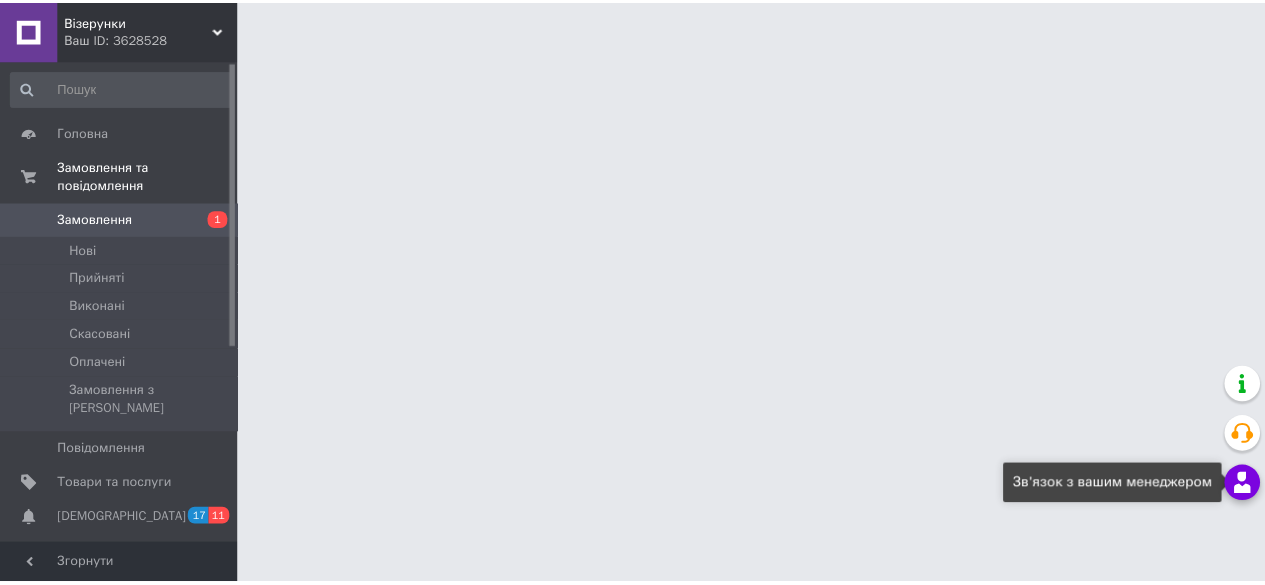 scroll, scrollTop: 0, scrollLeft: 0, axis: both 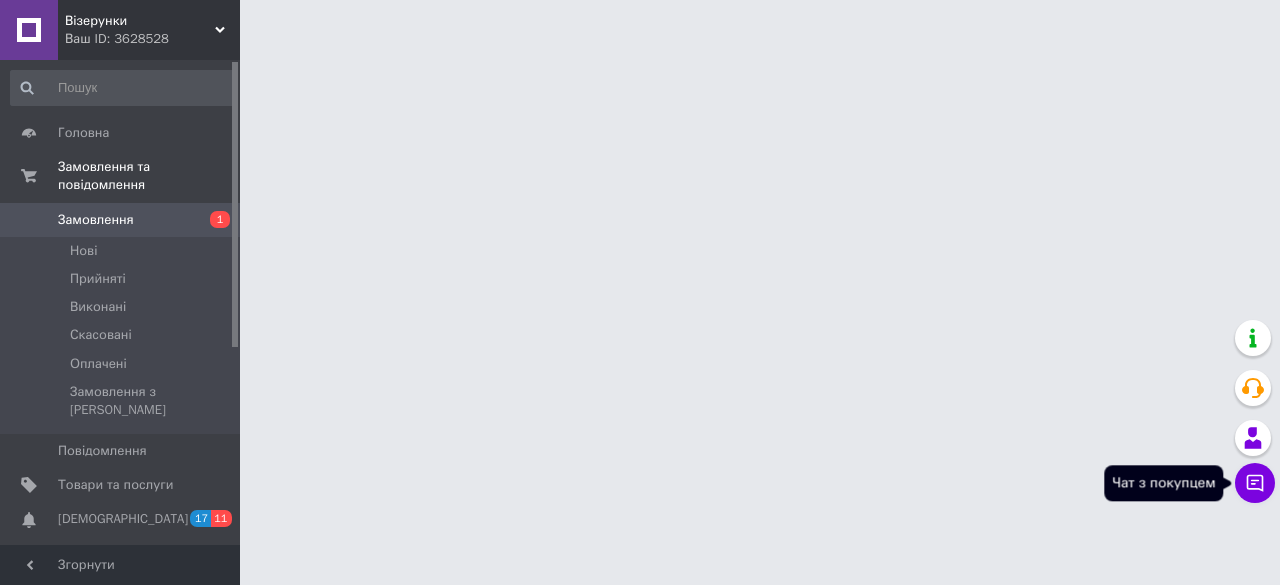 click 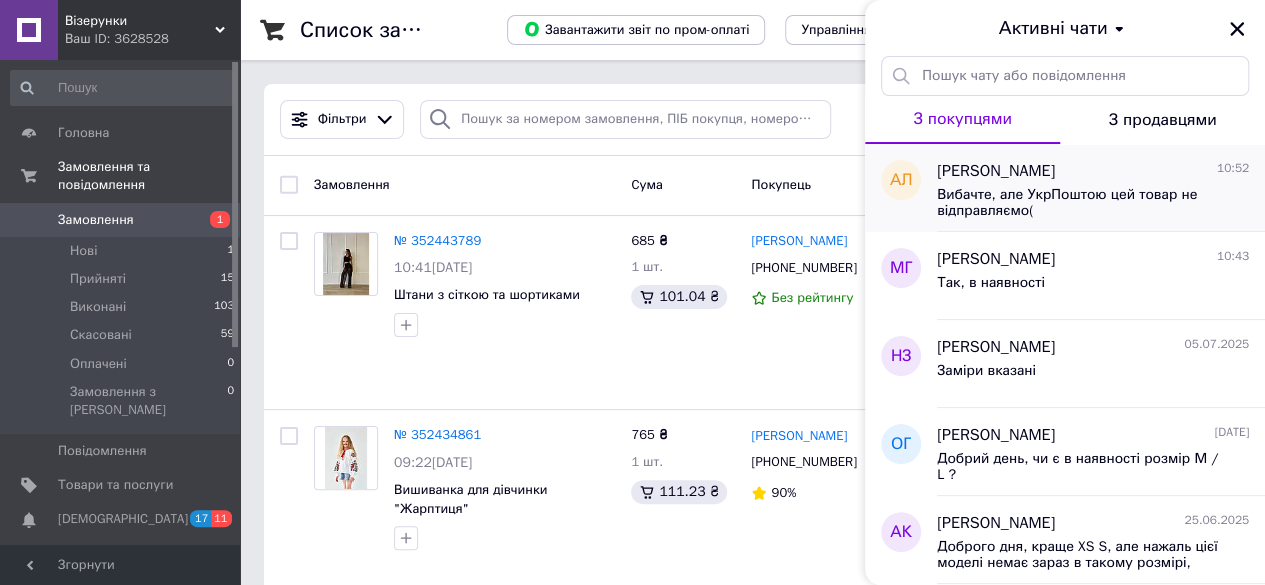 click on "Вибачте, але УкрПоштою цей товар не відправляємо(" at bounding box center [1079, 203] 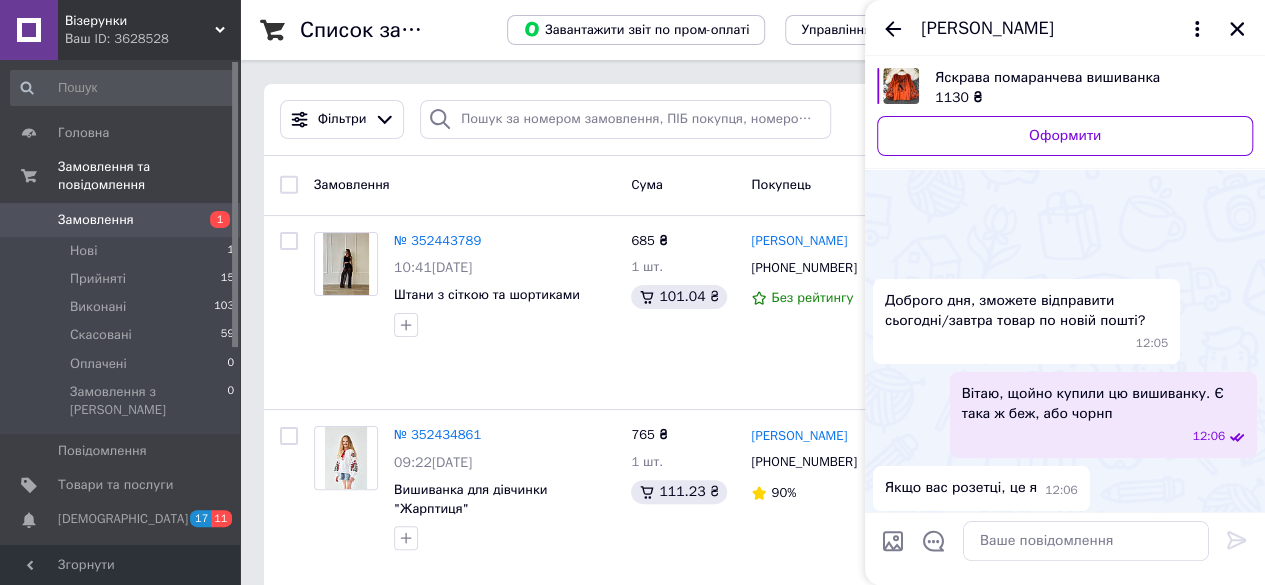 scroll, scrollTop: 498, scrollLeft: 0, axis: vertical 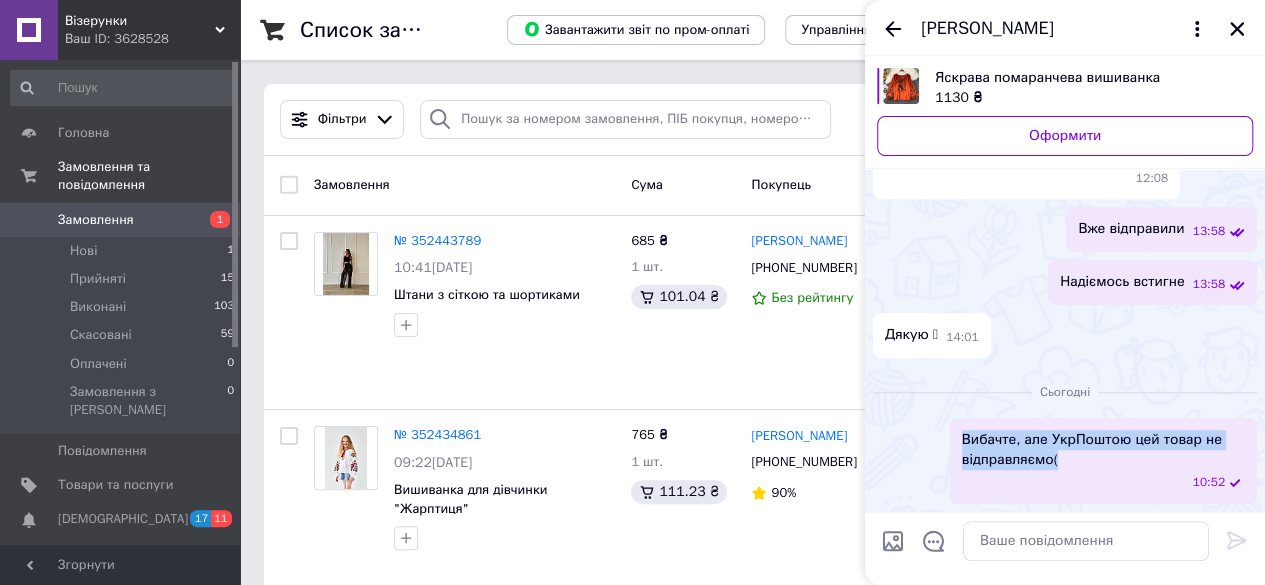 drag, startPoint x: 1073, startPoint y: 457, endPoint x: 921, endPoint y: 441, distance: 152.83978 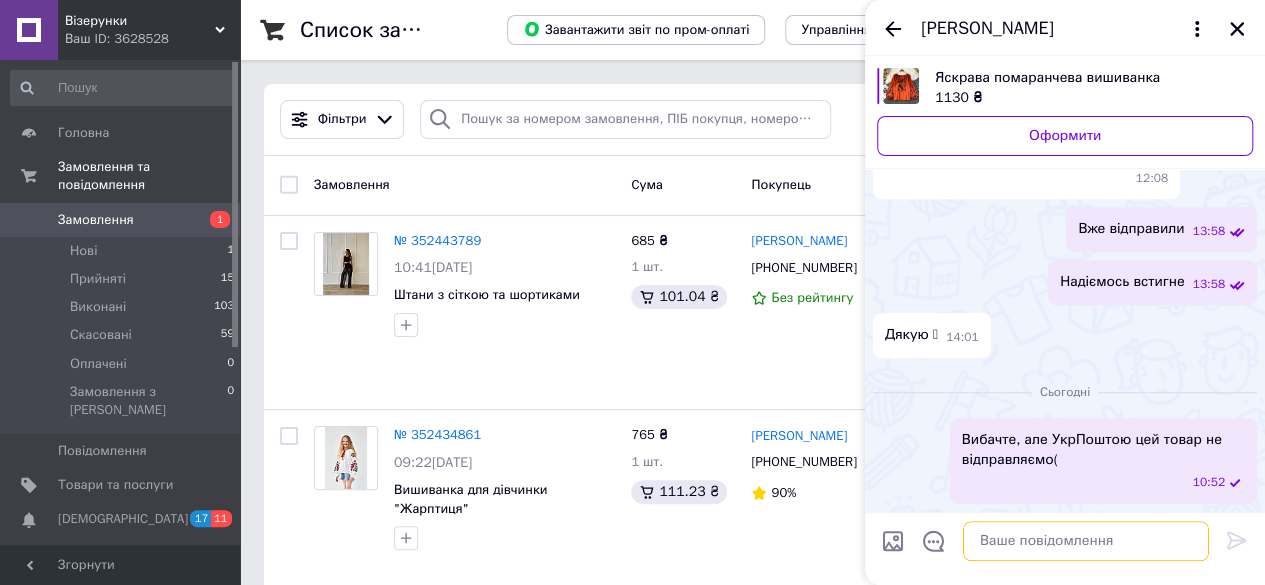 click at bounding box center (1086, 541) 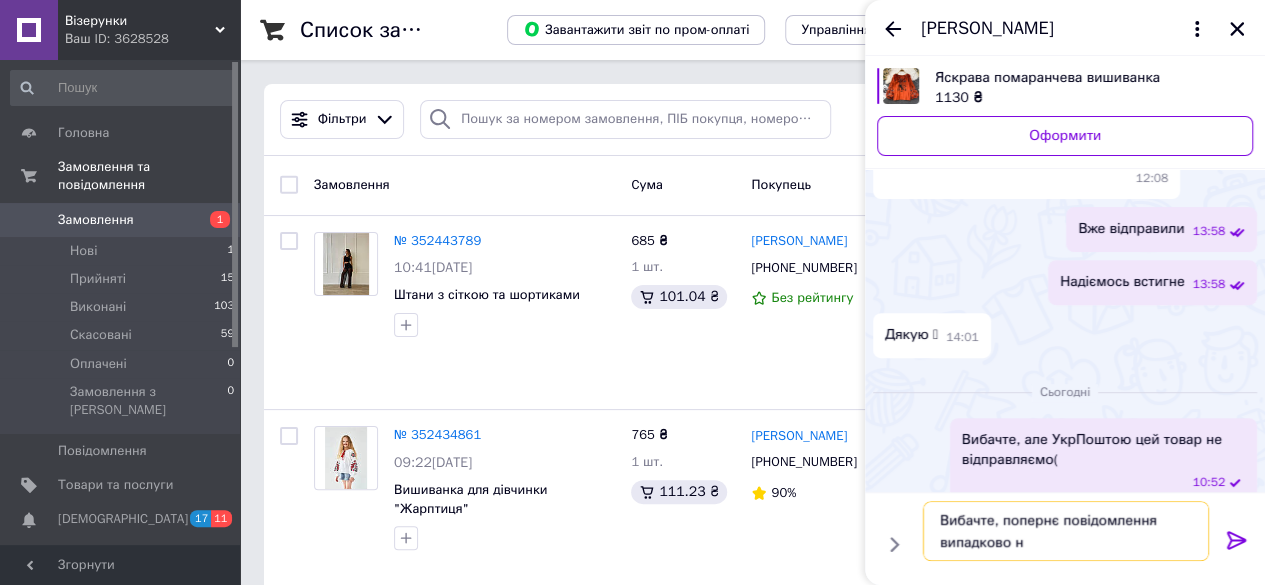 type on "Вибачте, попернє повідомлення випадково" 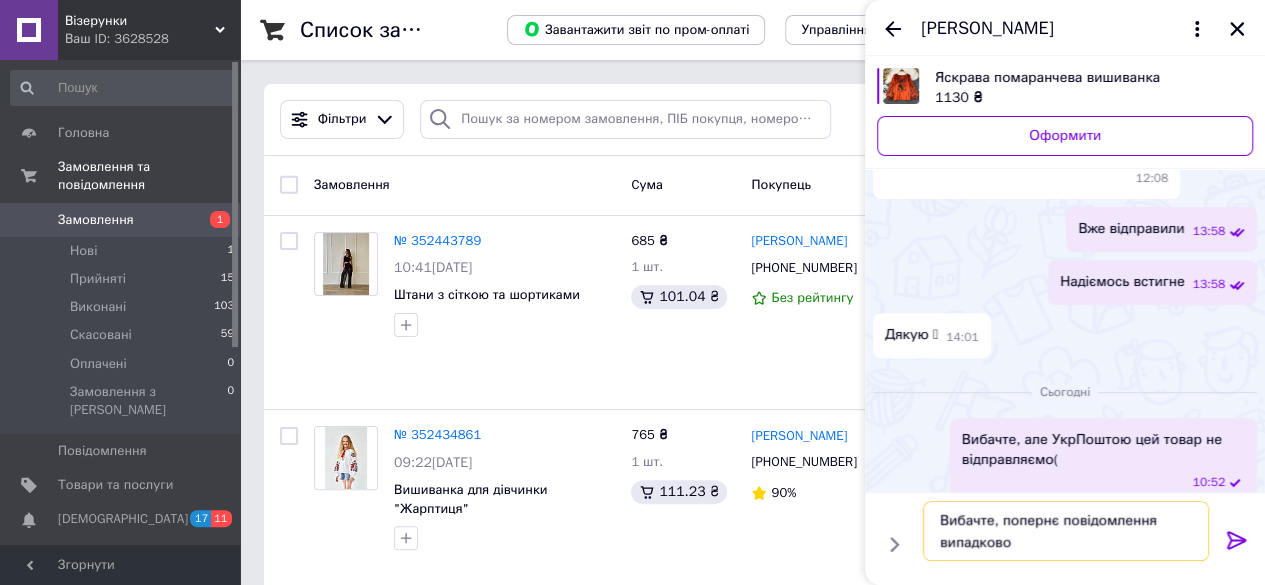 type 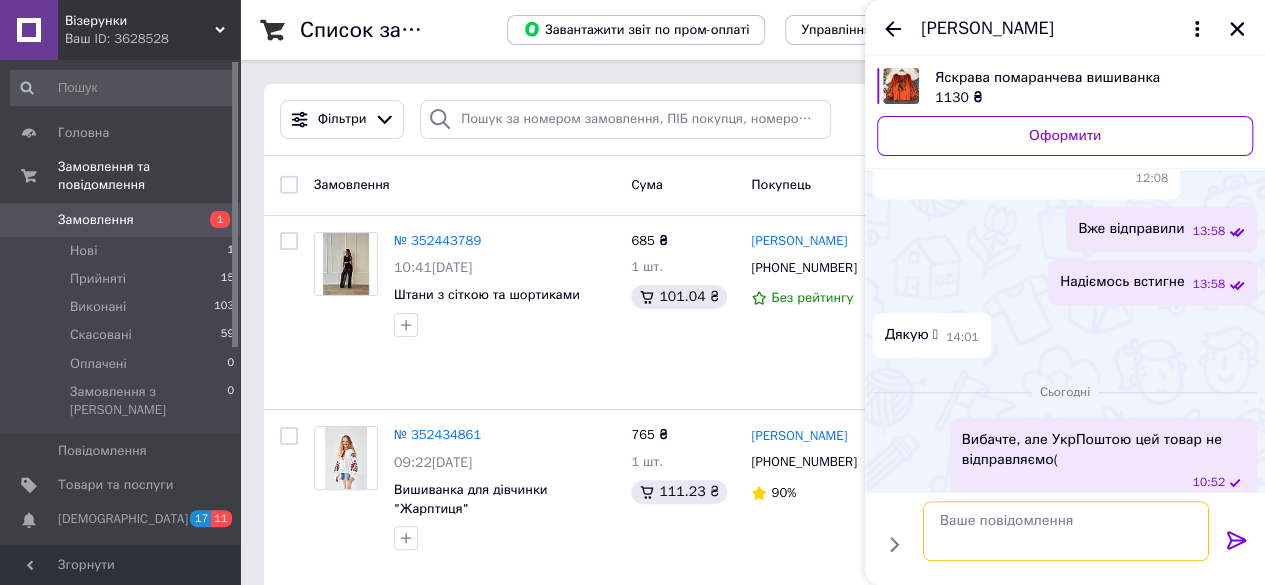 scroll, scrollTop: 520, scrollLeft: 0, axis: vertical 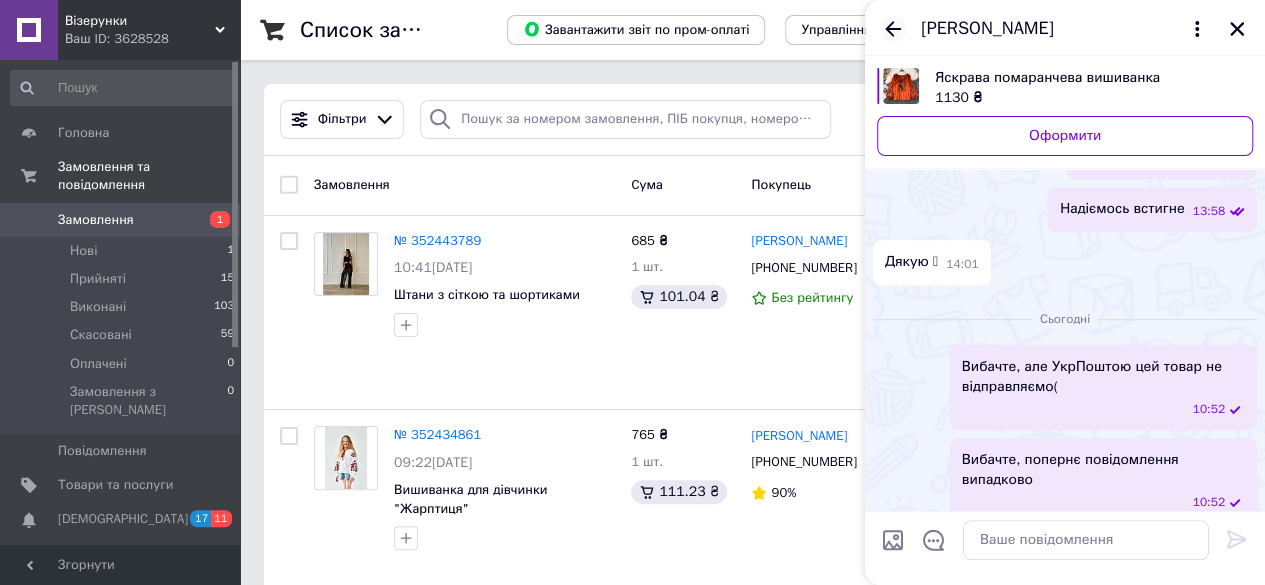 click 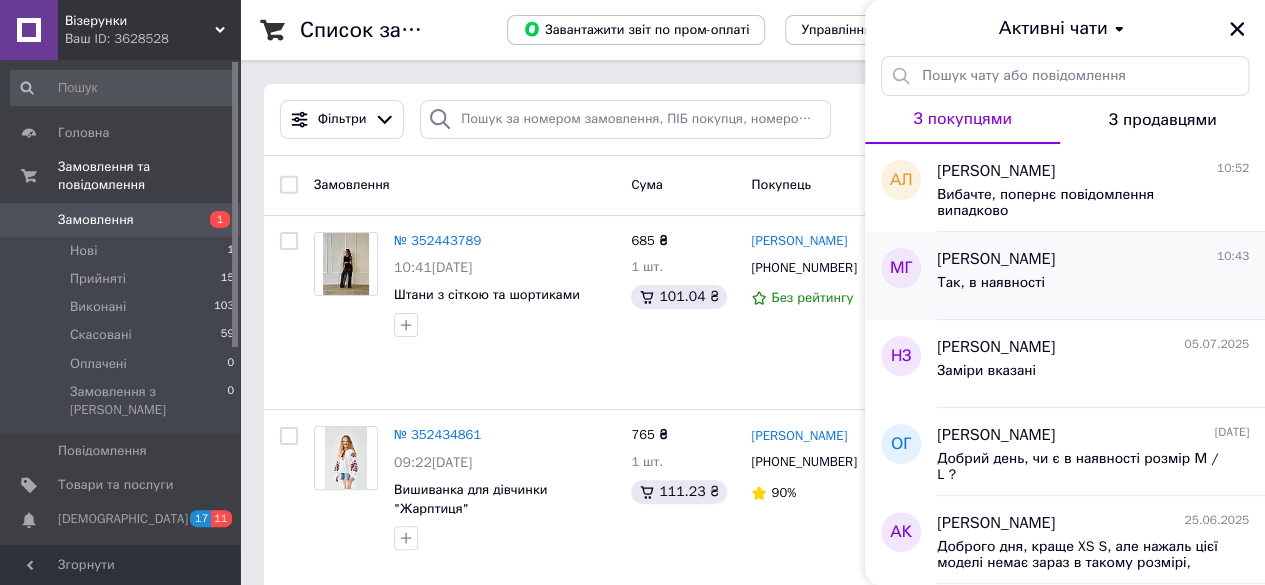 click on "Так, в наявності" at bounding box center (1093, 287) 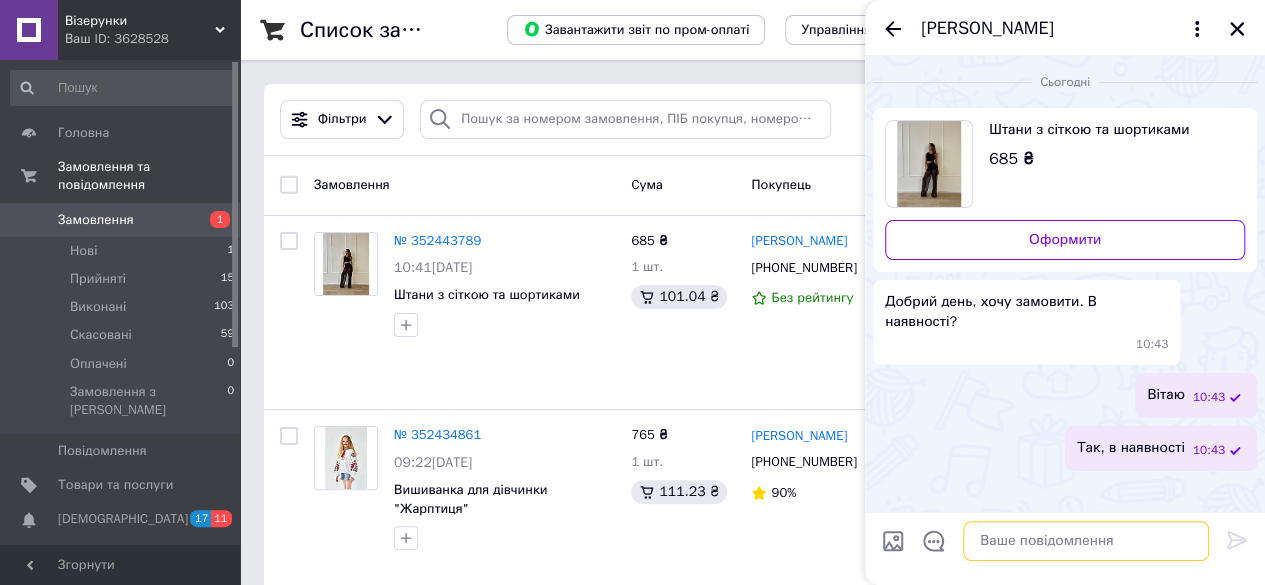 click at bounding box center (1086, 541) 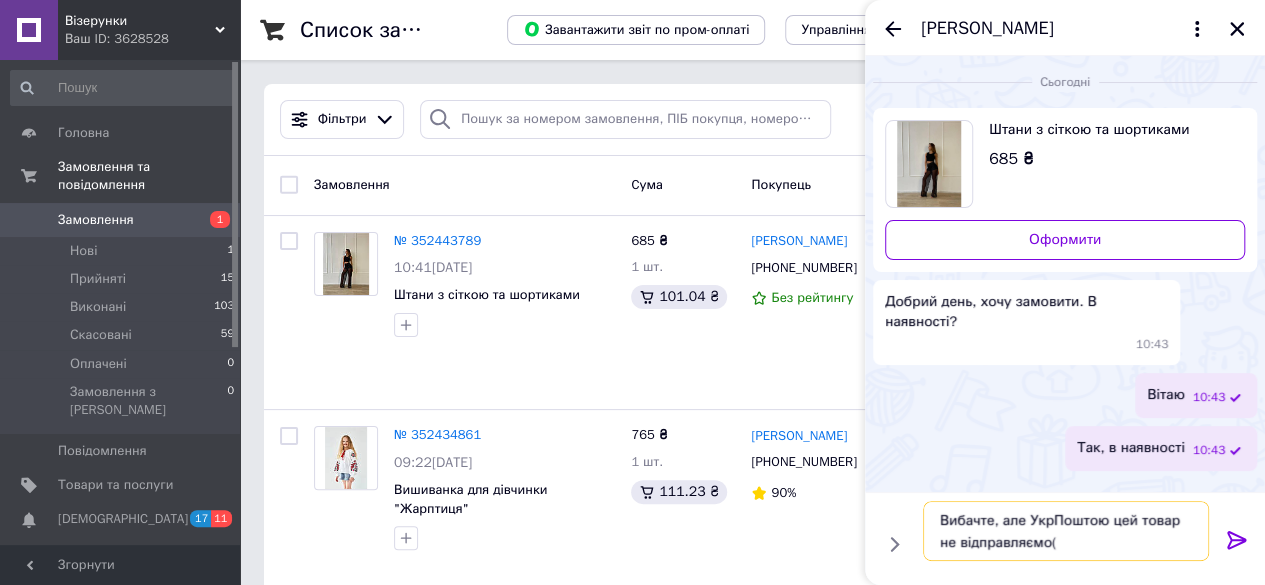 type on "Вибачте, але УкрПоштою цей товар не відправляємо(" 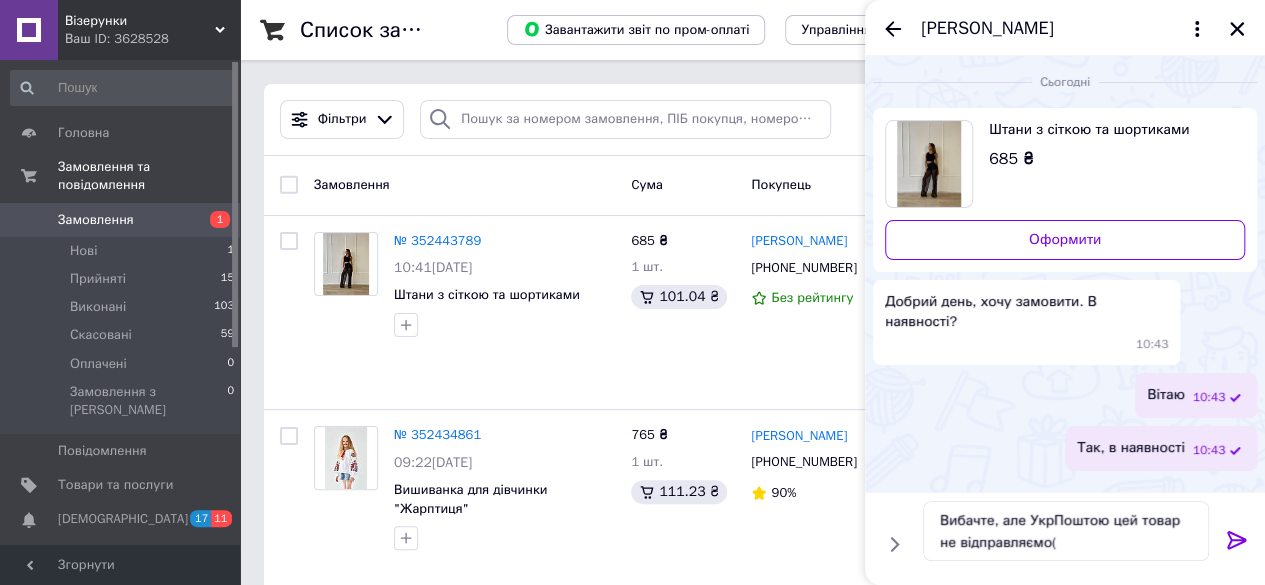 click 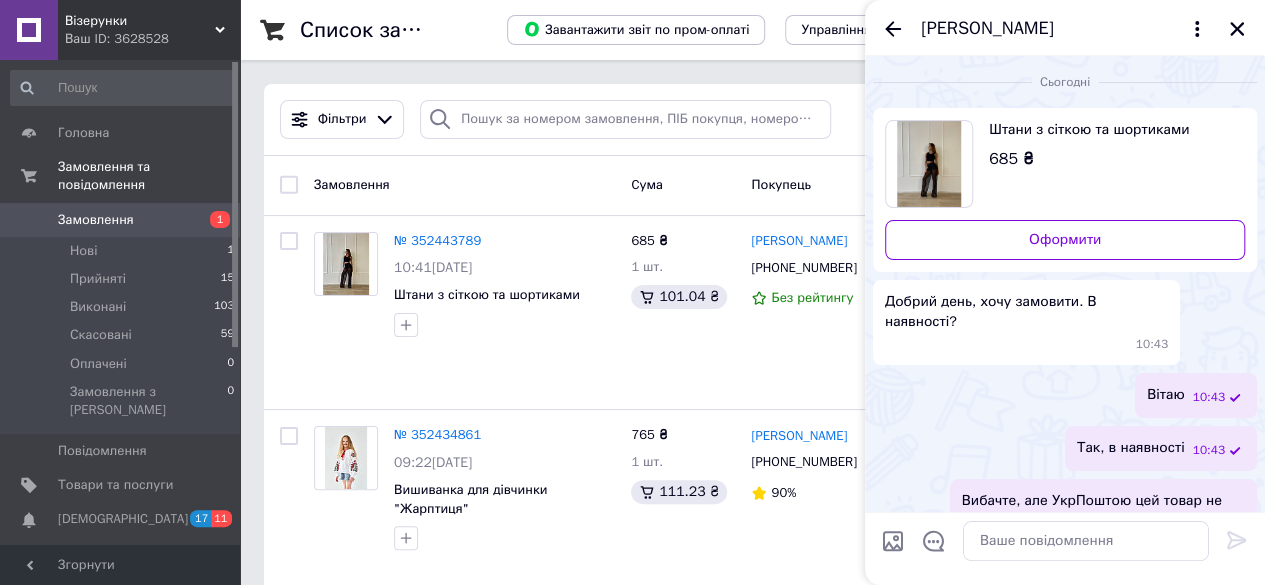 scroll, scrollTop: 40, scrollLeft: 0, axis: vertical 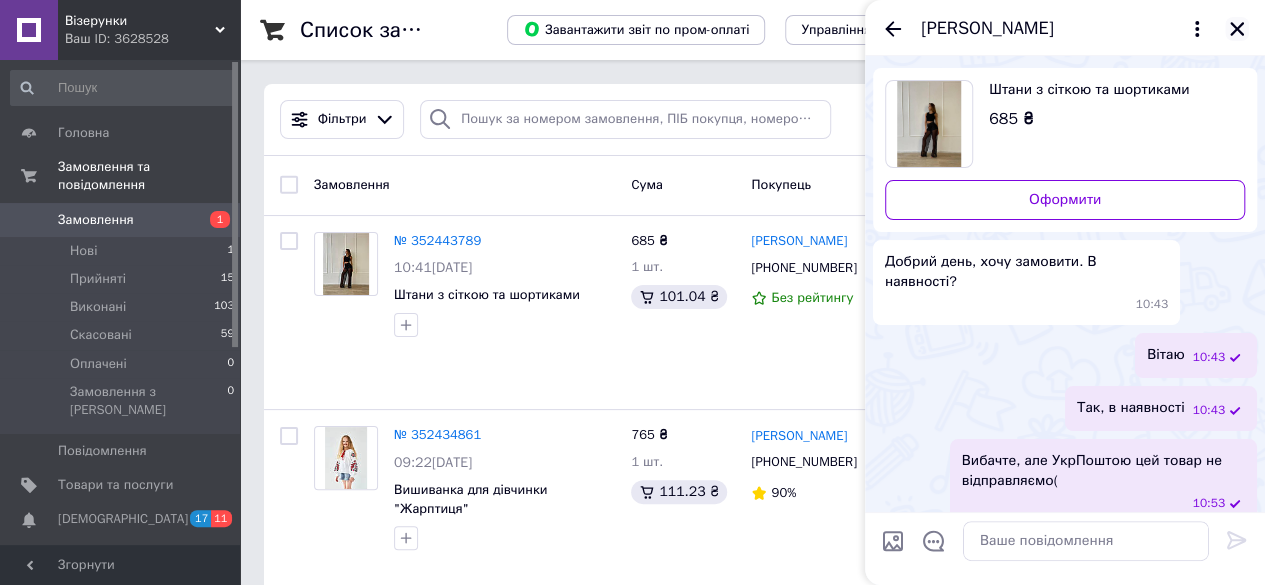click 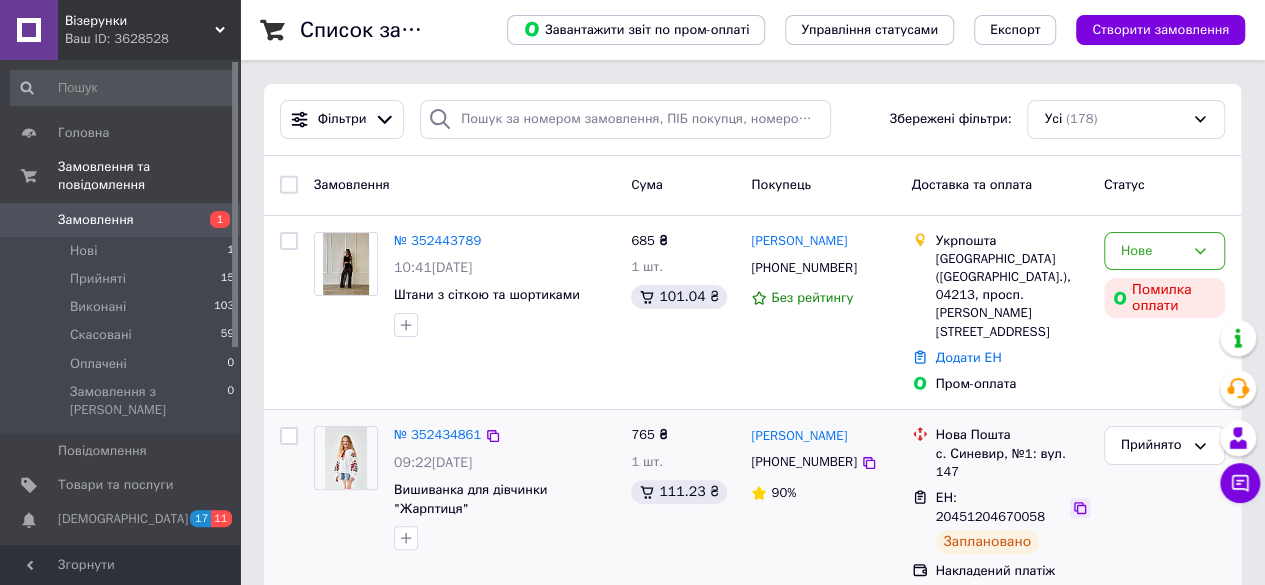 click 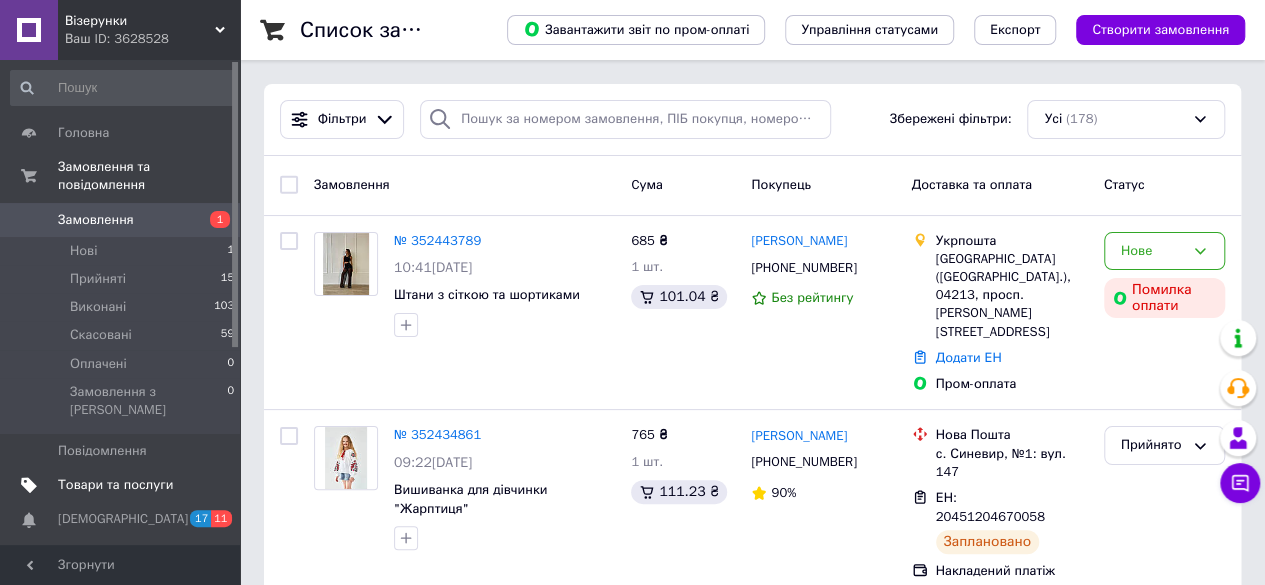 click on "Товари та послуги" at bounding box center [115, 485] 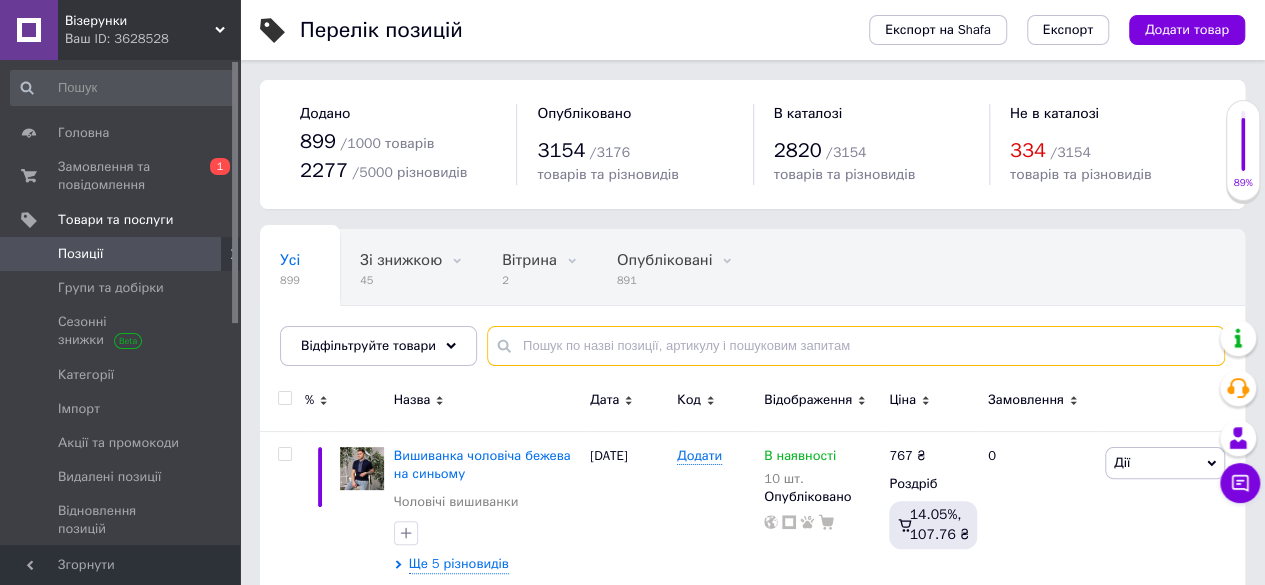 click at bounding box center (856, 346) 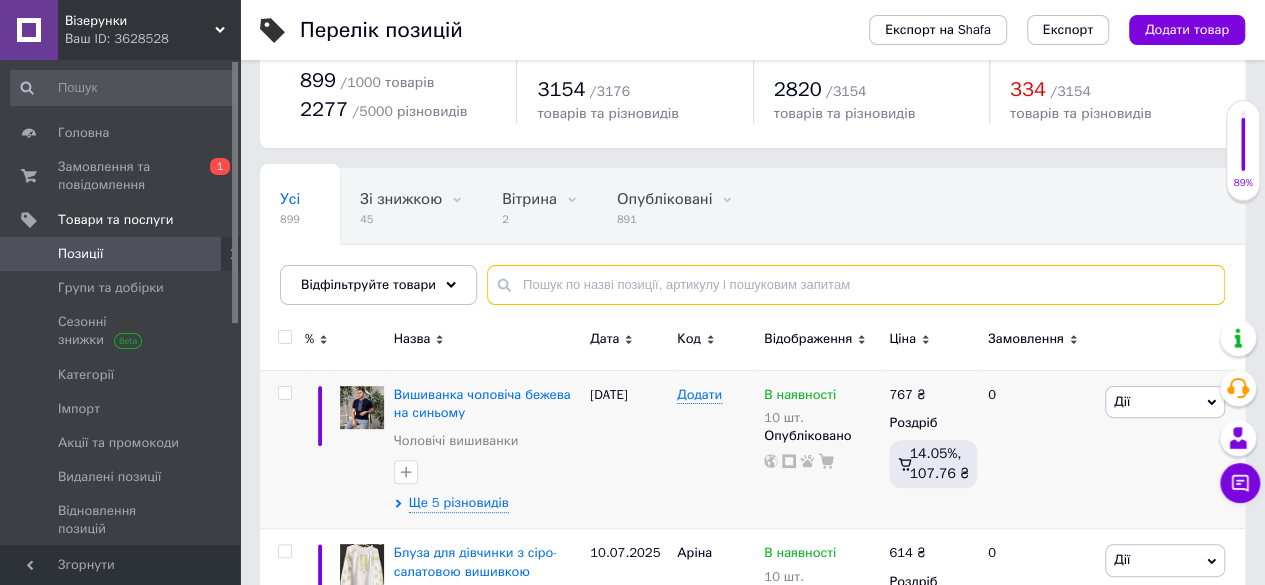 scroll, scrollTop: 200, scrollLeft: 0, axis: vertical 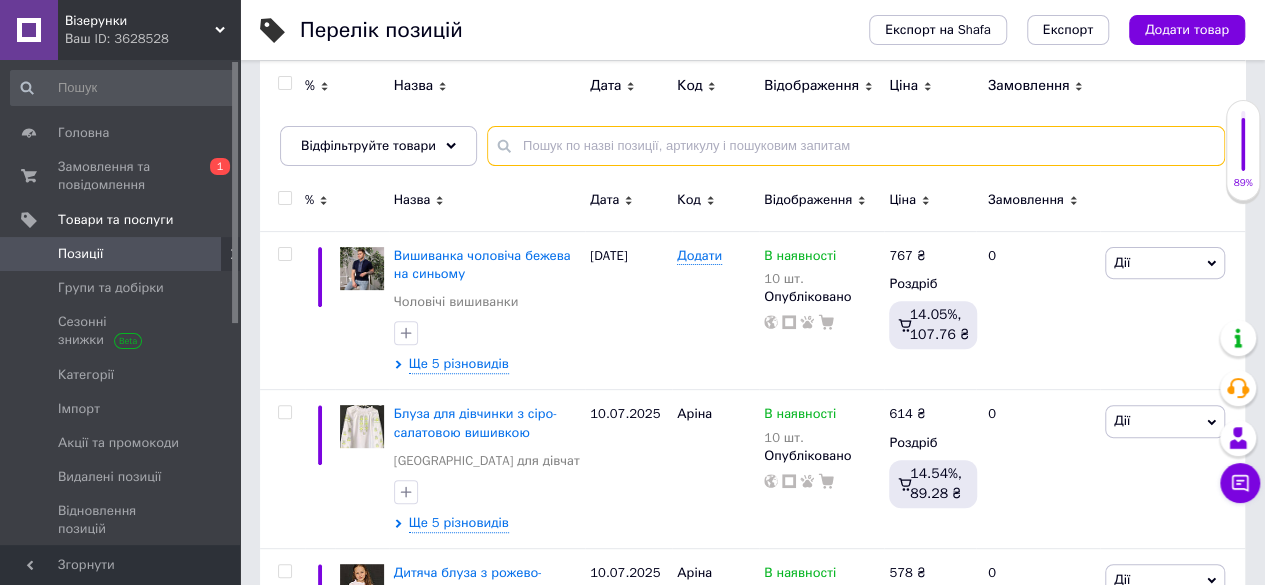 click at bounding box center (856, 146) 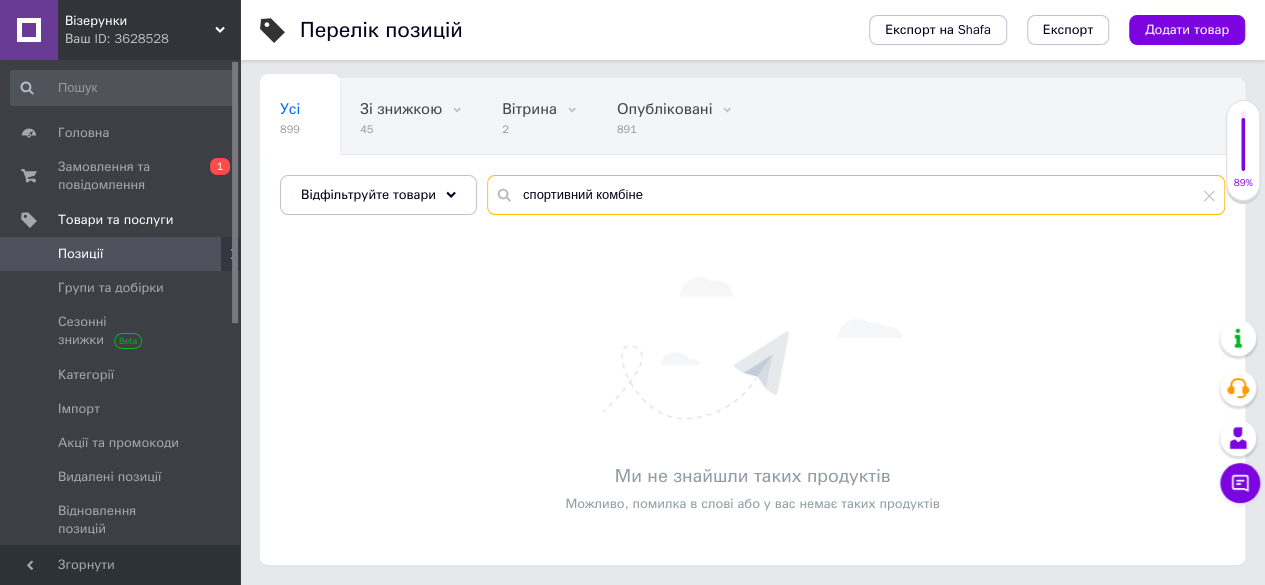 scroll, scrollTop: 150, scrollLeft: 0, axis: vertical 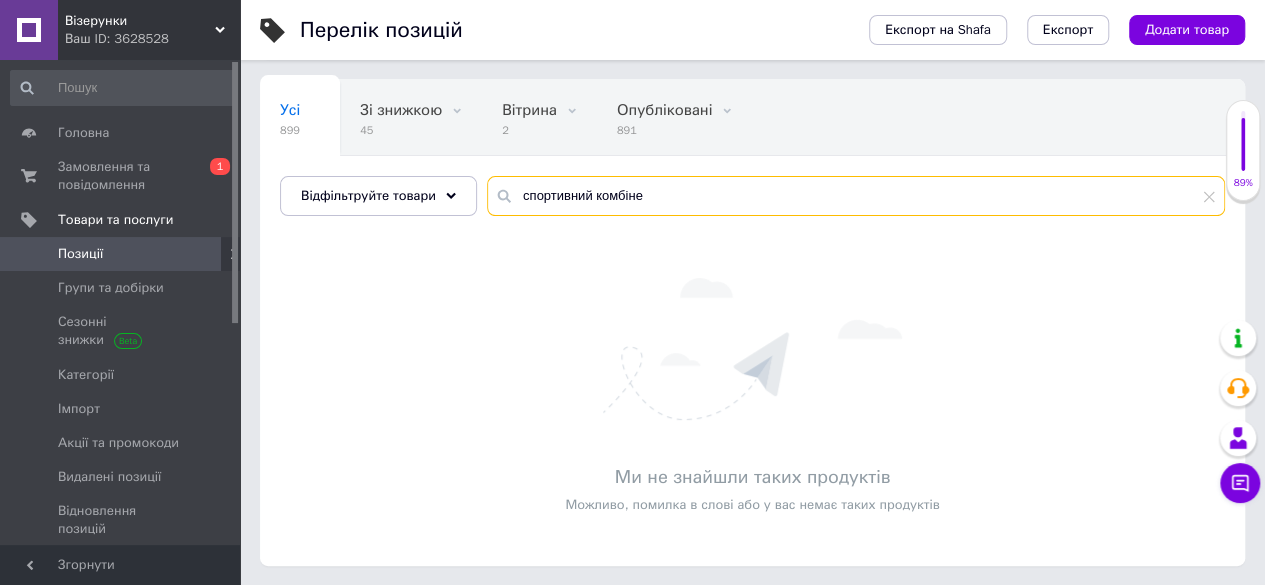 type on "спортивний комбіне" 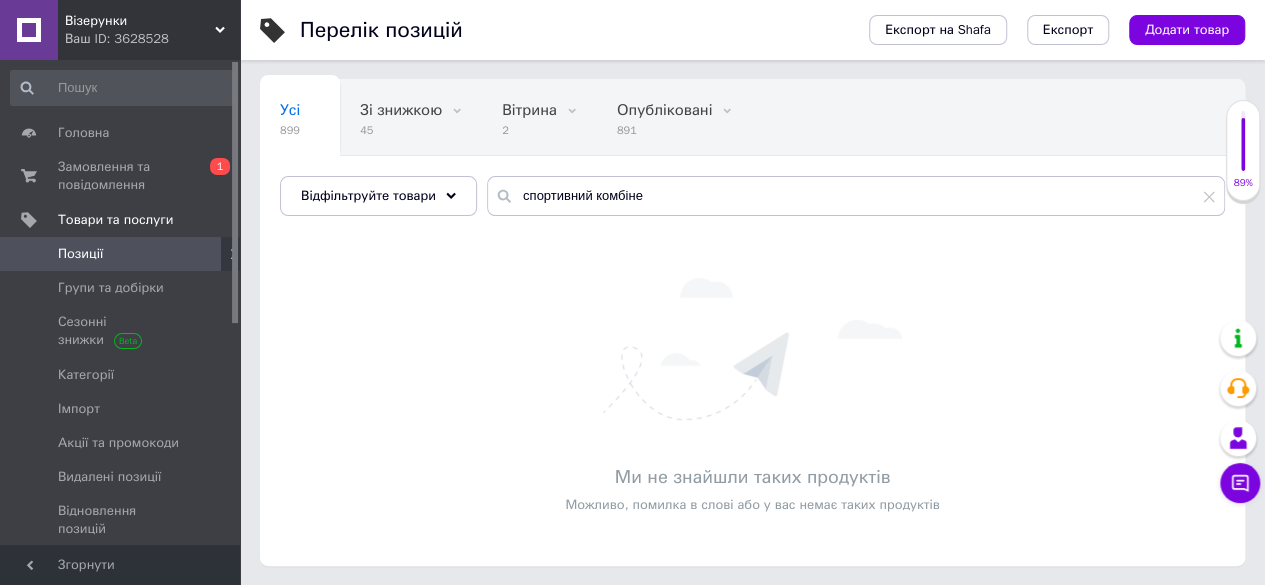 click on "Позиції" at bounding box center [123, 254] 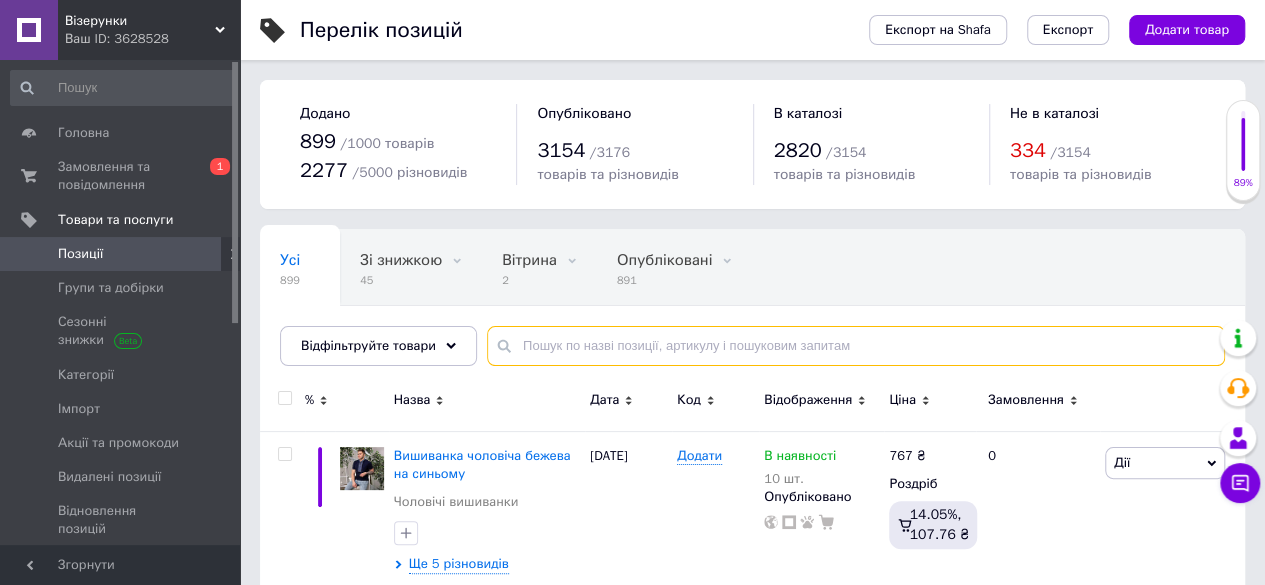 click at bounding box center [856, 346] 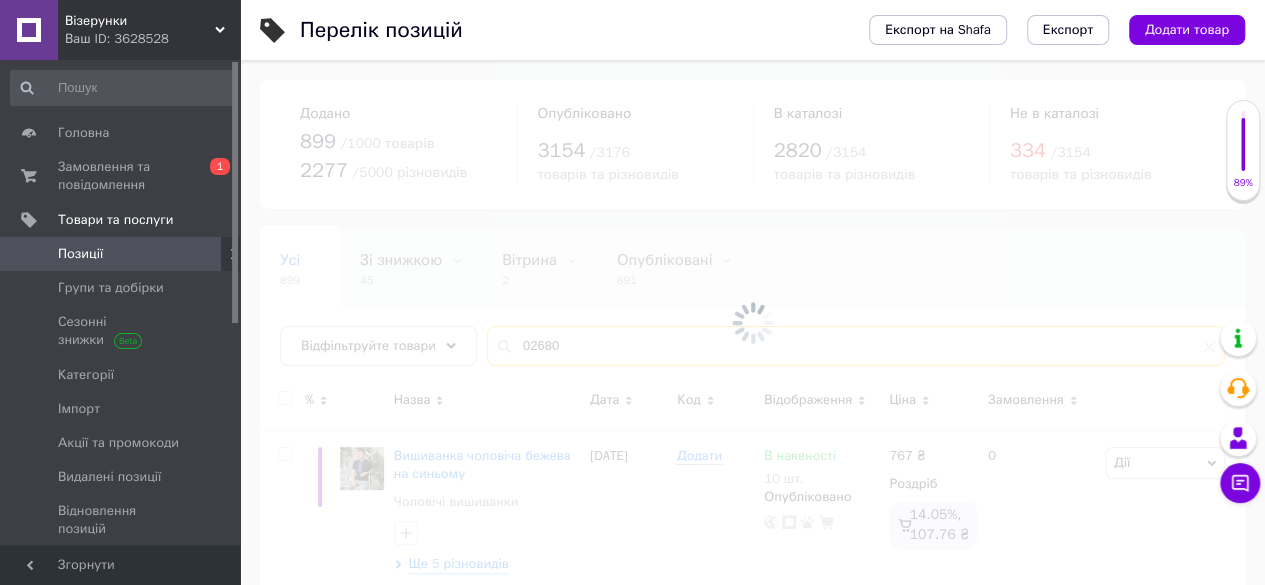 type on "02680" 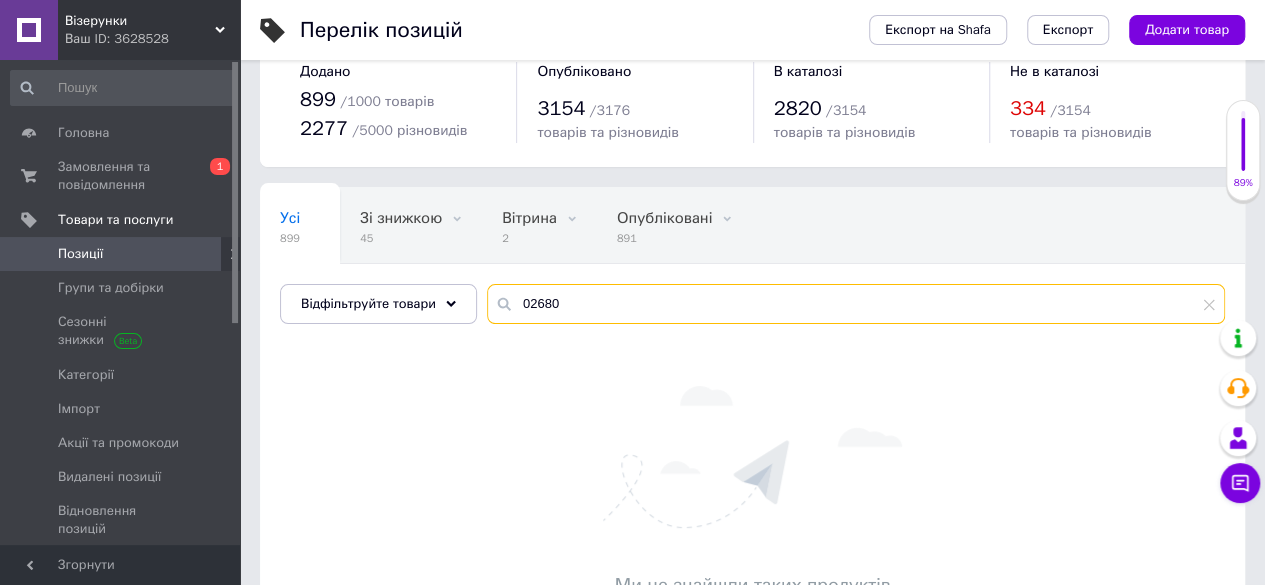 scroll, scrollTop: 100, scrollLeft: 0, axis: vertical 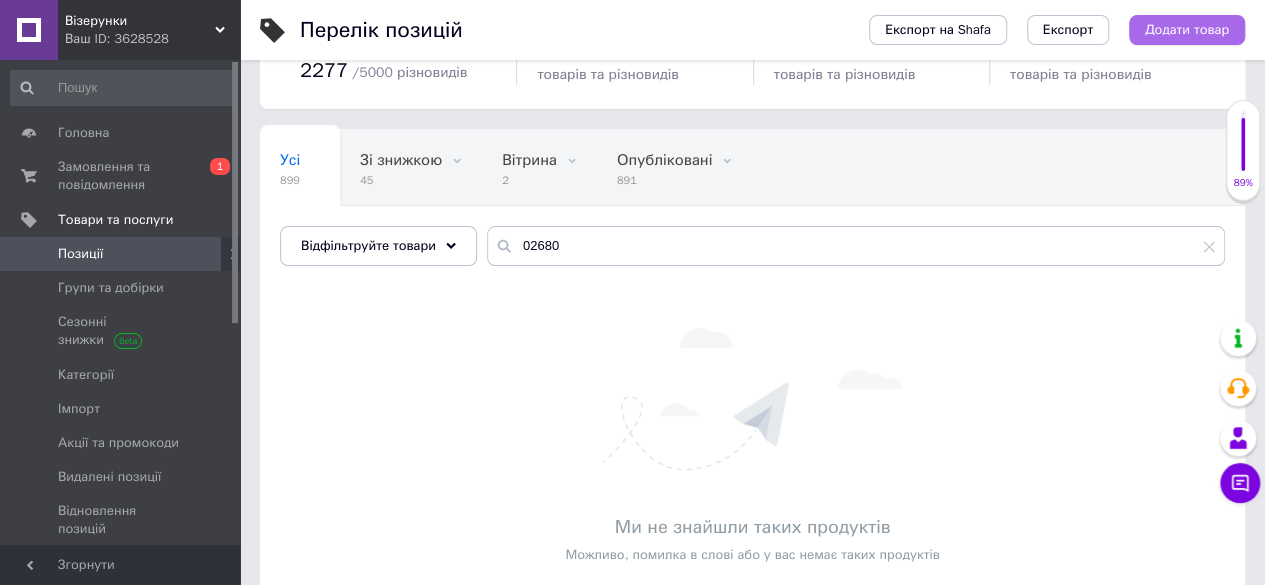 click on "Додати товар" at bounding box center [1187, 30] 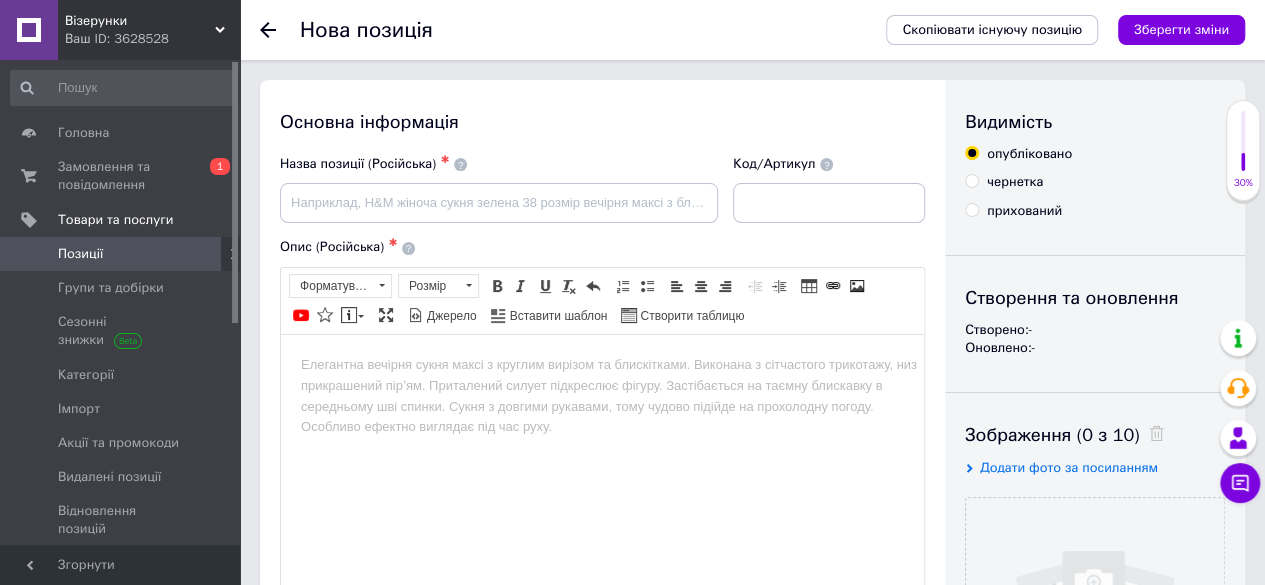 scroll, scrollTop: 0, scrollLeft: 0, axis: both 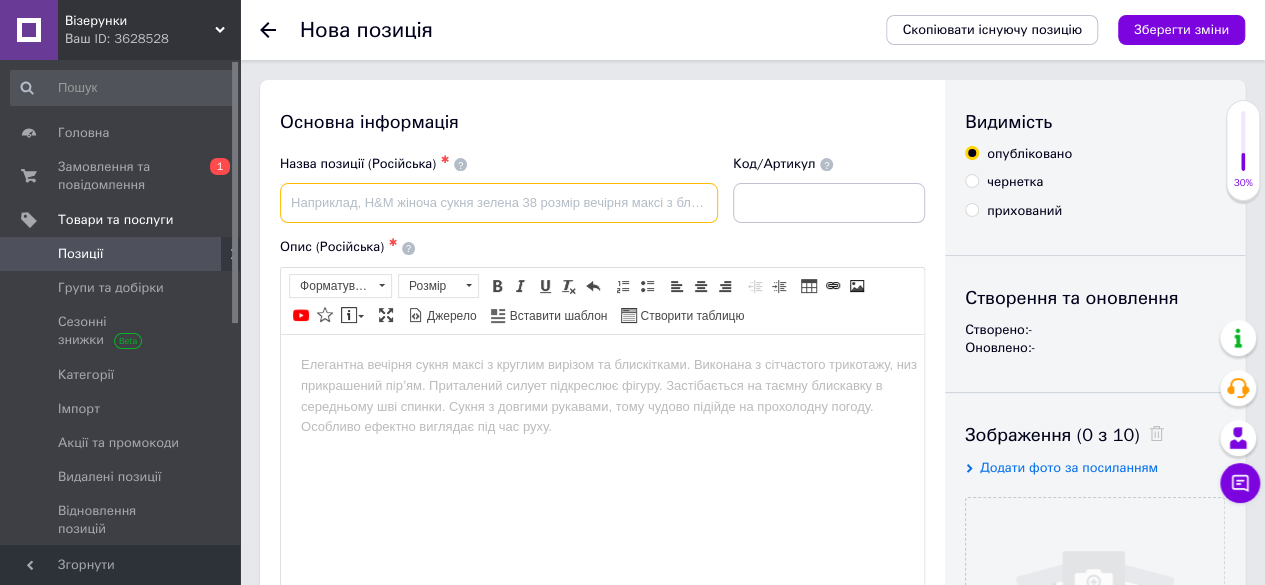 click at bounding box center [499, 203] 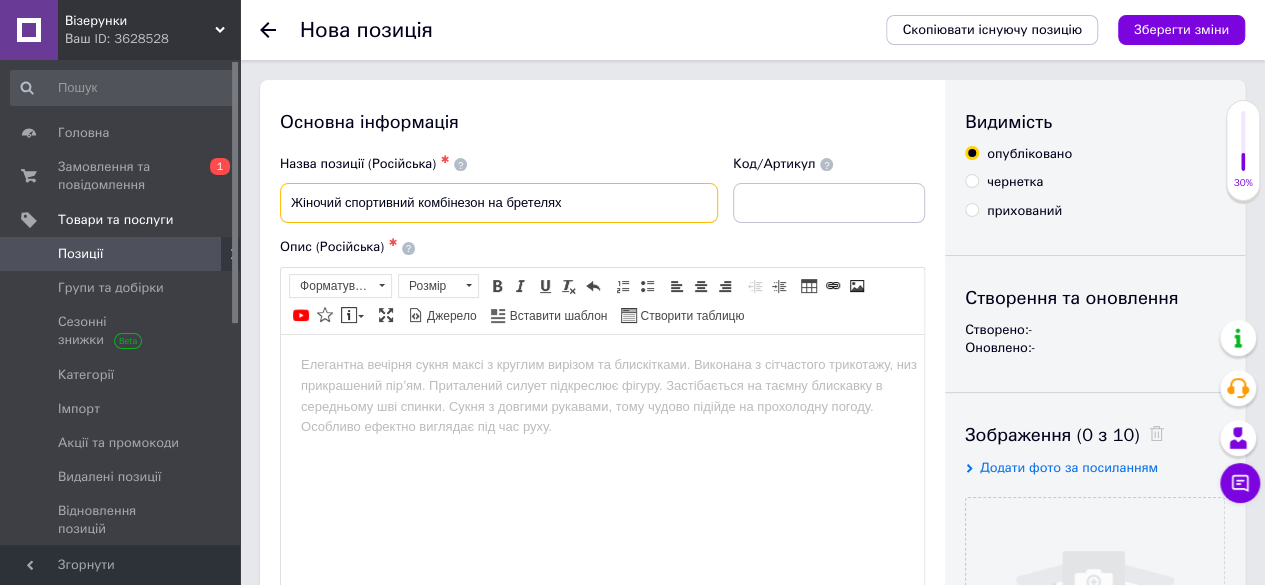 type on "Жіночий спортивний комбінезон на бретелях" 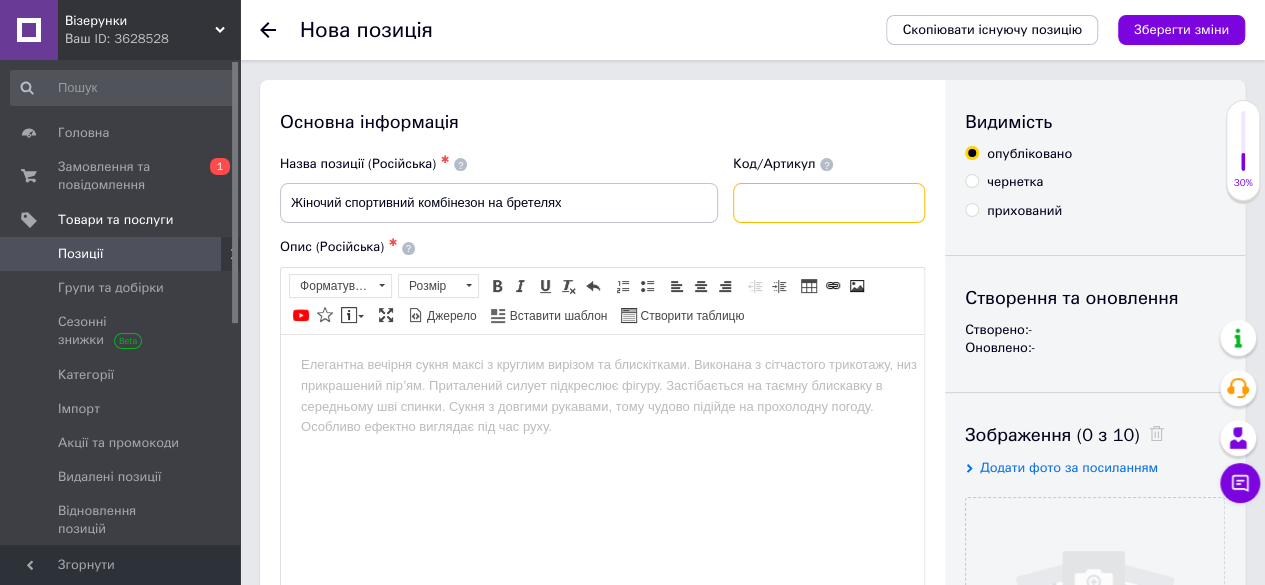 click at bounding box center [829, 203] 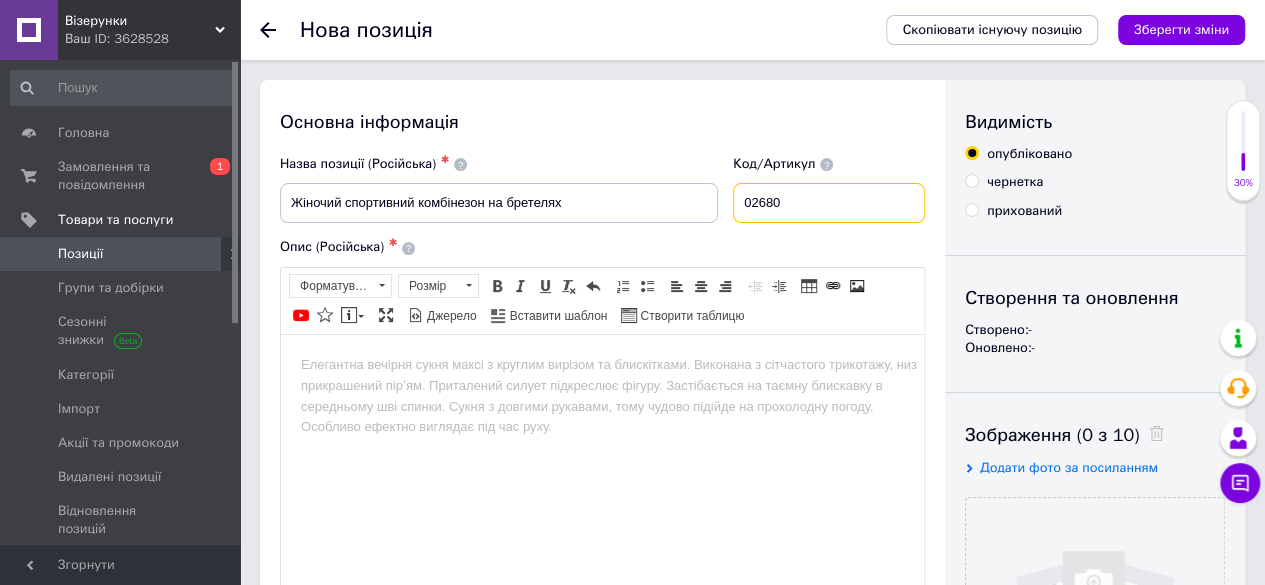type on "02680" 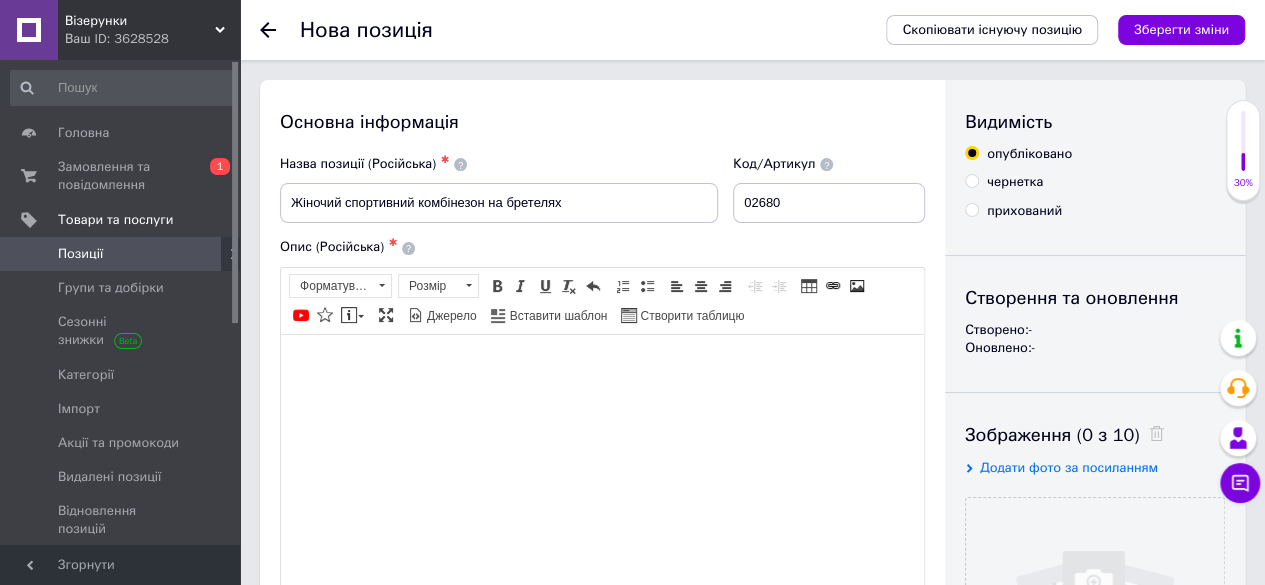 click at bounding box center (602, 364) 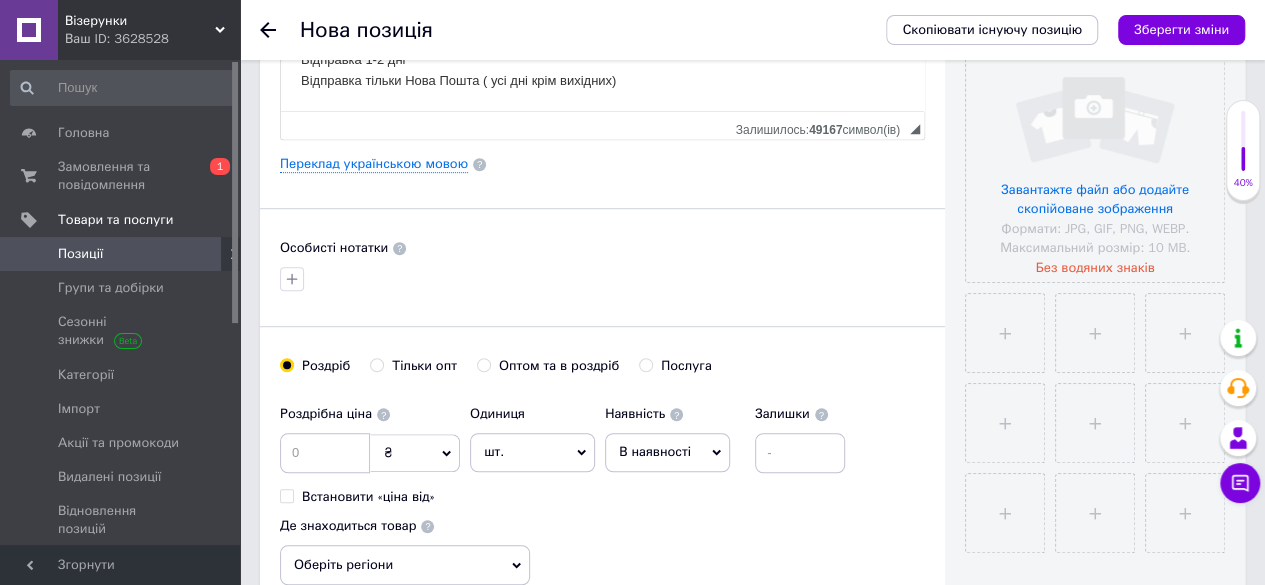 scroll, scrollTop: 500, scrollLeft: 0, axis: vertical 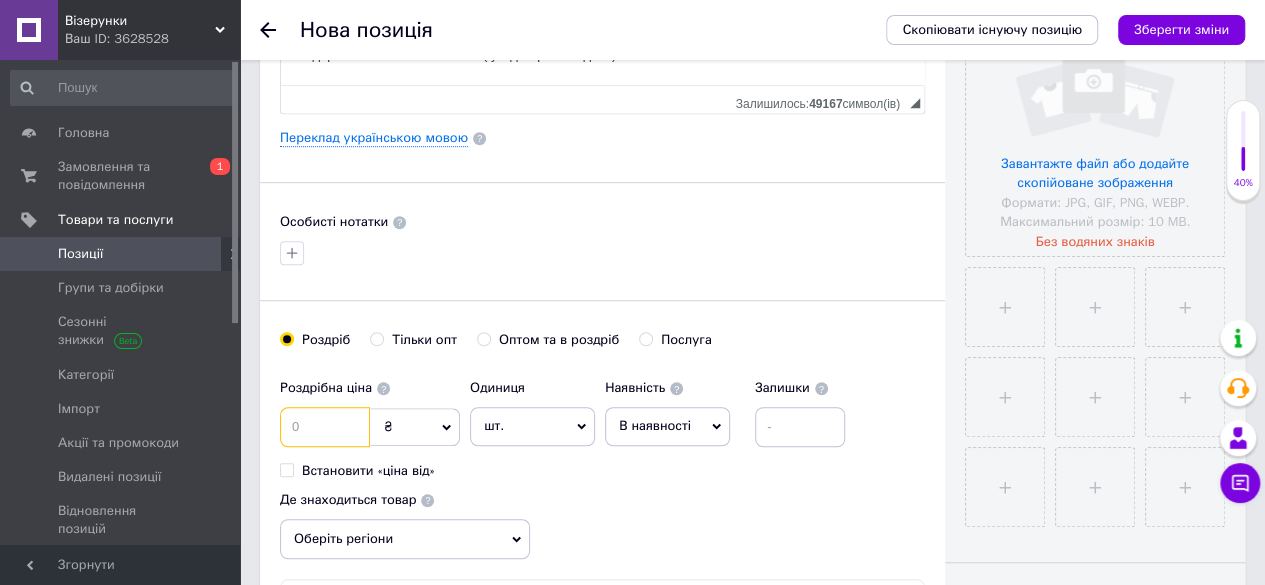 click at bounding box center [325, 427] 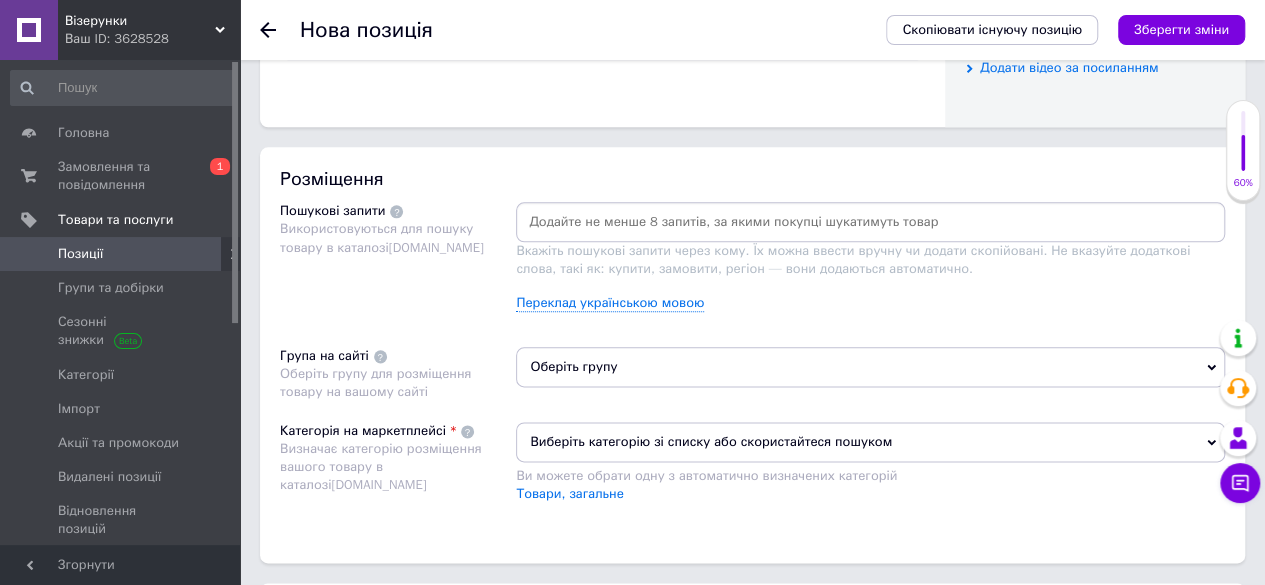 scroll, scrollTop: 1100, scrollLeft: 0, axis: vertical 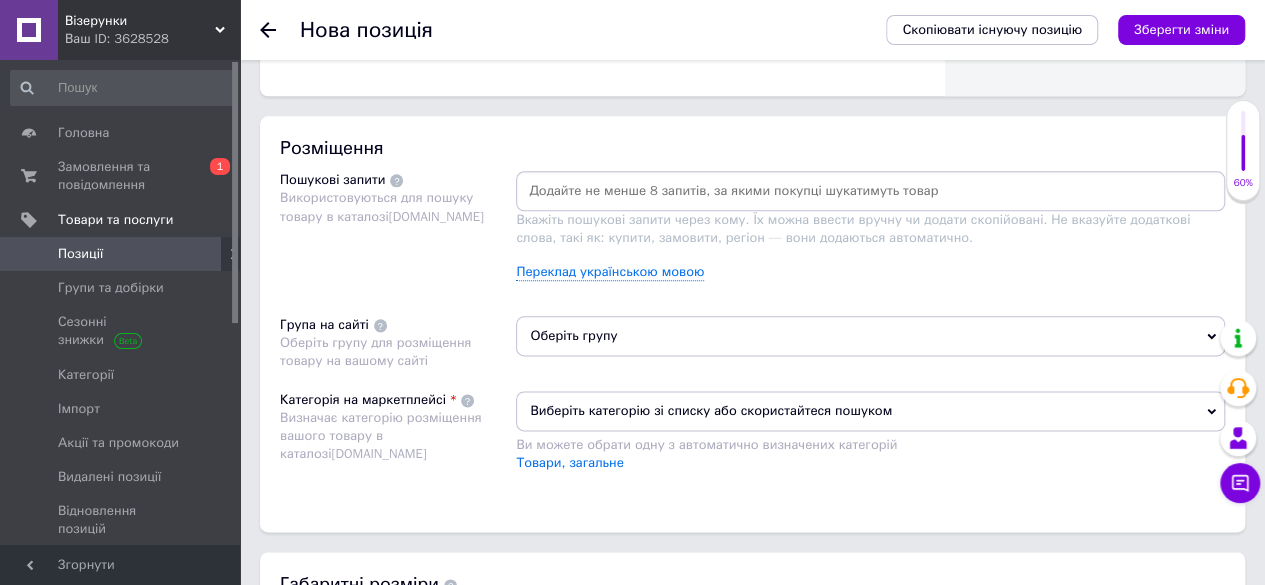 type on "550" 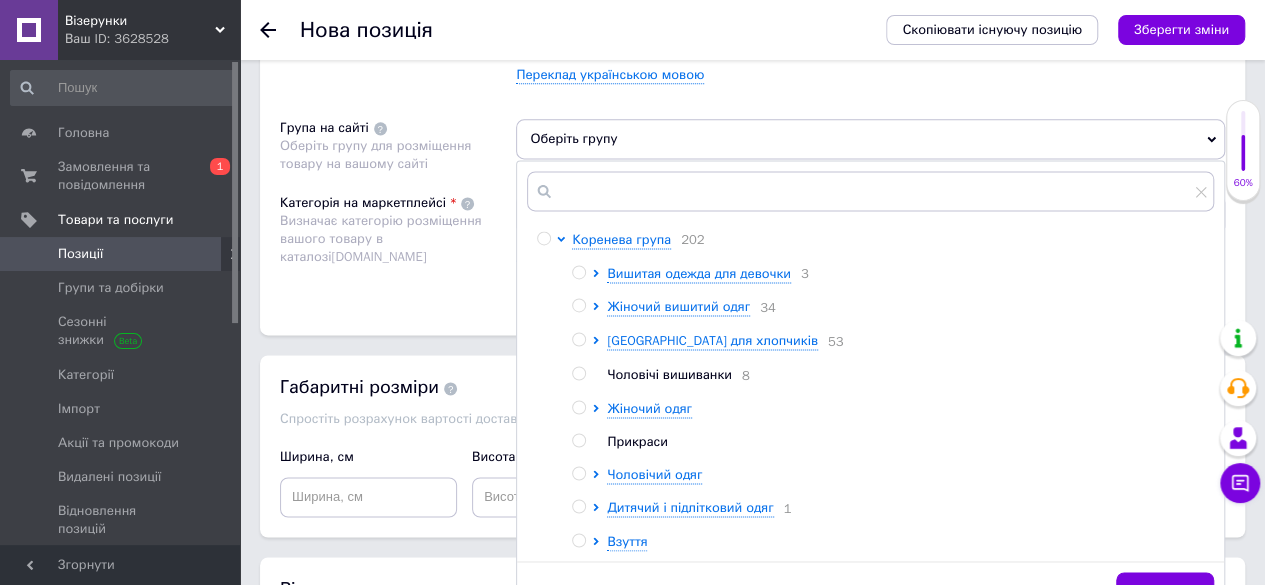 scroll, scrollTop: 1300, scrollLeft: 0, axis: vertical 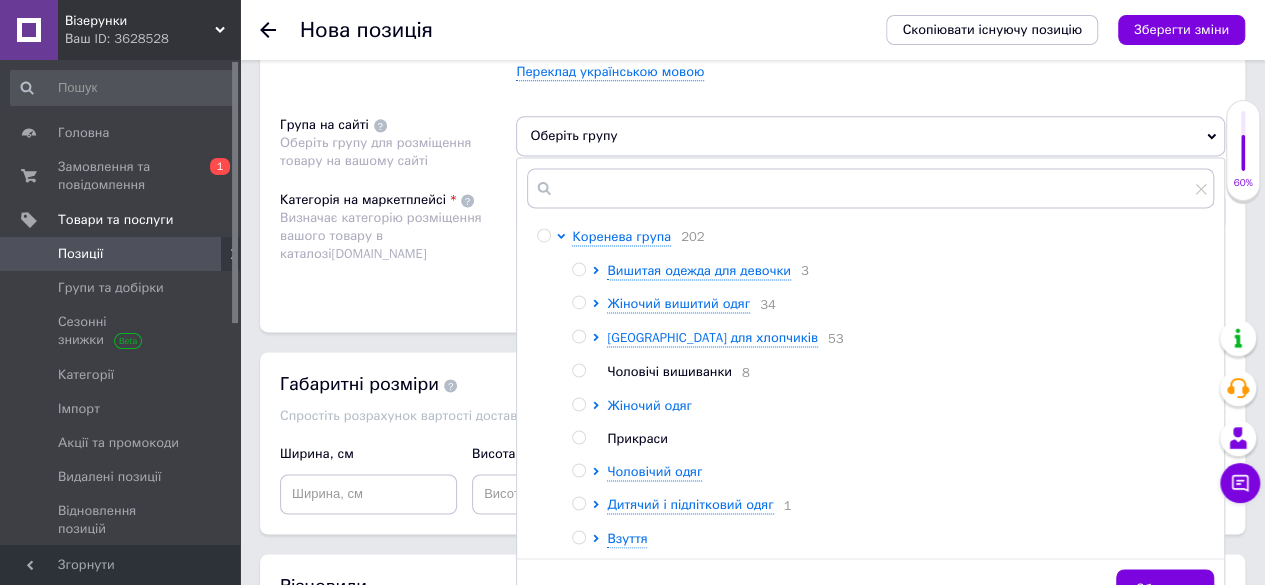 click on "Жіночий одяг" at bounding box center (649, 405) 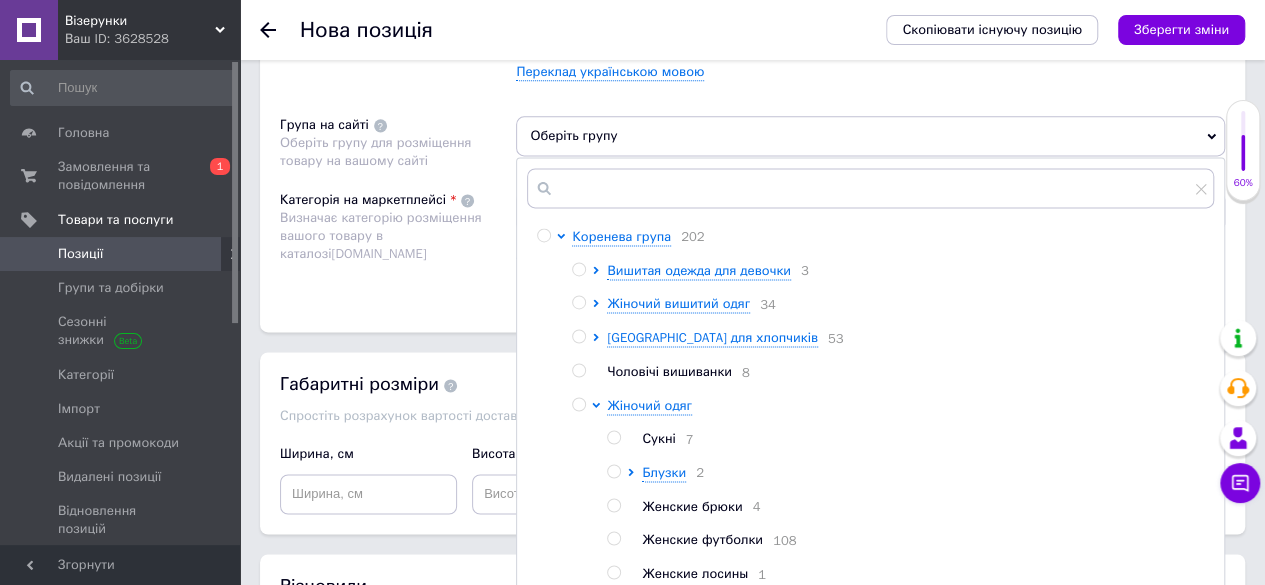 click at bounding box center [578, 404] 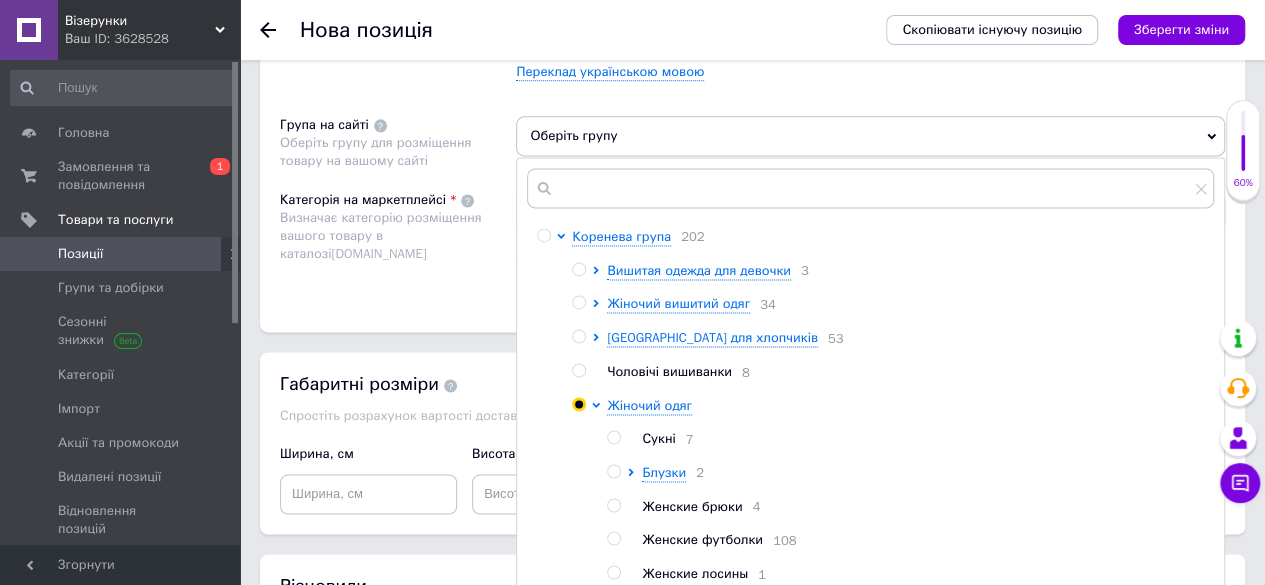 radio on "true" 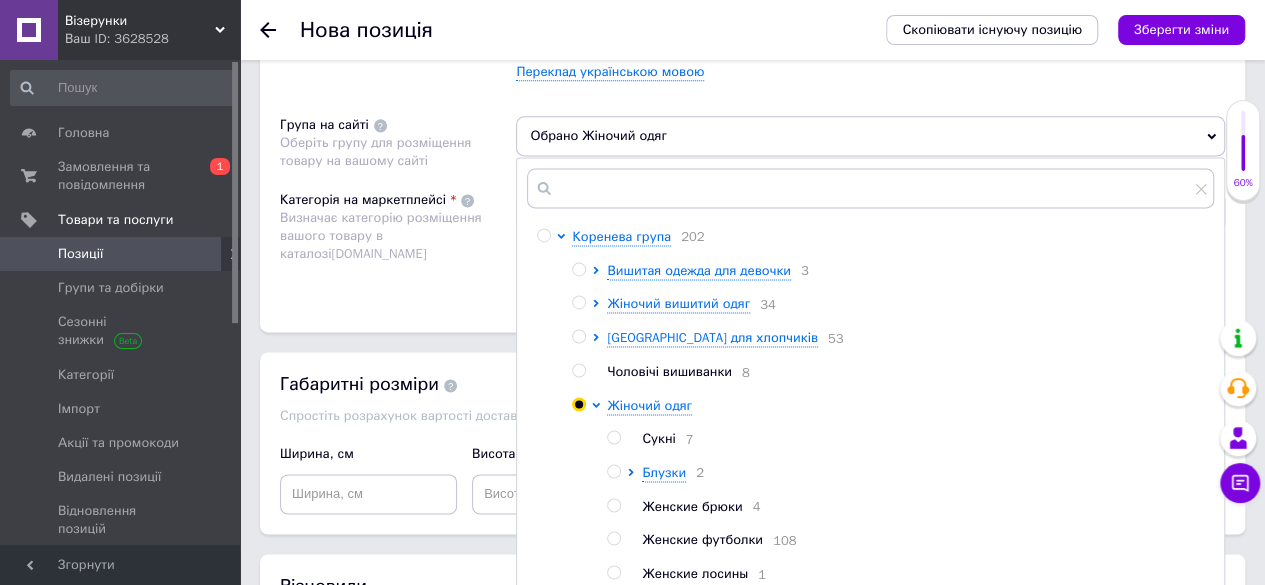 scroll, scrollTop: 504, scrollLeft: 0, axis: vertical 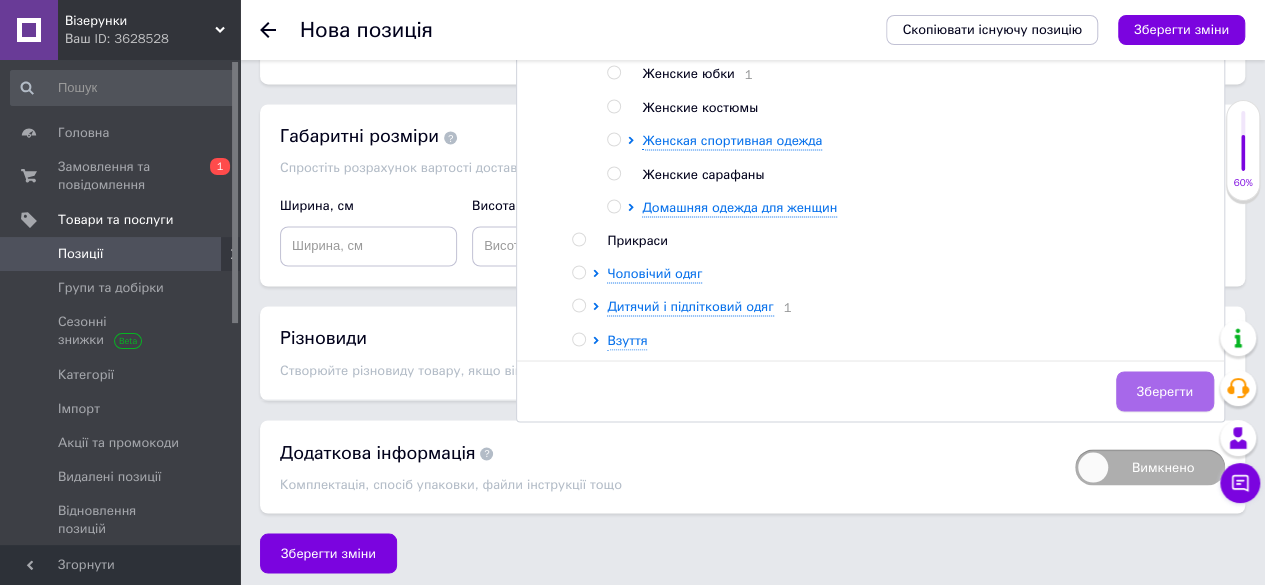 click on "Зберегти" at bounding box center (1165, 391) 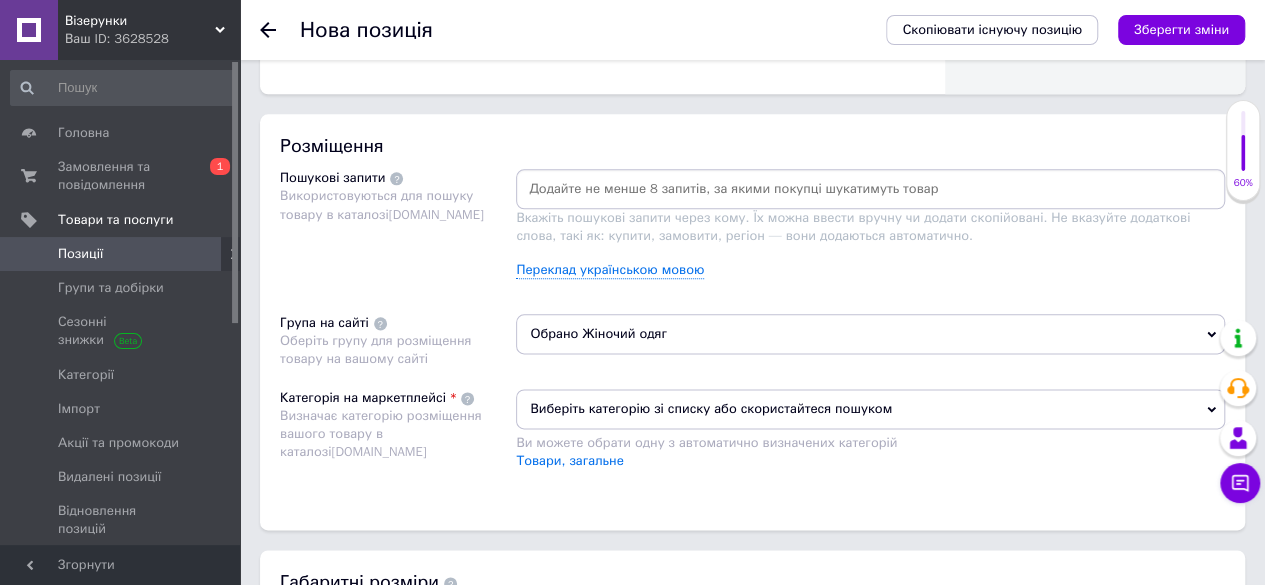 scroll, scrollTop: 1048, scrollLeft: 0, axis: vertical 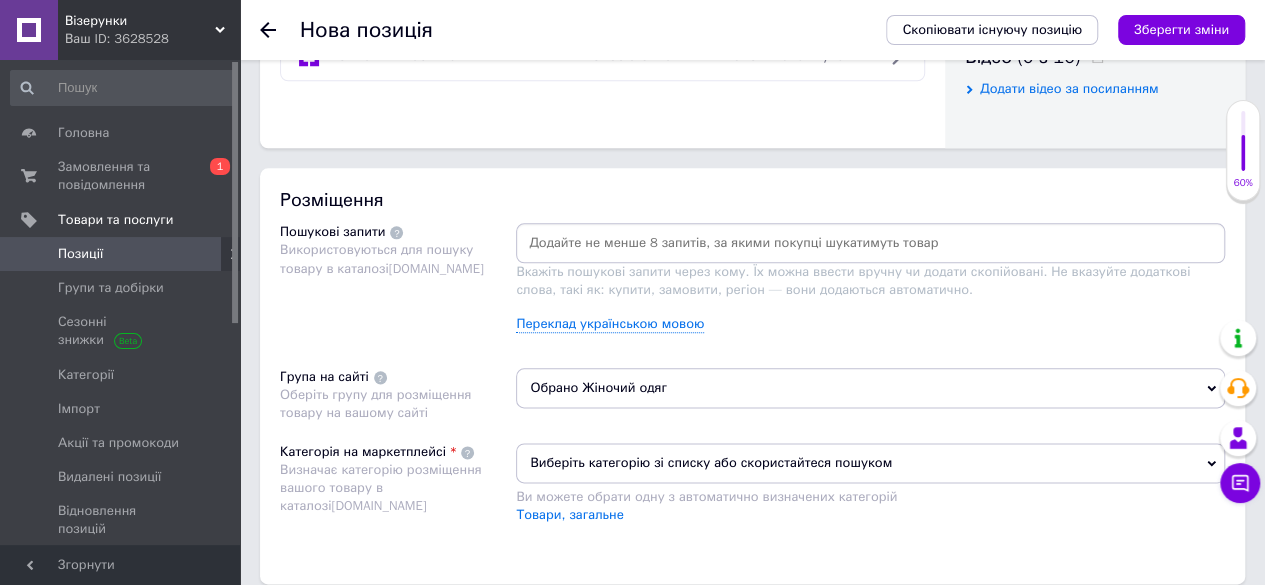 click at bounding box center (870, 243) 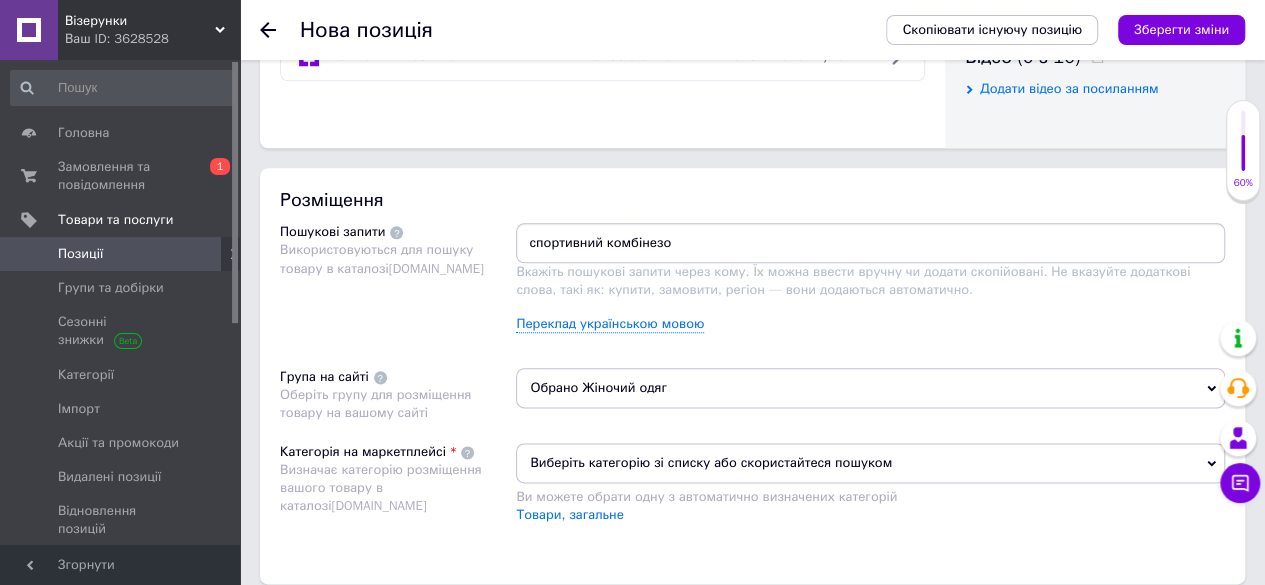 type on "спортивний комбінезон" 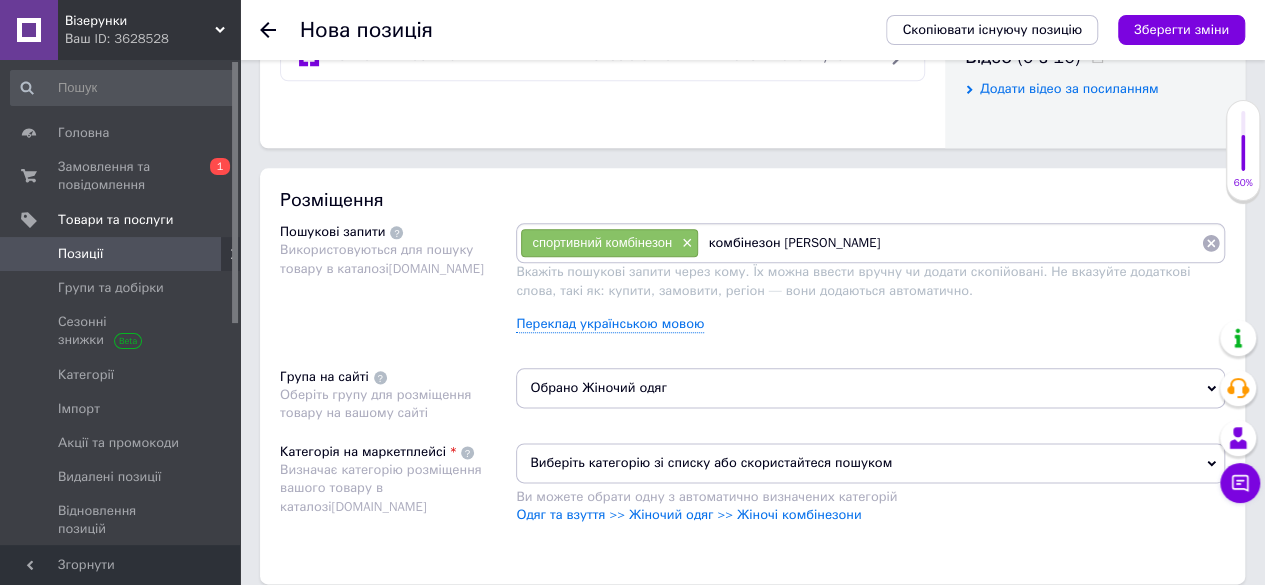 type on "комбінезон майка" 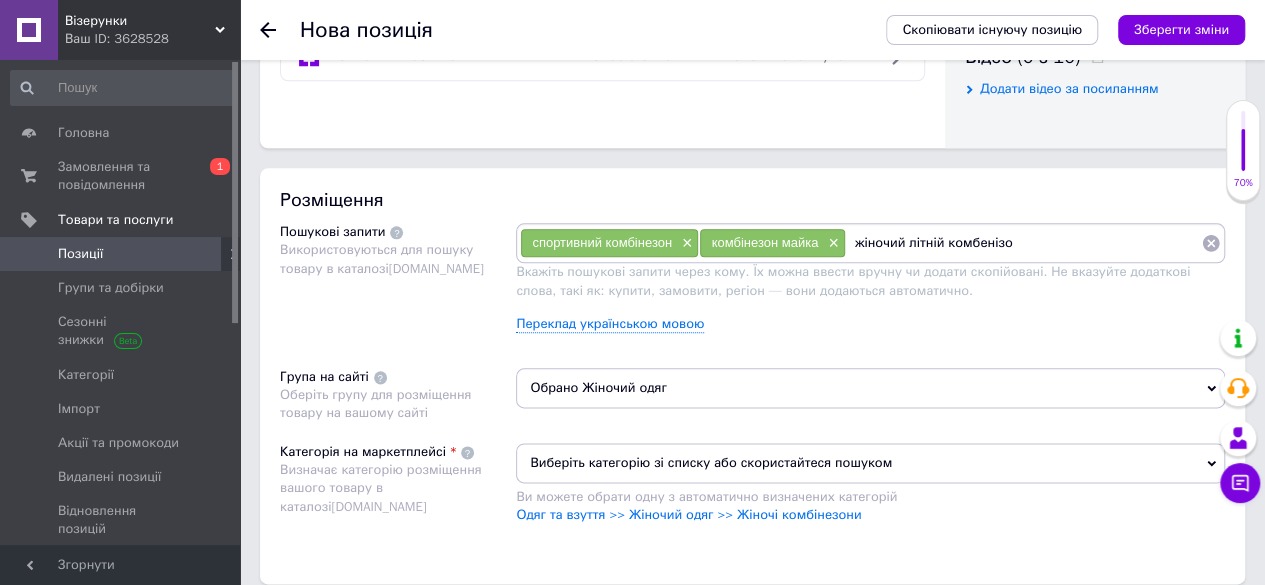 type on "жіночий літній комбенізон" 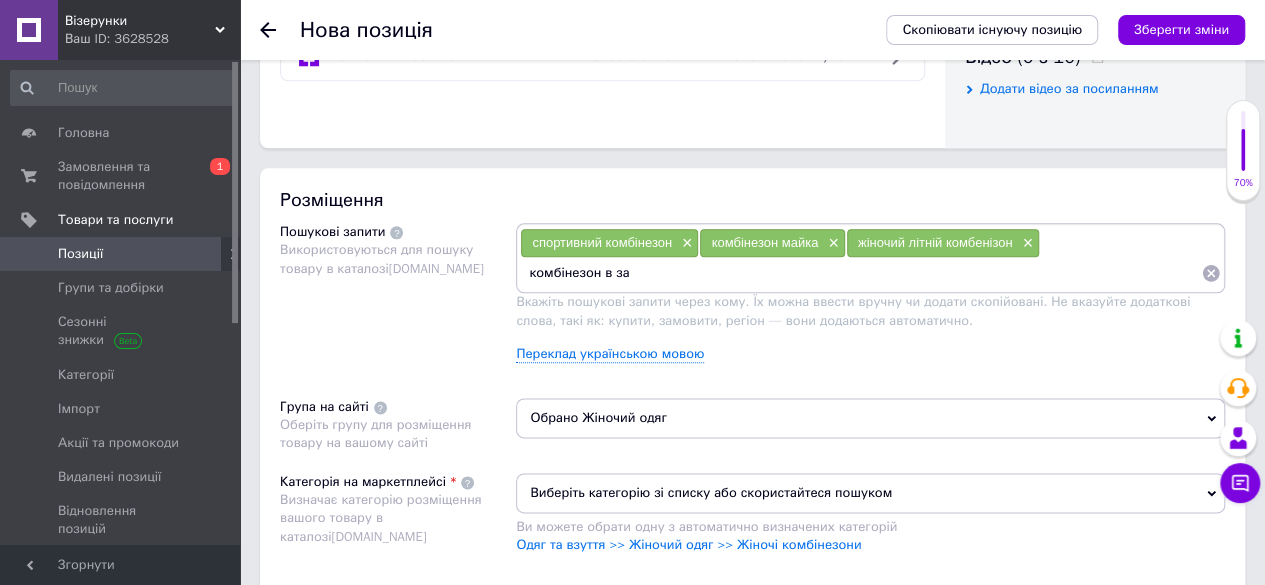 type on "комбінезон в зал" 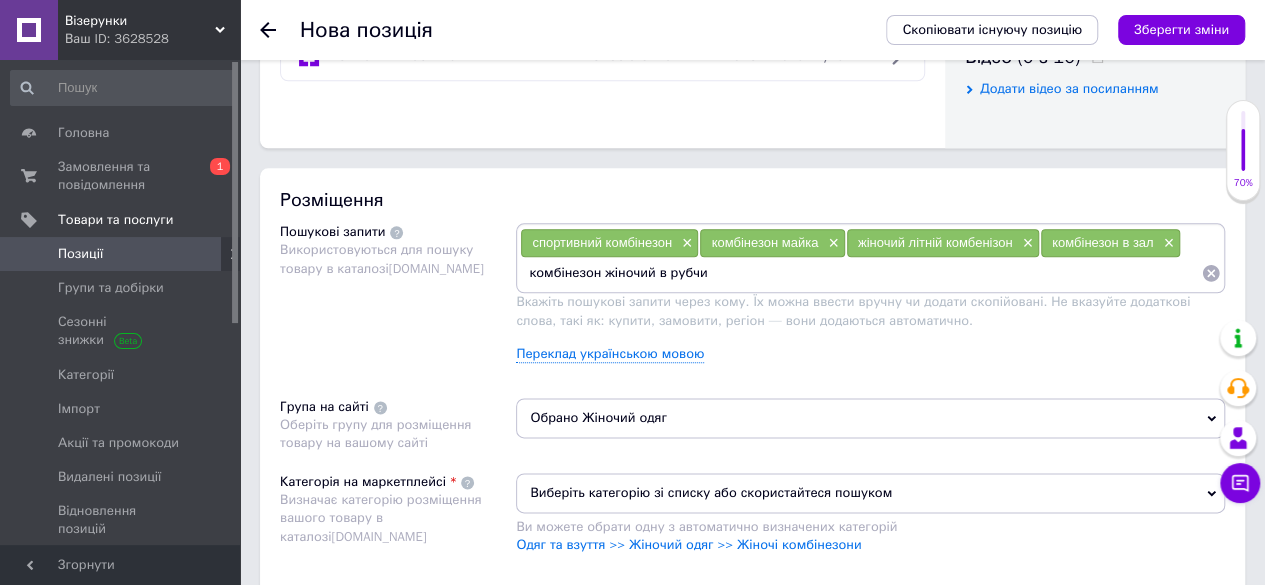 type on "комбінезон жіночий в рубчик" 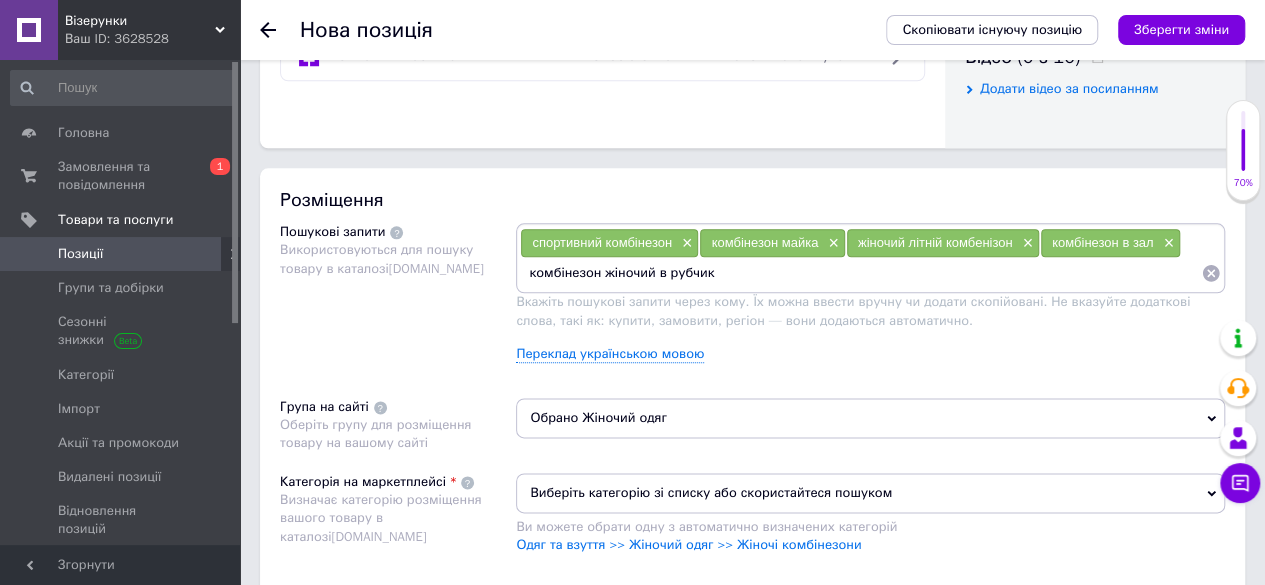 type 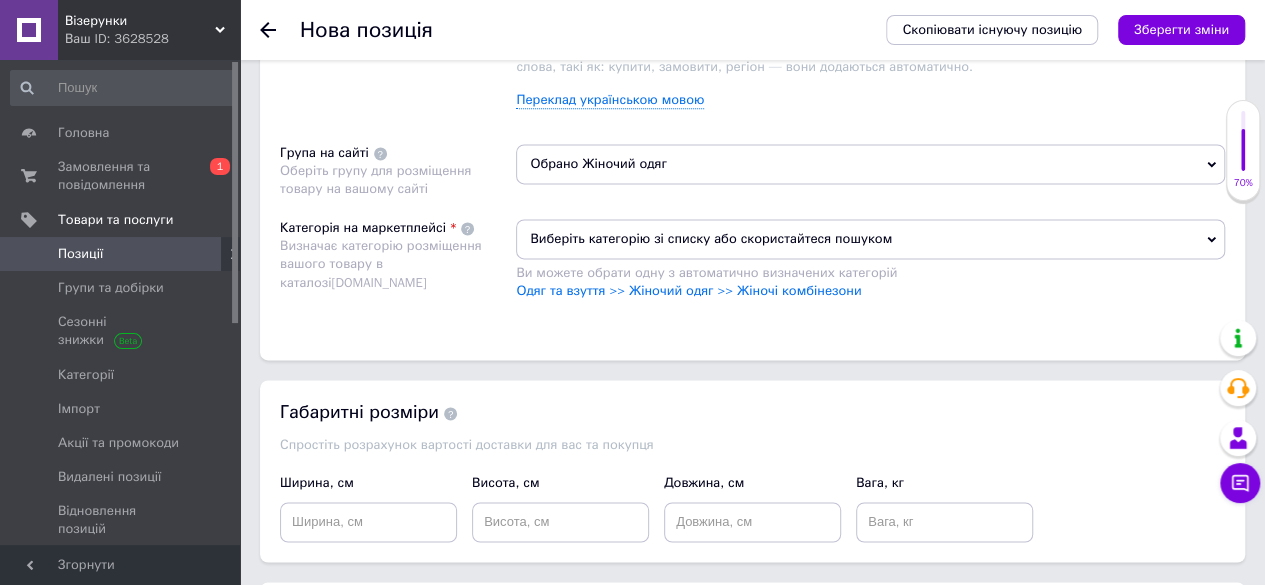 scroll, scrollTop: 1348, scrollLeft: 0, axis: vertical 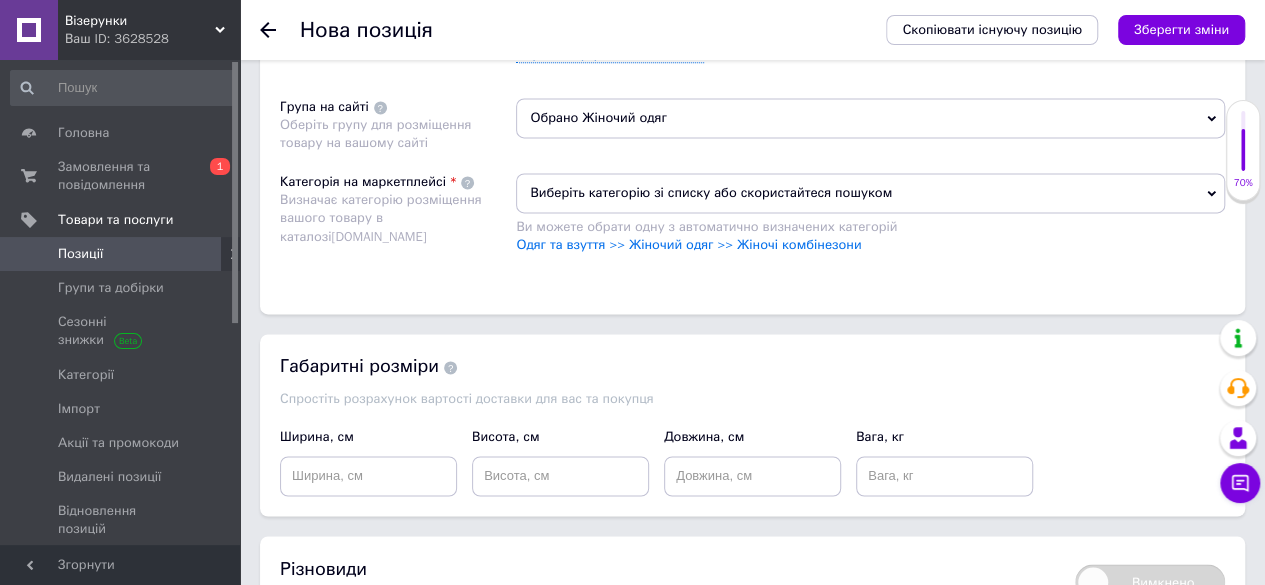 click on "Обрано Жіночий одяг" at bounding box center [870, 118] 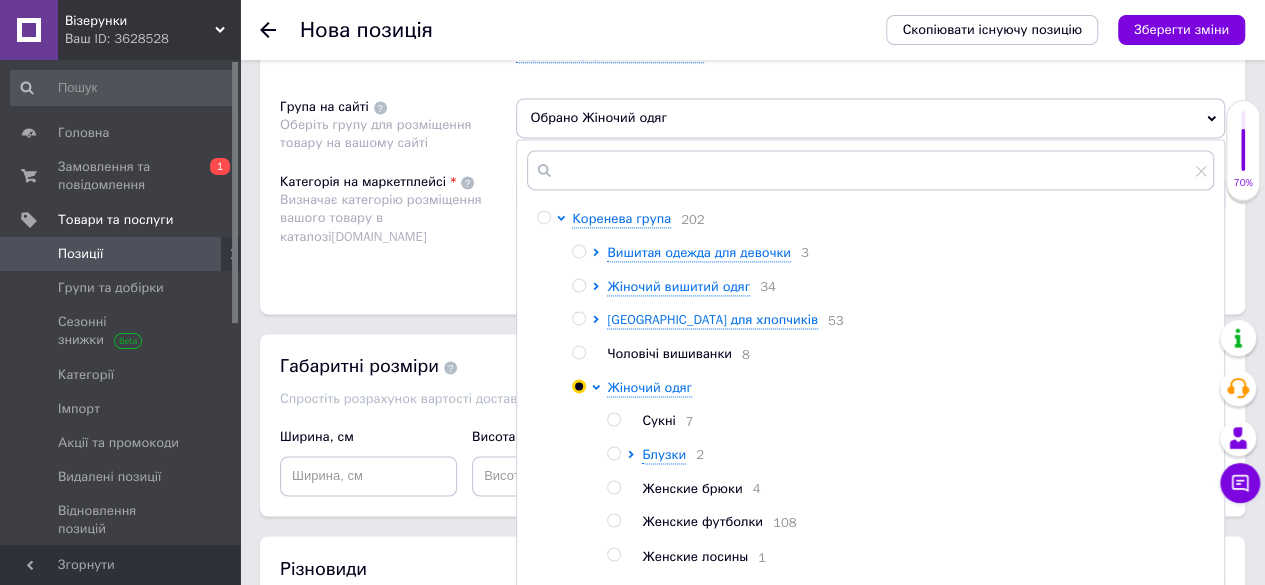 click on "Обрано Жіночий одяг" at bounding box center (870, 118) 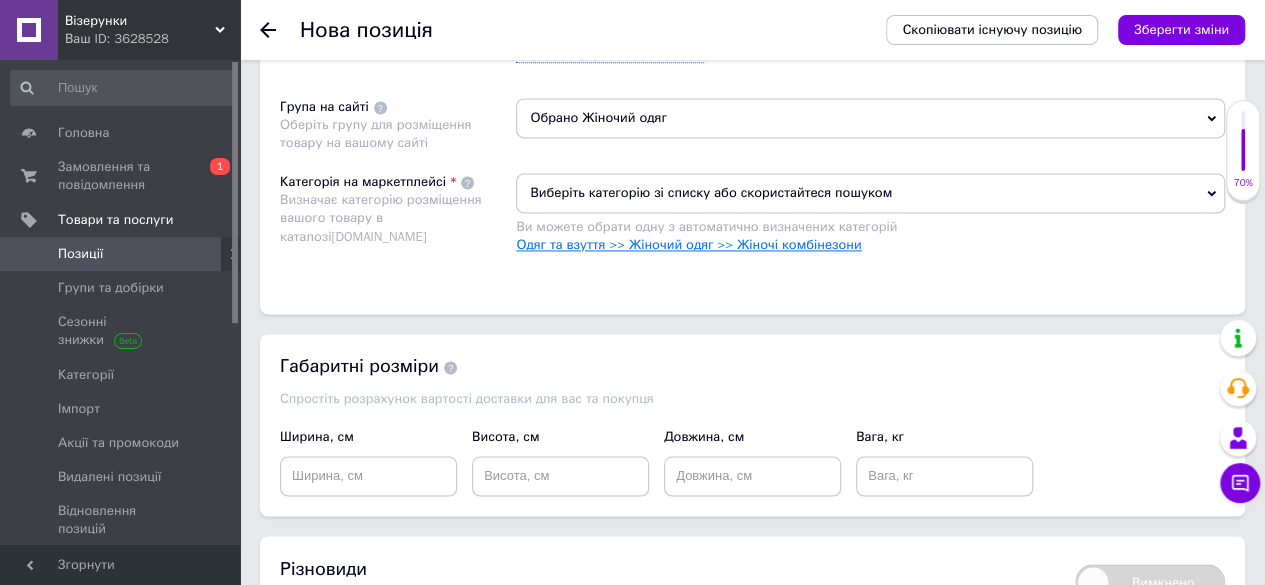 click on "Одяг та взуття >> Жіночий одяг >> Жіночі комбінезони" at bounding box center (688, 244) 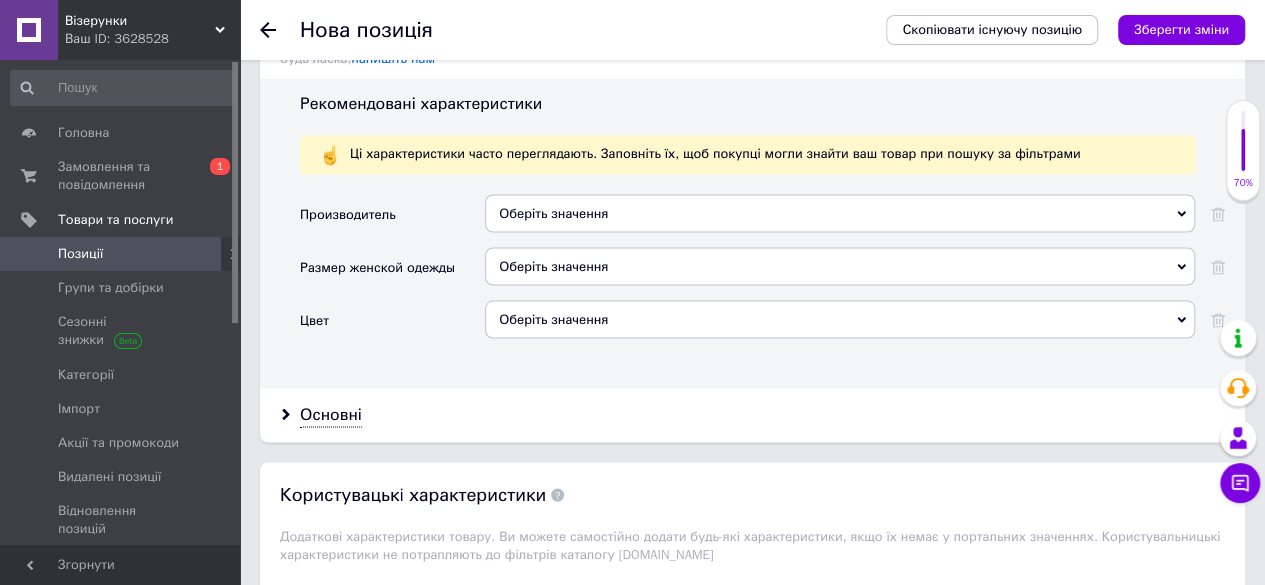 scroll, scrollTop: 1748, scrollLeft: 0, axis: vertical 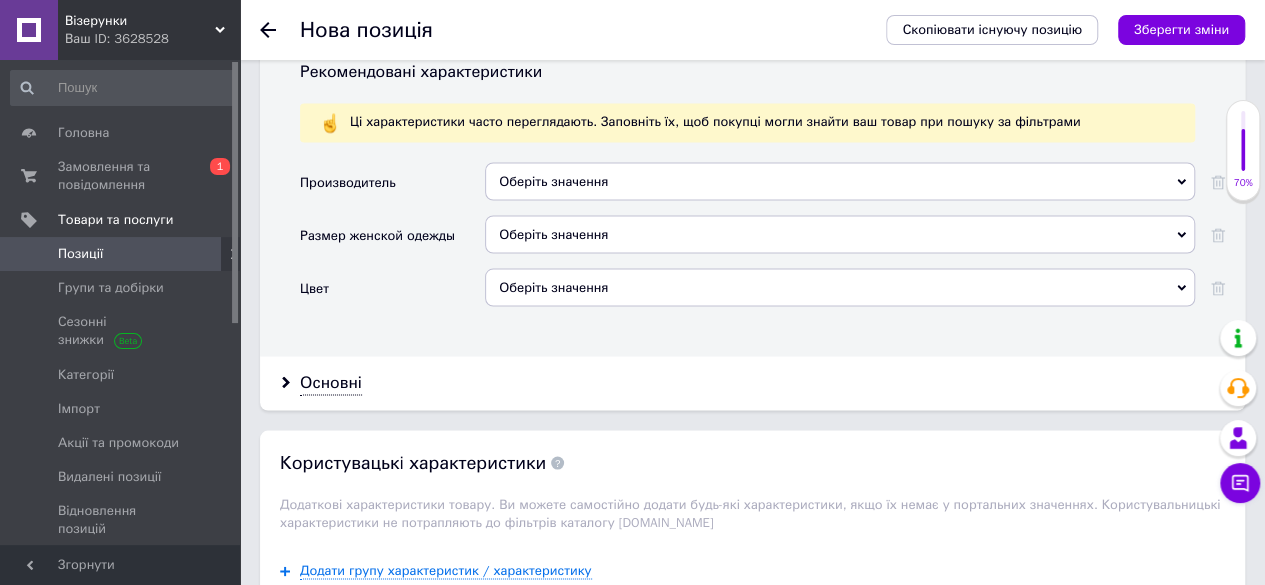 click on "Оберіть значення" at bounding box center [840, 234] 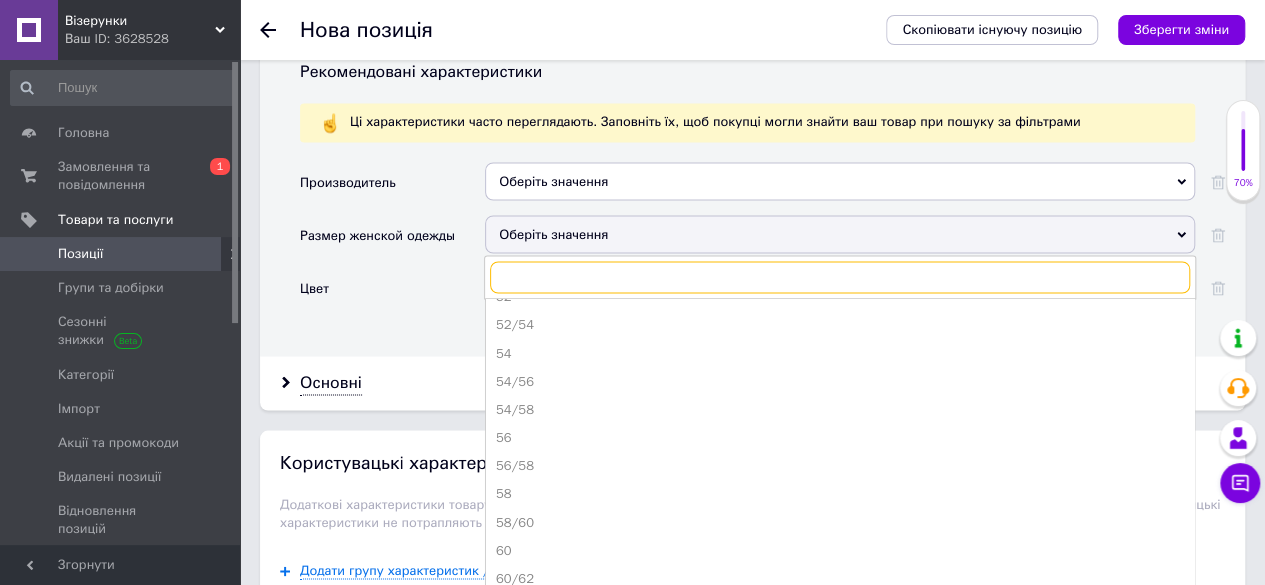 scroll, scrollTop: 700, scrollLeft: 0, axis: vertical 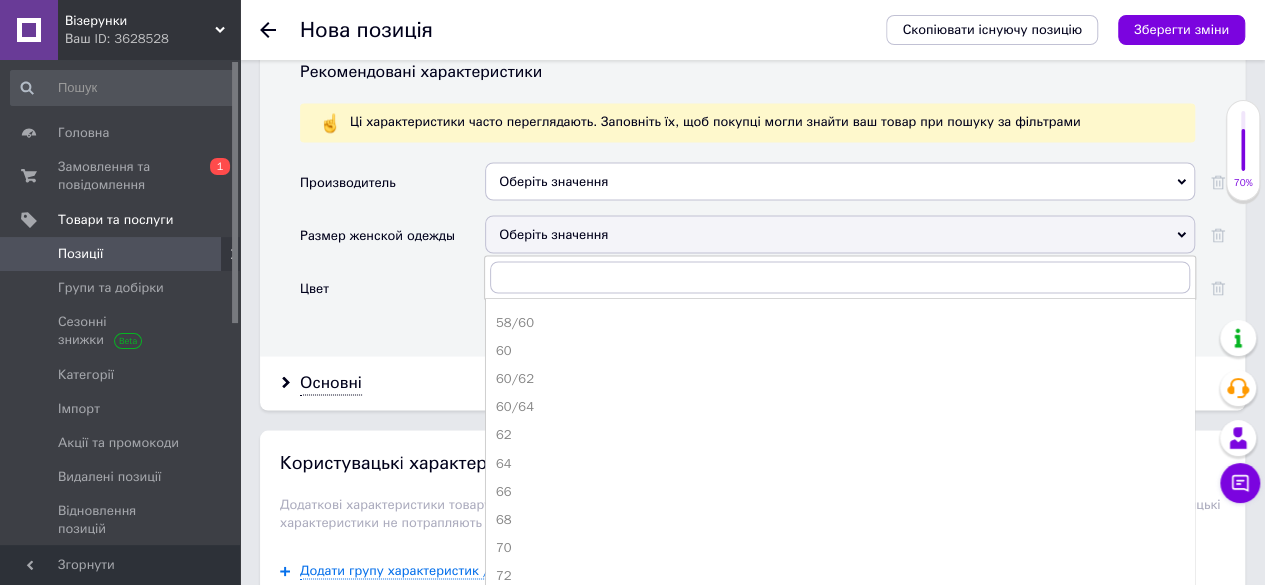 click on "Производитель" at bounding box center [392, 188] 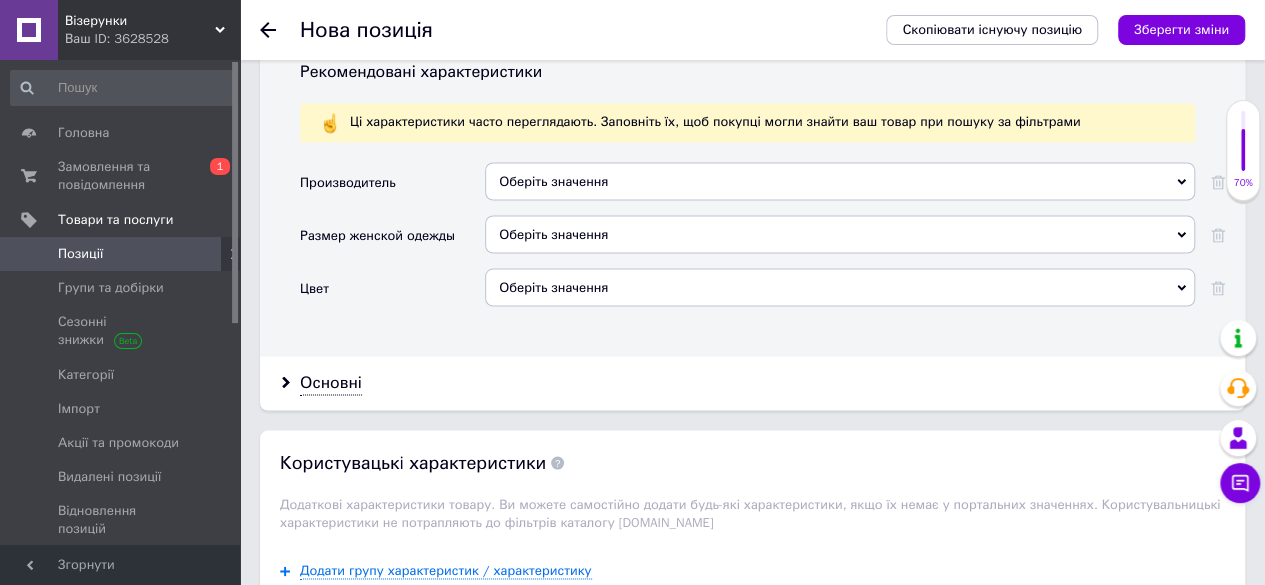 click on "Оберіть значення" at bounding box center (840, 287) 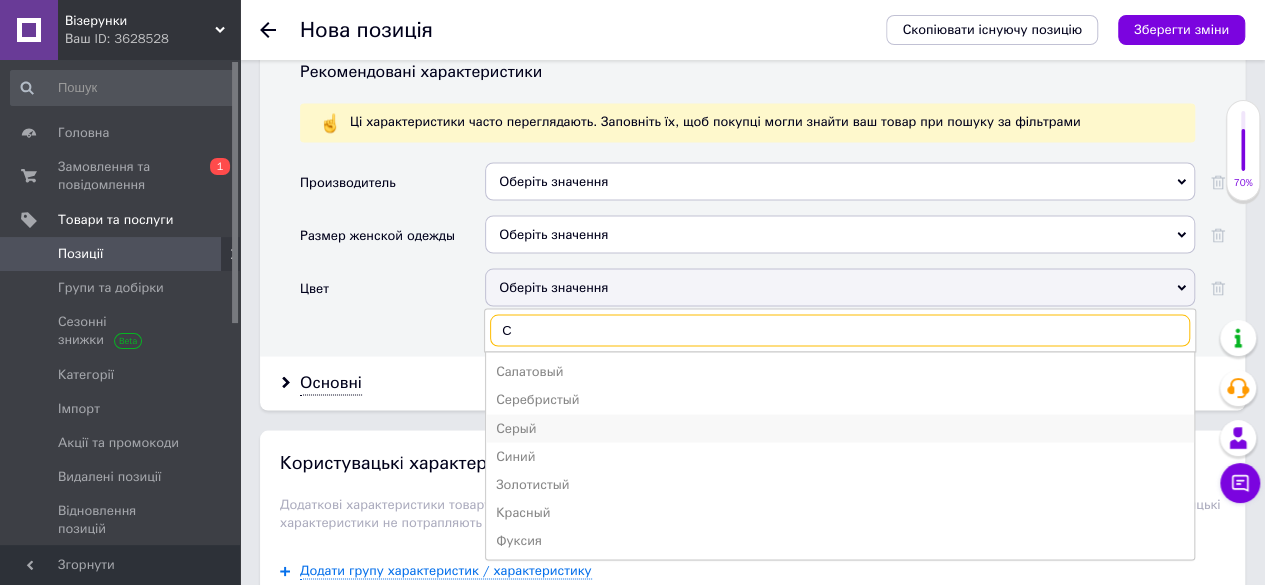 type on "С" 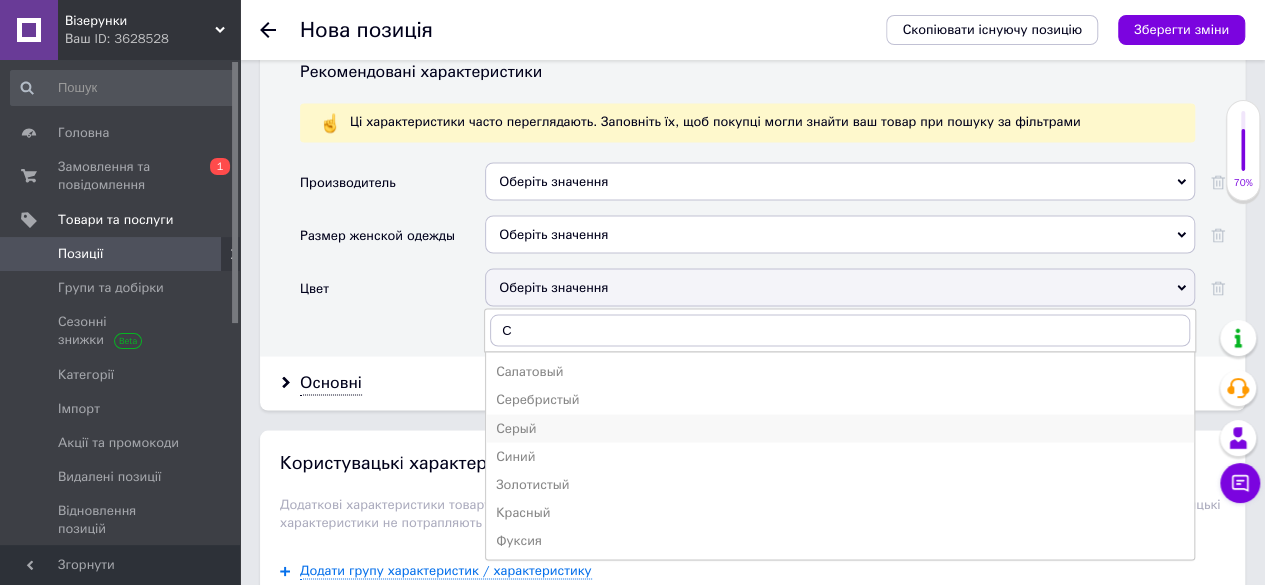 click on "Серый" at bounding box center (840, 428) 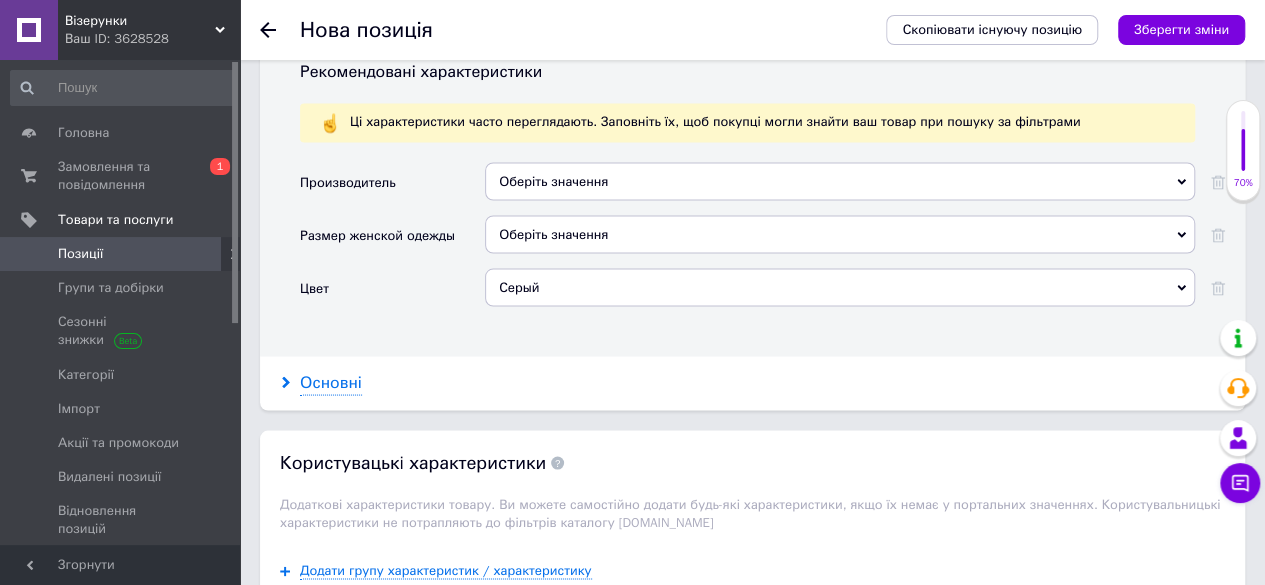 click on "Основні" at bounding box center [331, 382] 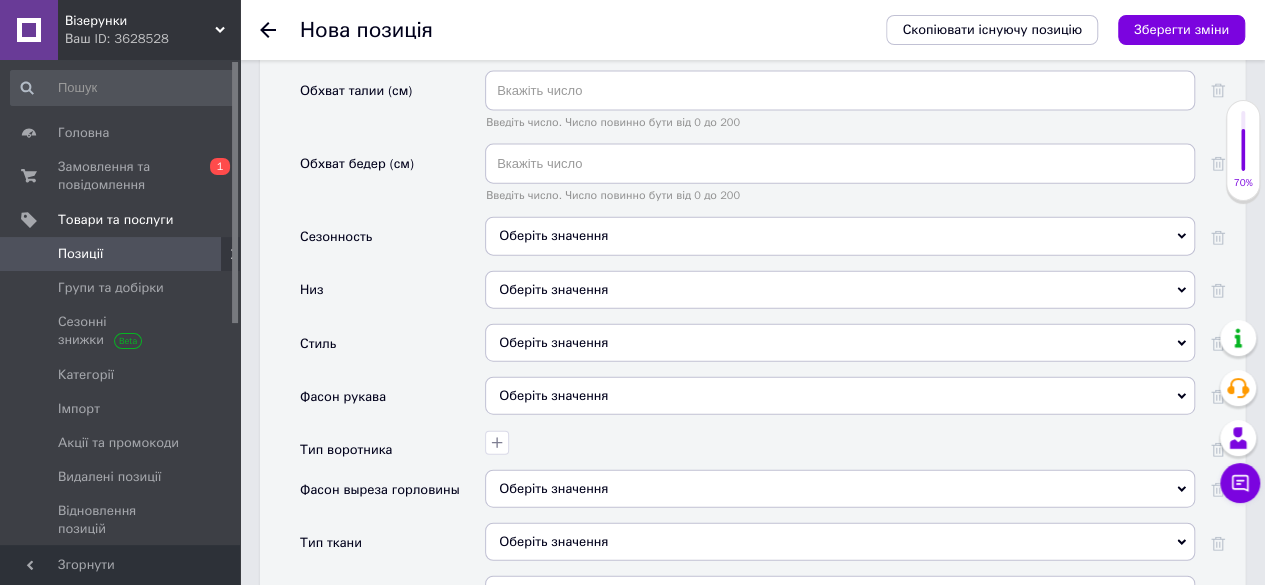 scroll, scrollTop: 2348, scrollLeft: 0, axis: vertical 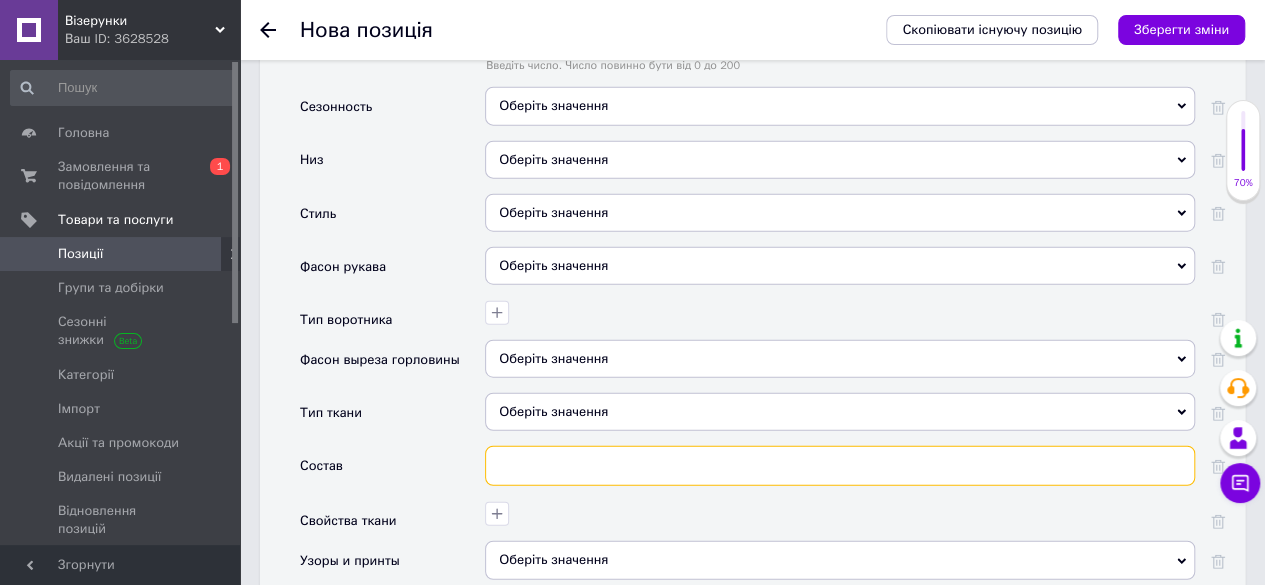 click at bounding box center (840, 466) 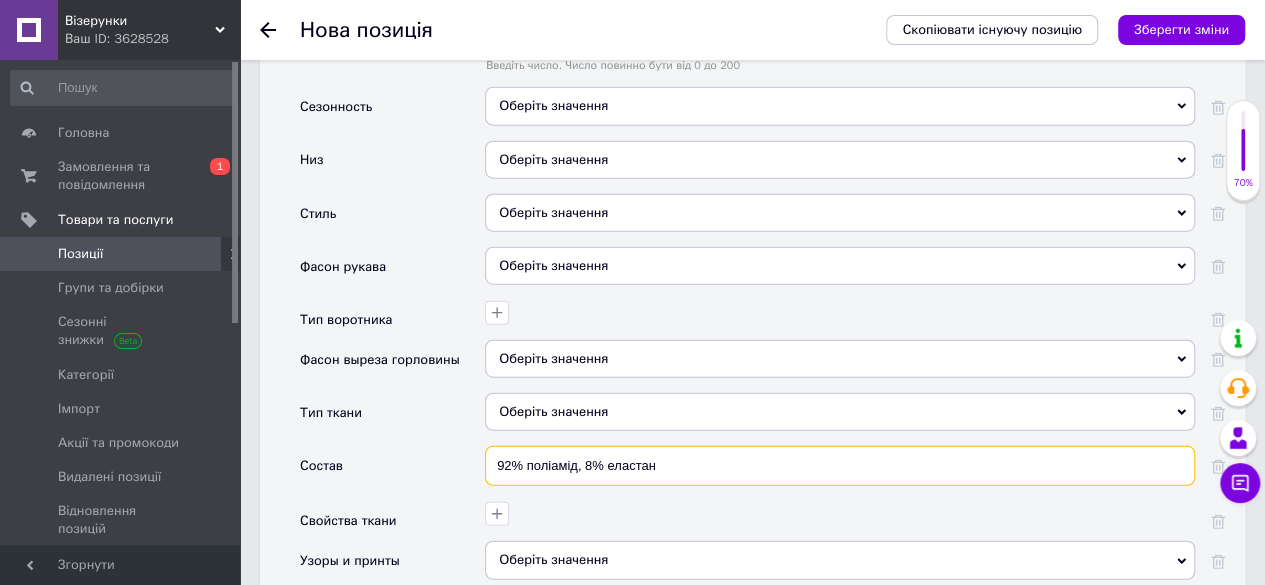 type on "92% поліамід, 8% еластан" 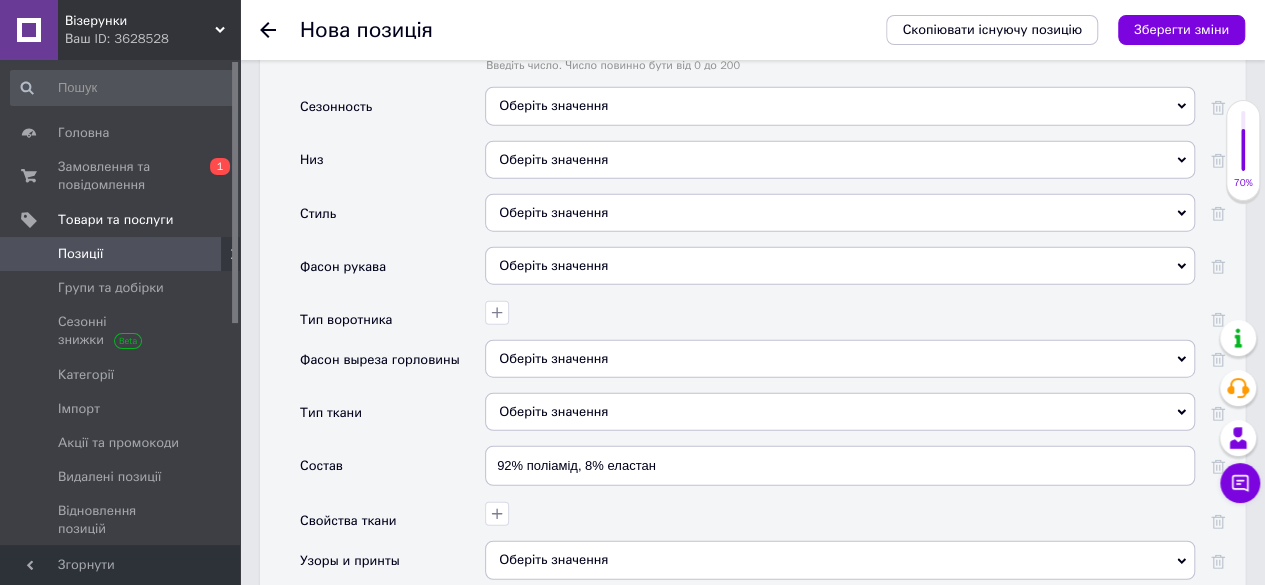 click on "Оберіть значення" at bounding box center (840, 412) 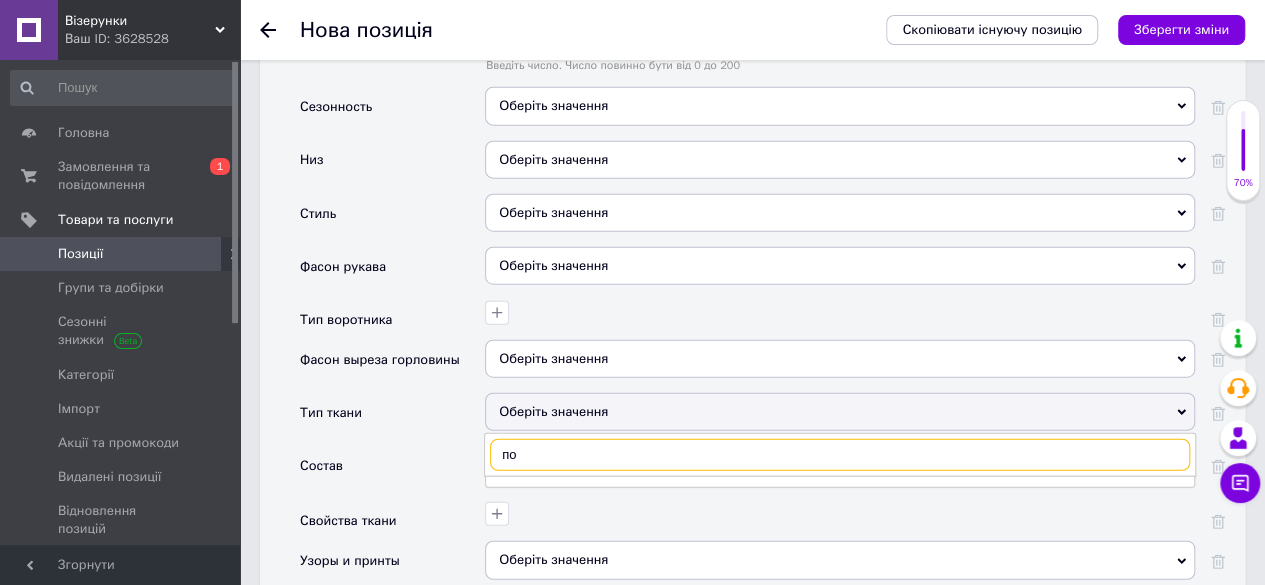 type on "п" 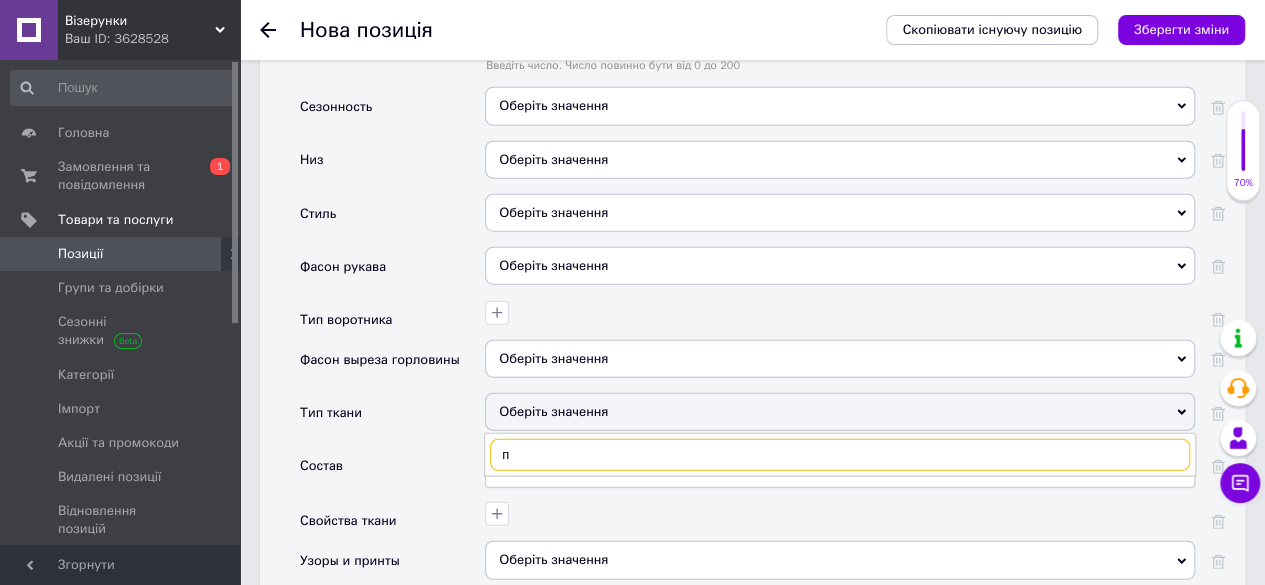 type 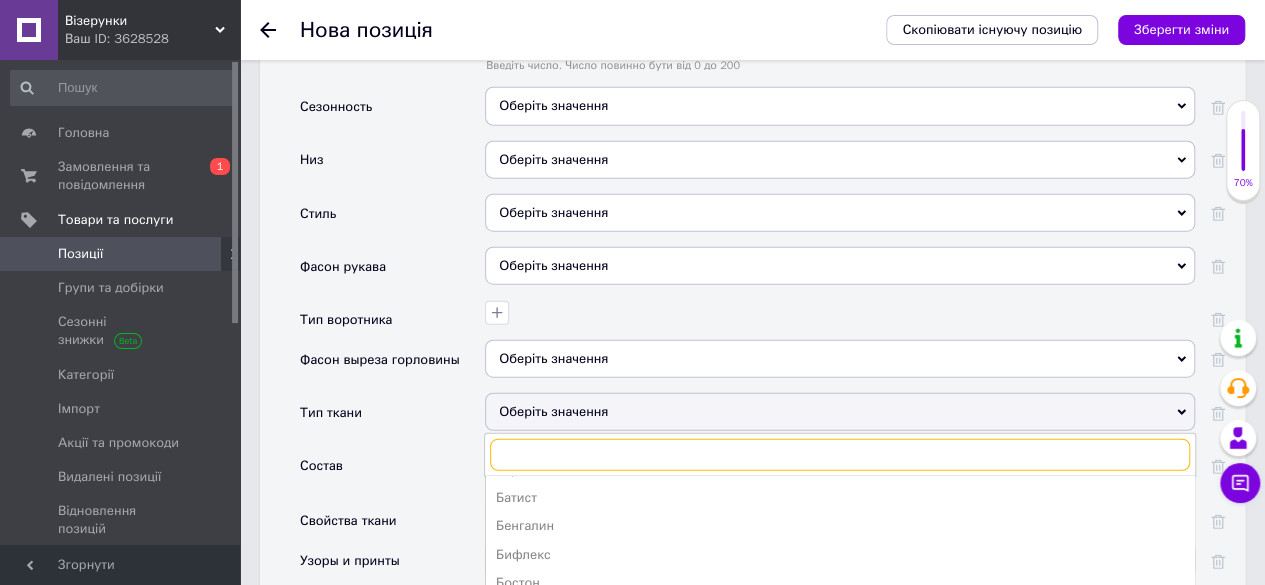 scroll, scrollTop: 200, scrollLeft: 0, axis: vertical 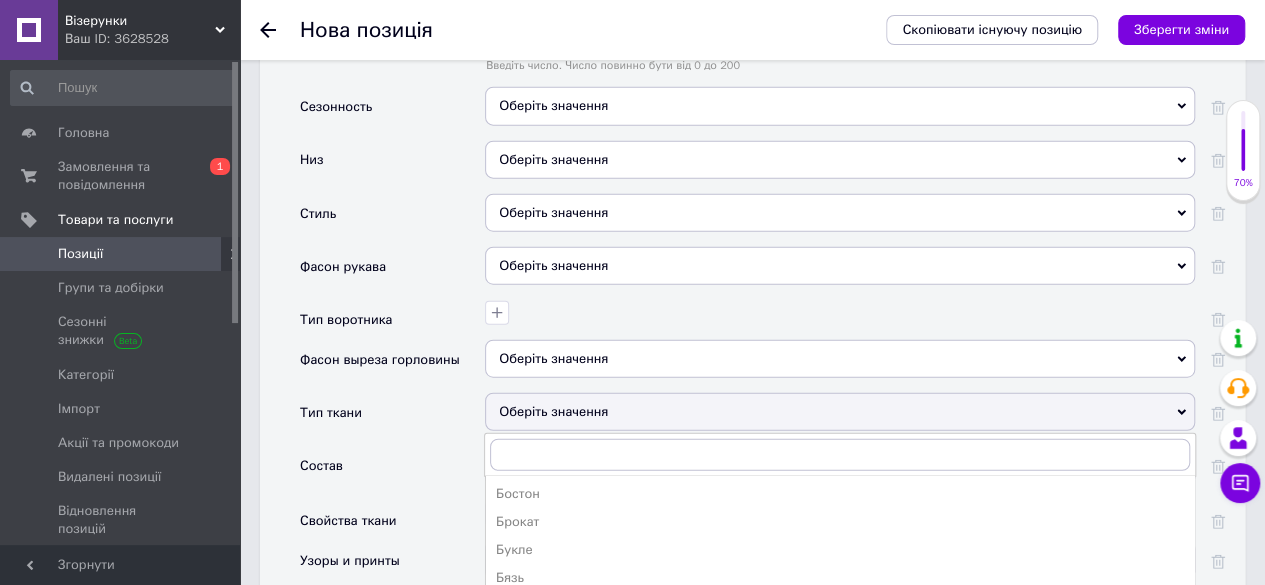 click on "Тип ткани" at bounding box center (392, 419) 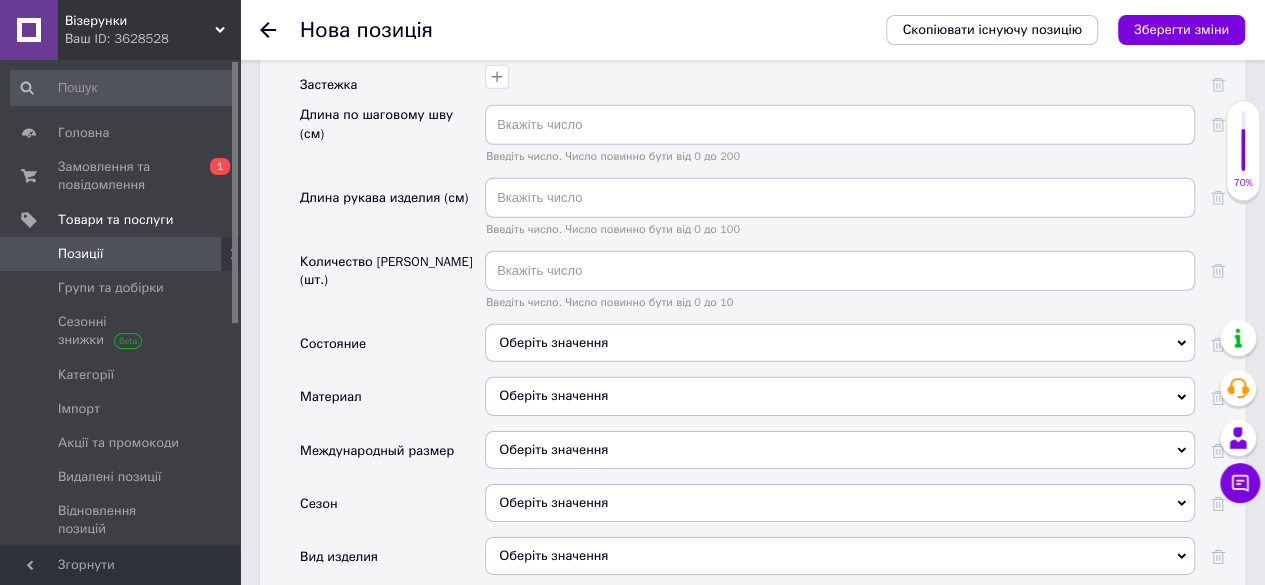 scroll, scrollTop: 2948, scrollLeft: 0, axis: vertical 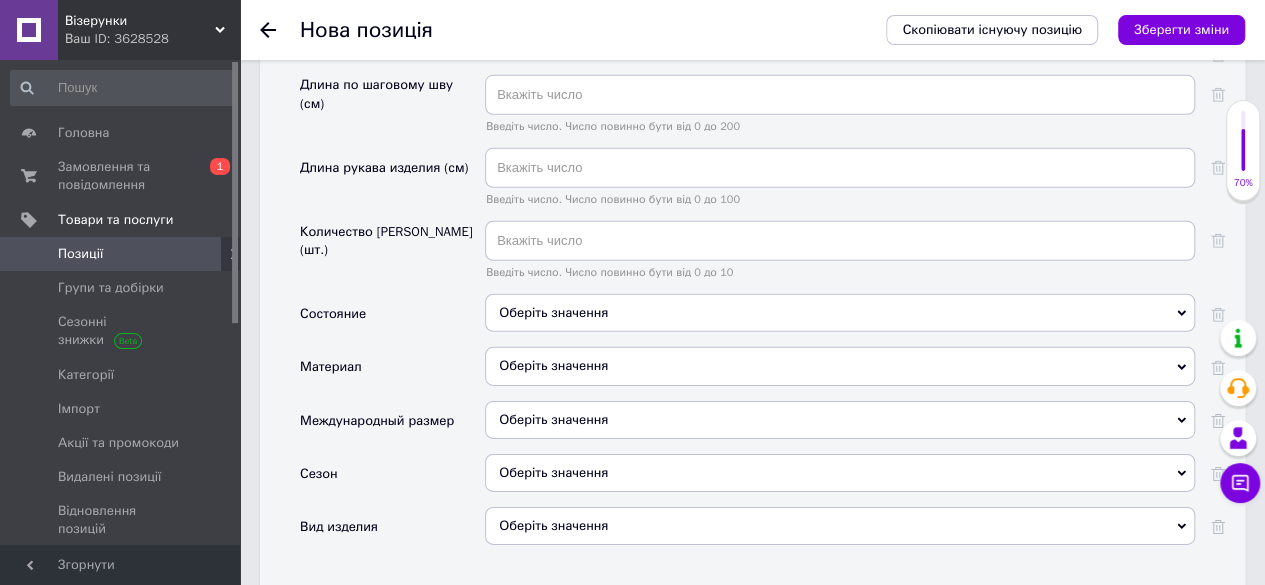 click on "Оберіть значення" at bounding box center [840, 366] 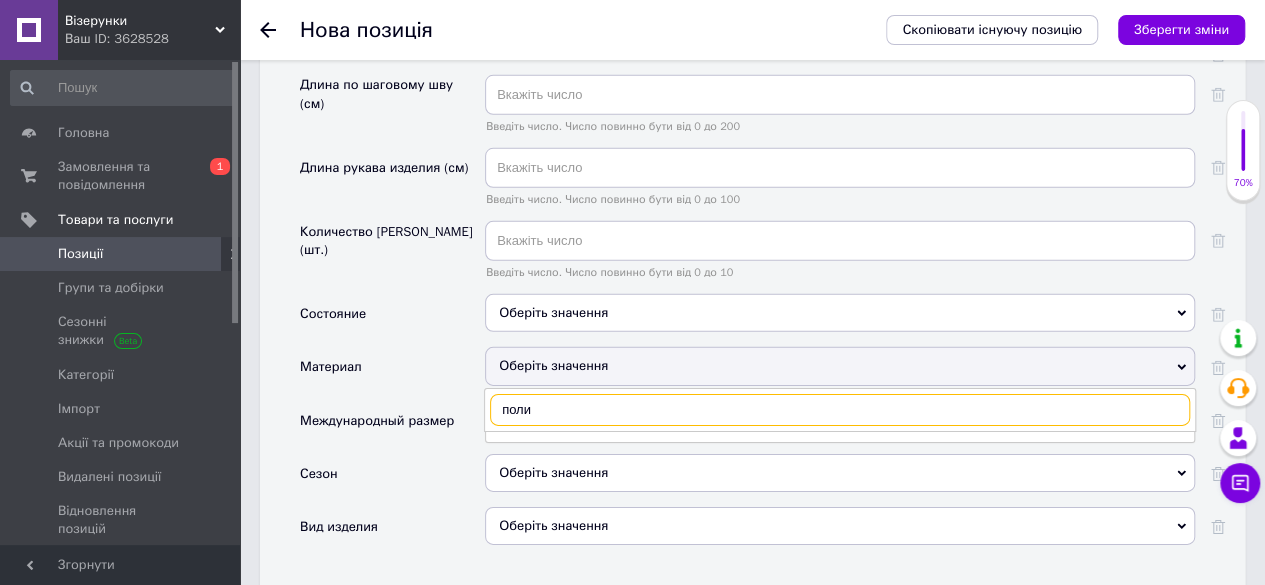 type on "полиа" 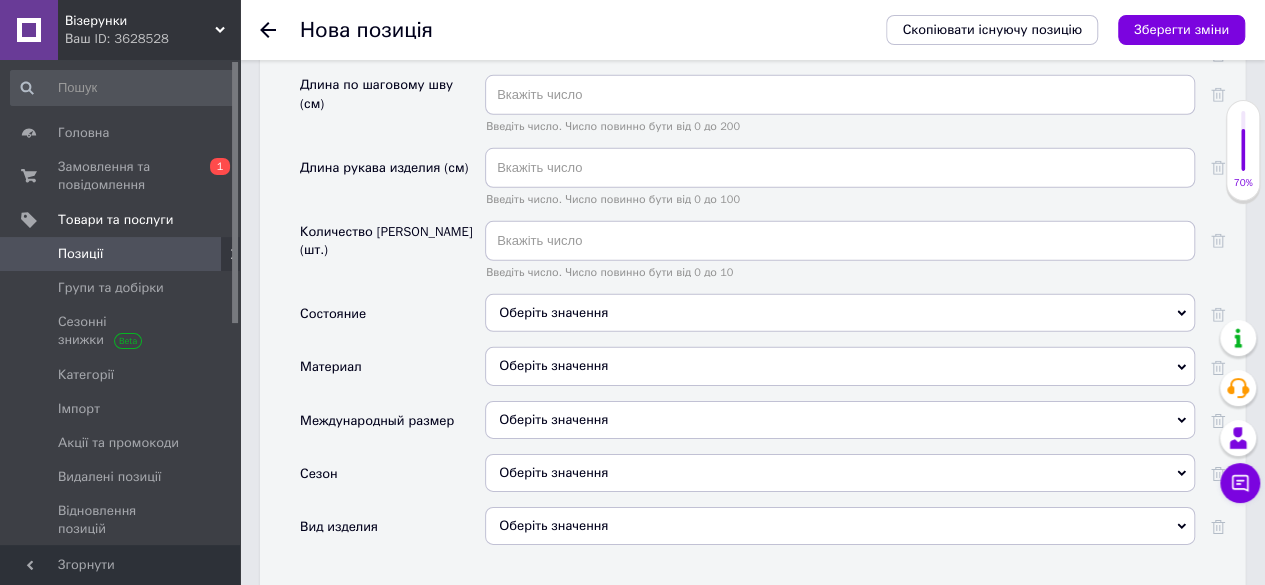 click on "Сезон" at bounding box center (392, 480) 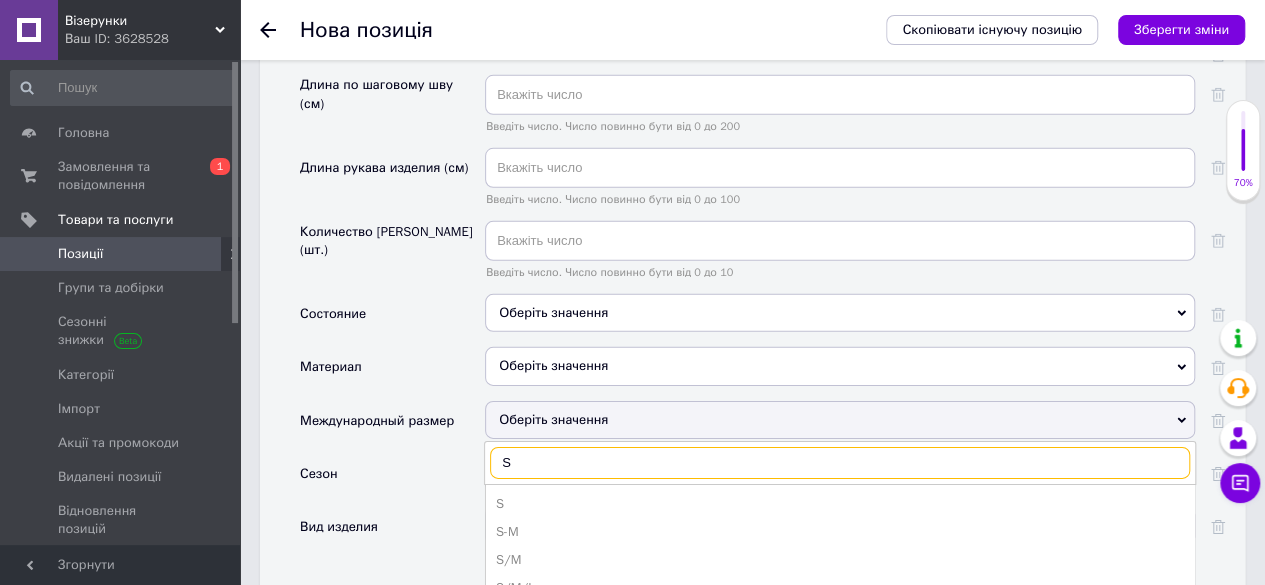 type on "S" 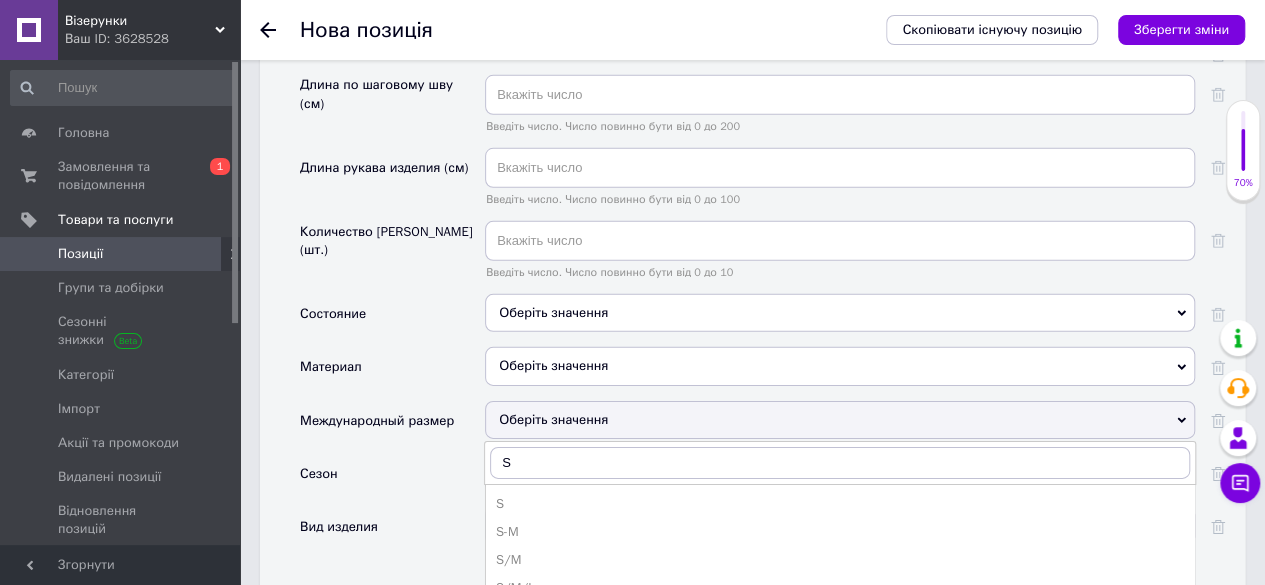 click on "S/M" at bounding box center (840, 560) 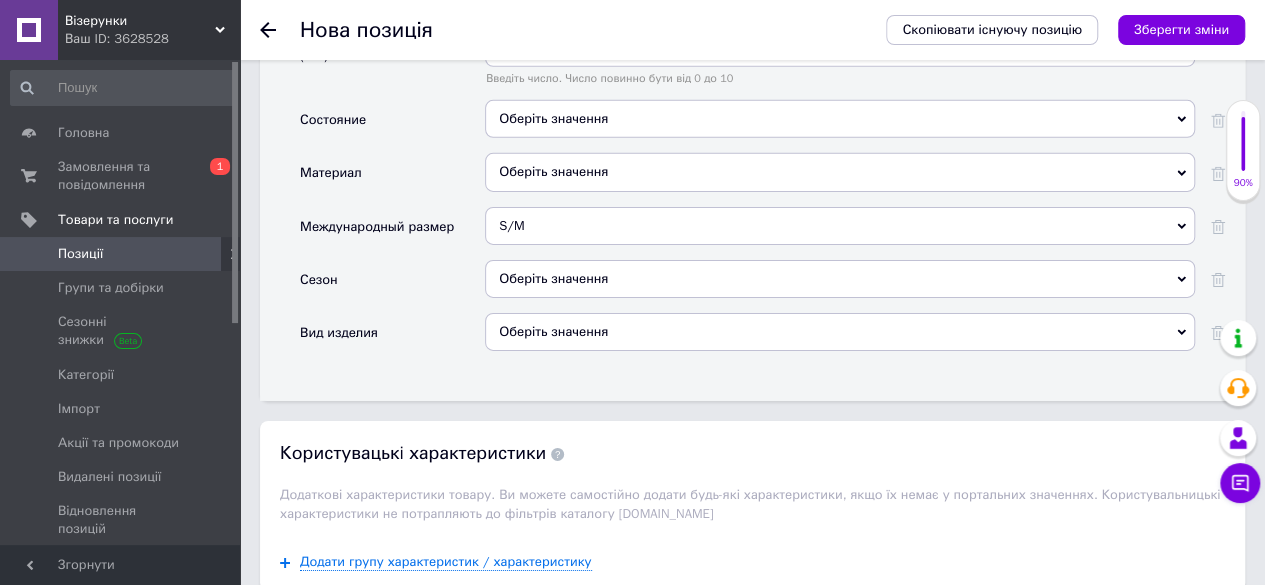 scroll, scrollTop: 3148, scrollLeft: 0, axis: vertical 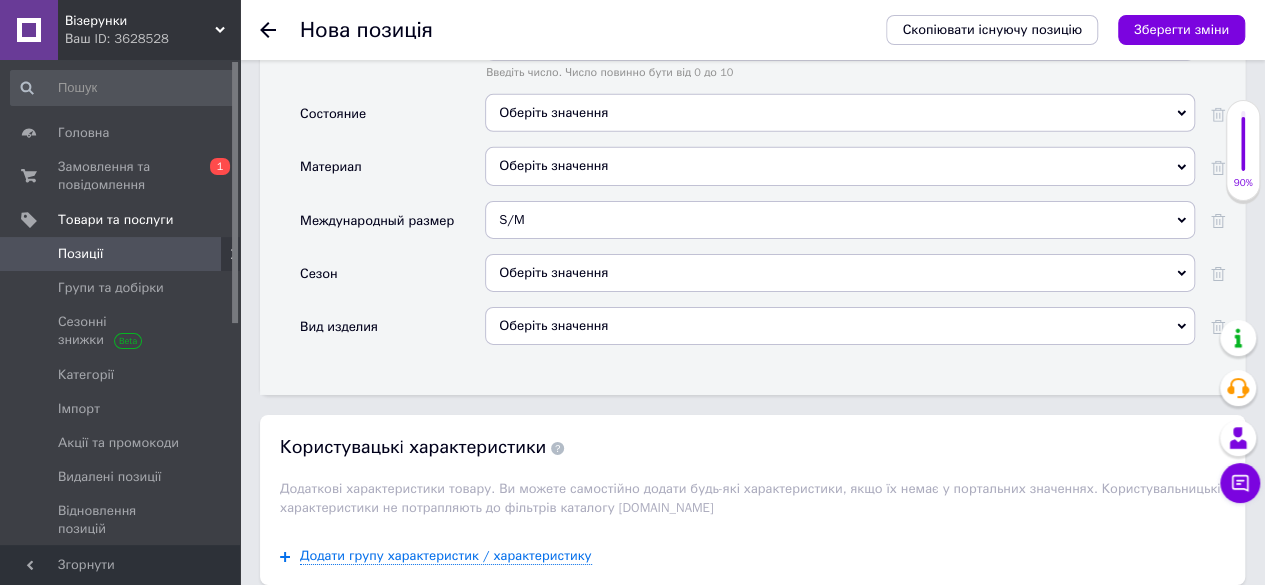 click on "Оберіть значення" at bounding box center [840, 326] 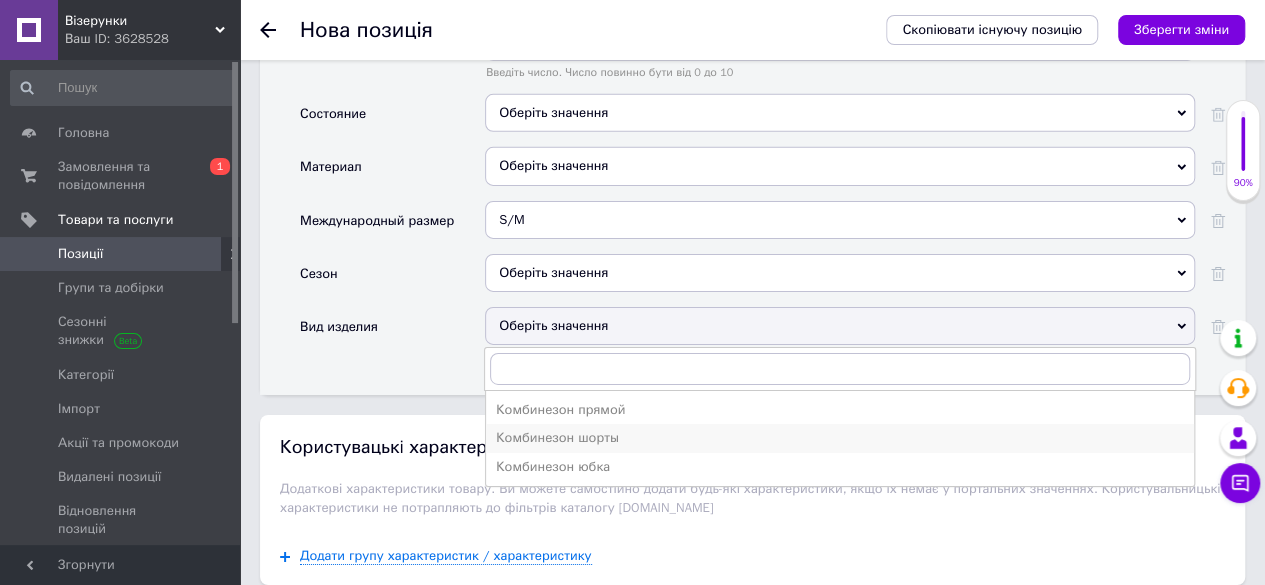 click on "Комбинезон шорты" at bounding box center [840, 438] 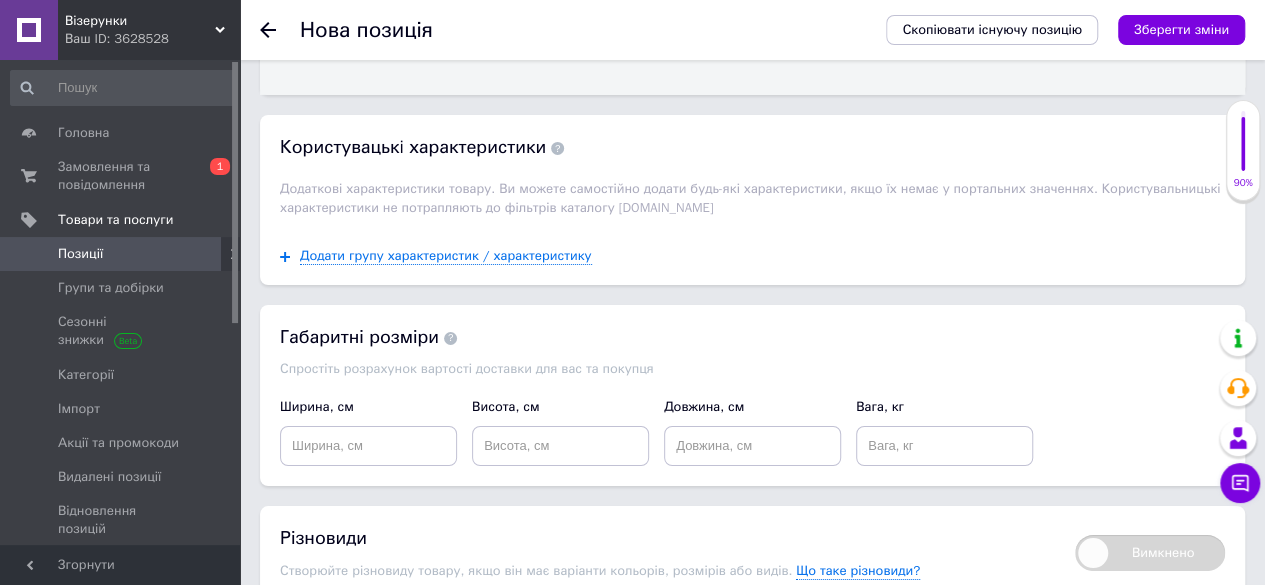 scroll, scrollTop: 3632, scrollLeft: 0, axis: vertical 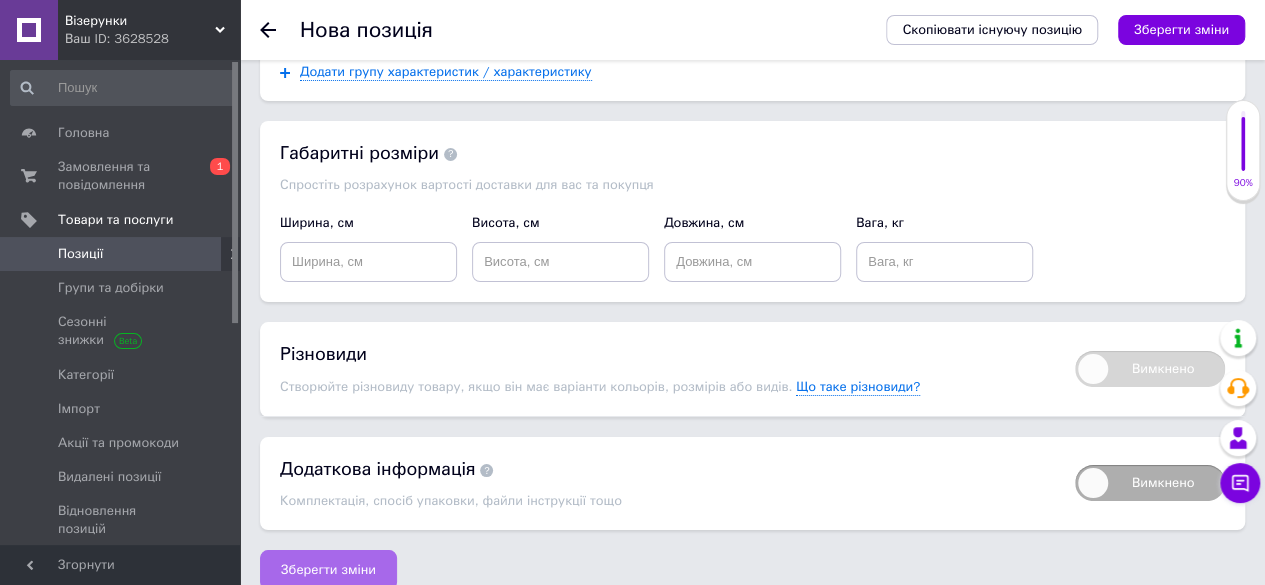 click on "Зберегти зміни" at bounding box center (328, 570) 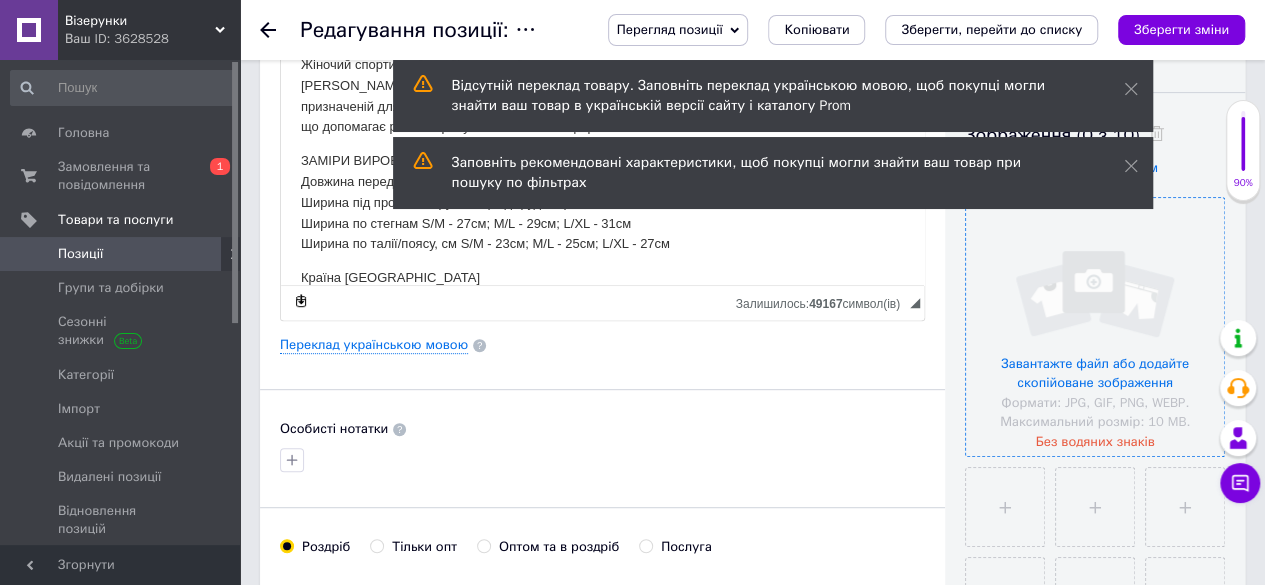 scroll, scrollTop: 200, scrollLeft: 0, axis: vertical 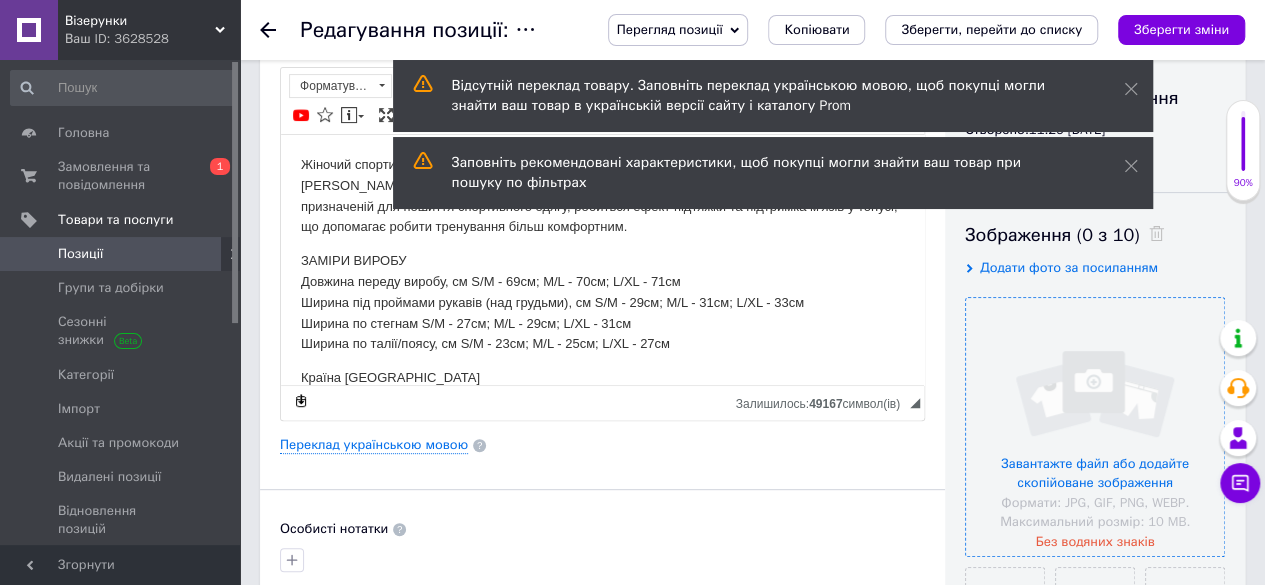 click at bounding box center (1095, 427) 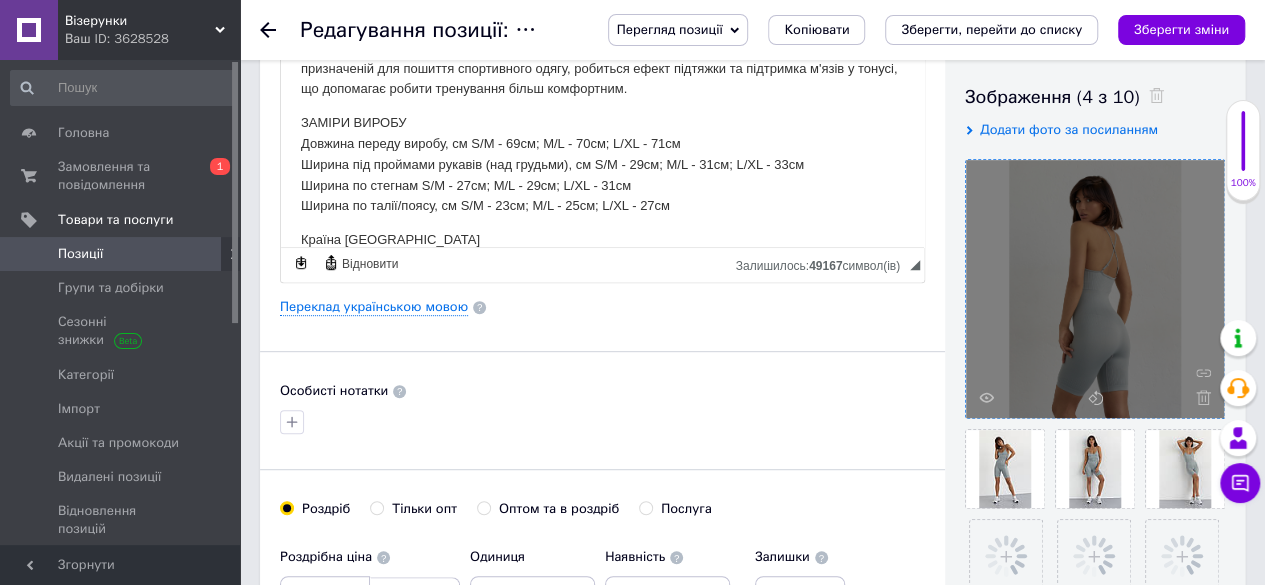 scroll, scrollTop: 400, scrollLeft: 0, axis: vertical 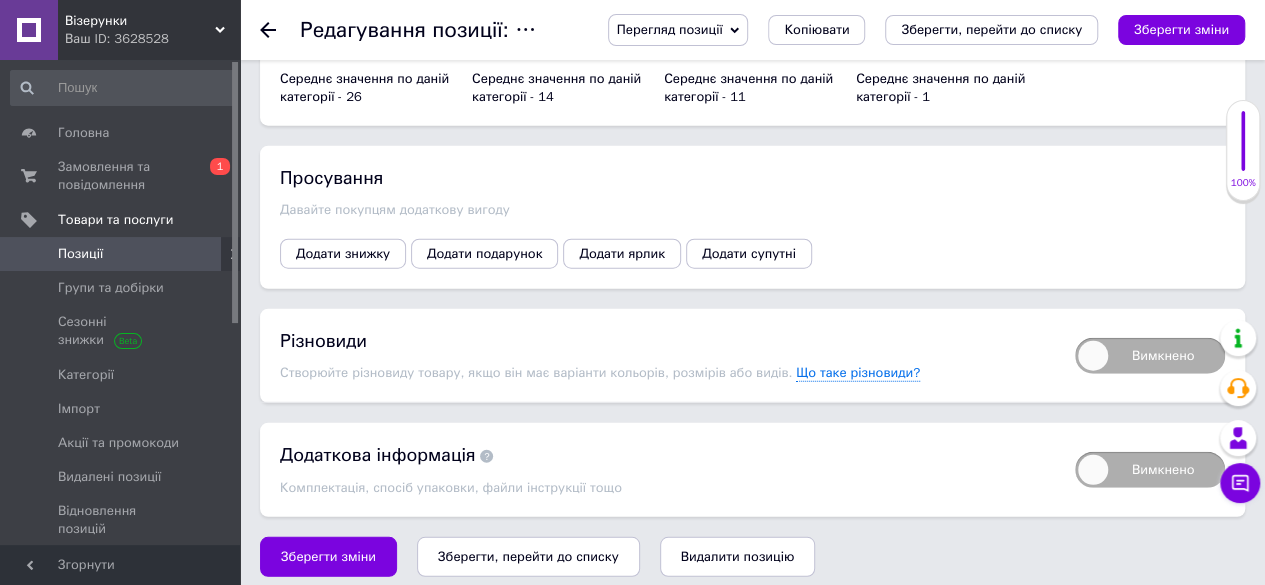 click on "Вимкнено" at bounding box center [1150, 356] 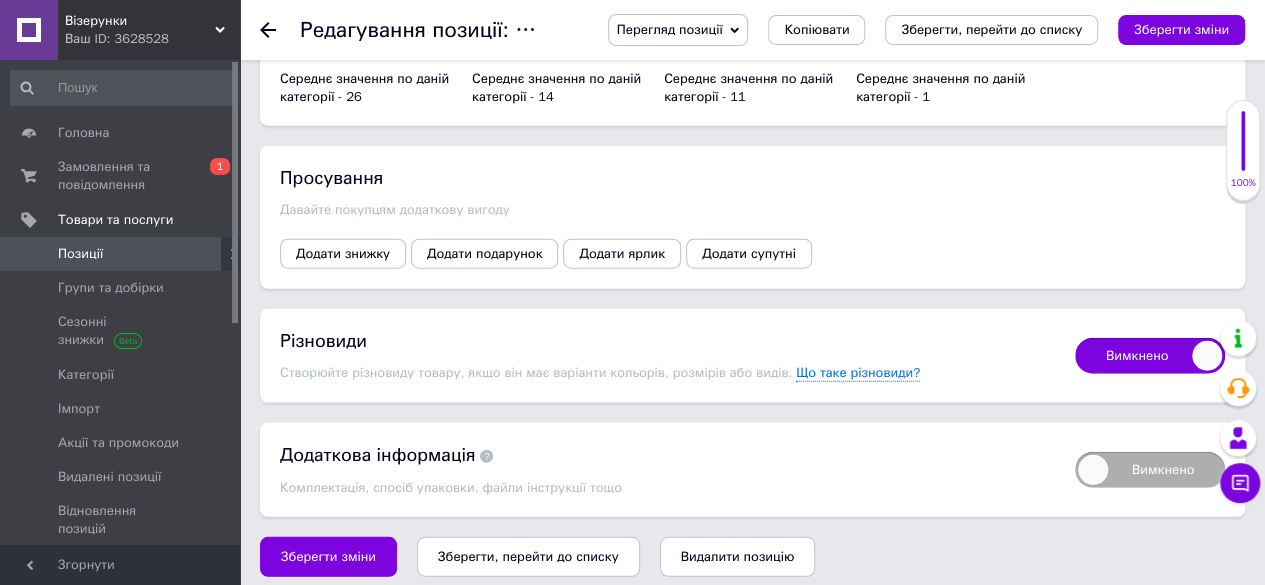 checkbox on "true" 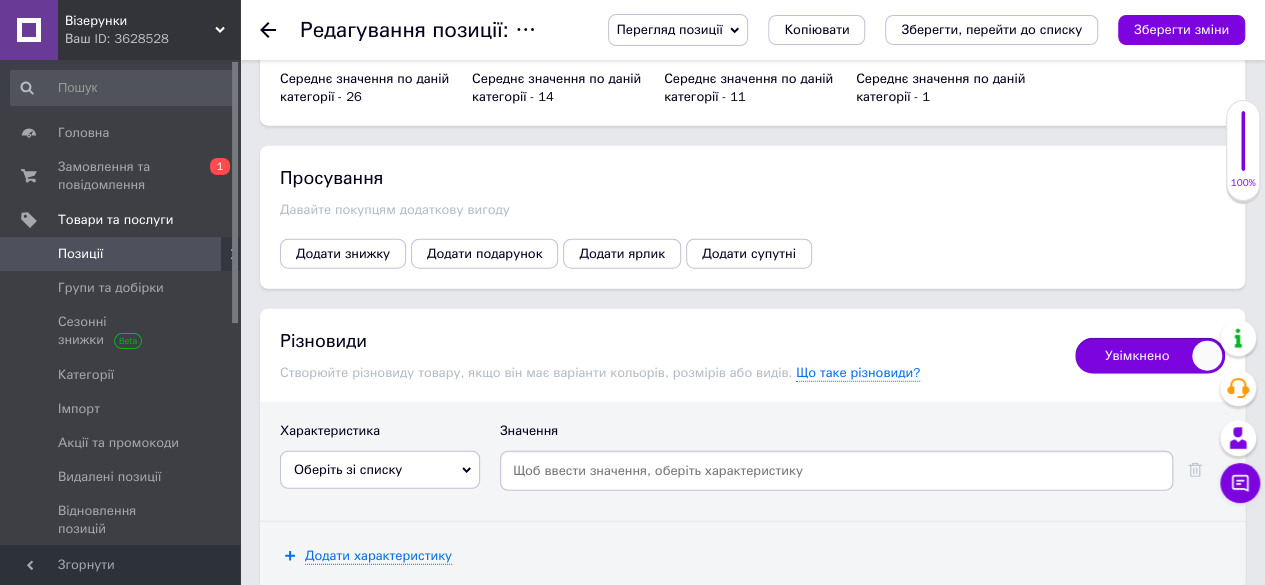 scroll, scrollTop: 2631, scrollLeft: 0, axis: vertical 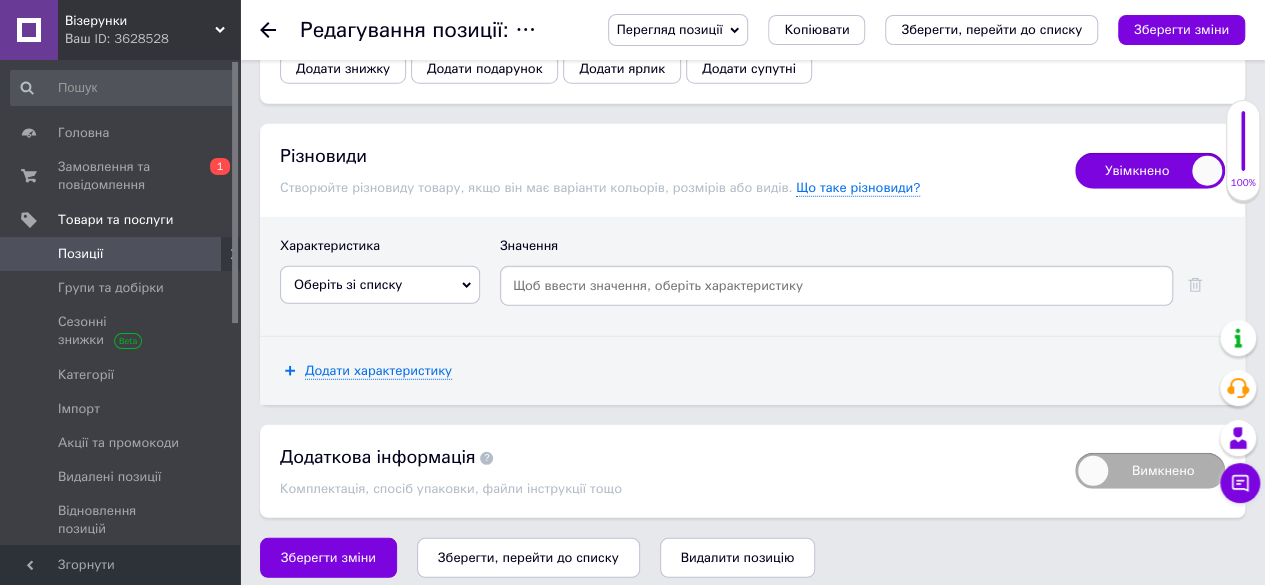 click on "Оберіть зі списку" at bounding box center [380, 285] 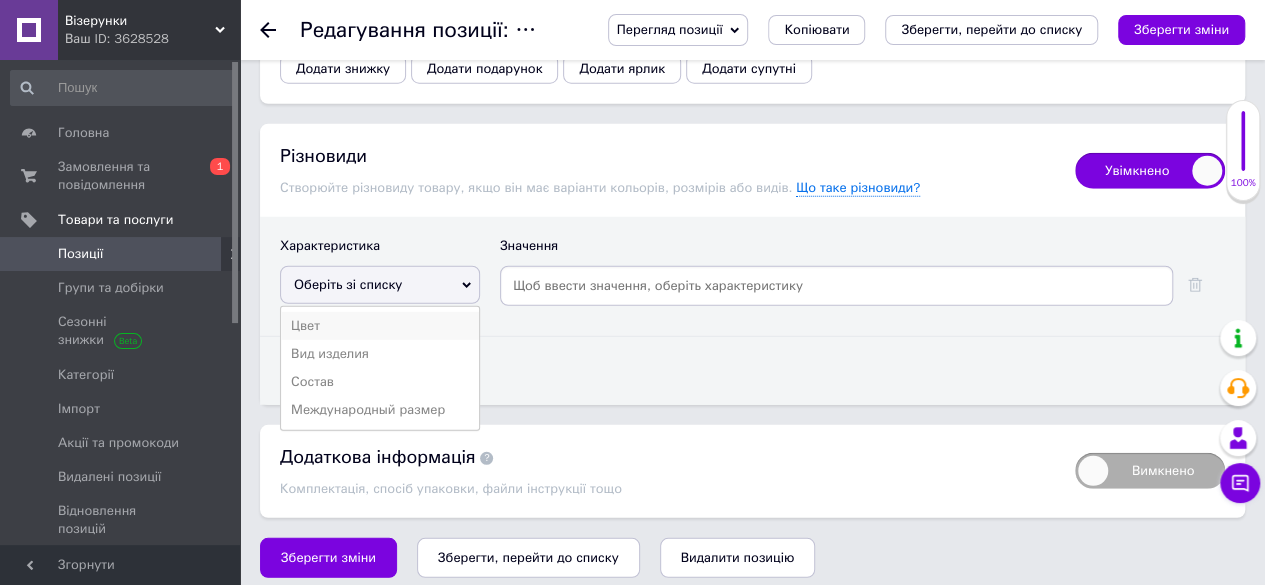 click on "Цвет" at bounding box center (380, 326) 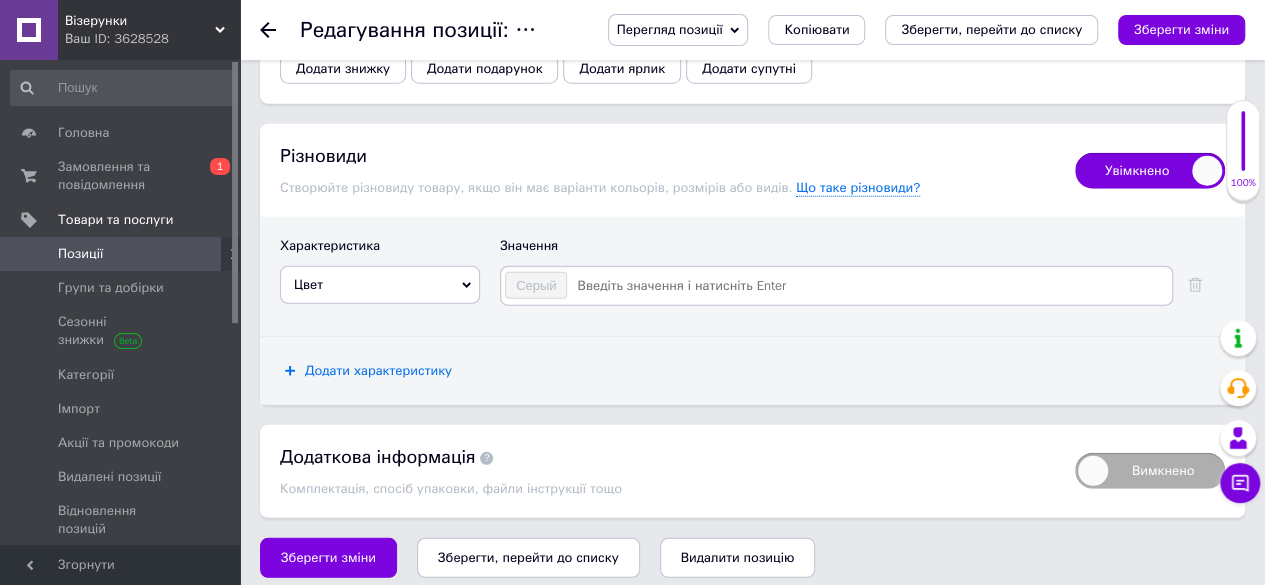 click on "Додати характеристику" at bounding box center (378, 371) 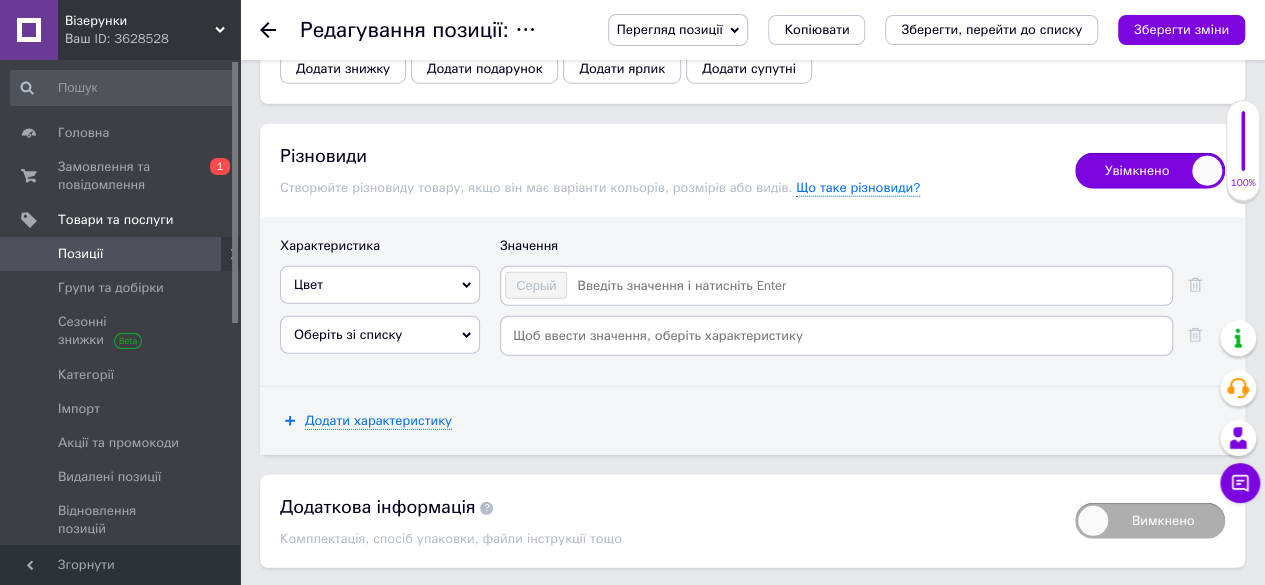 click on "Оберіть зі списку" at bounding box center (380, 335) 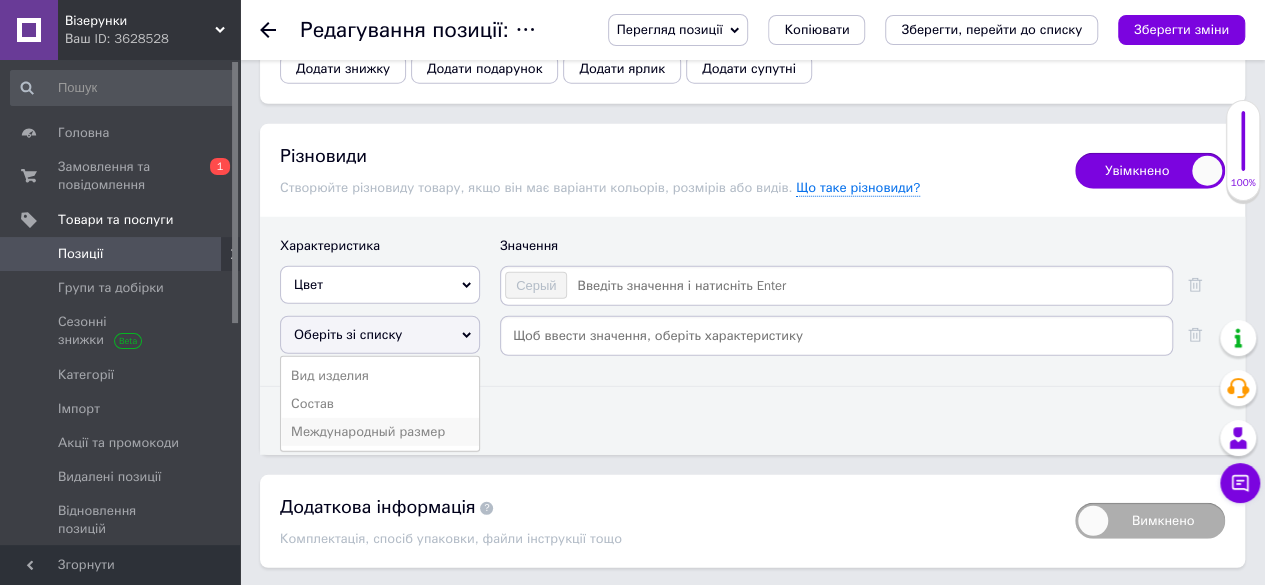 click on "Международный размер" at bounding box center (380, 432) 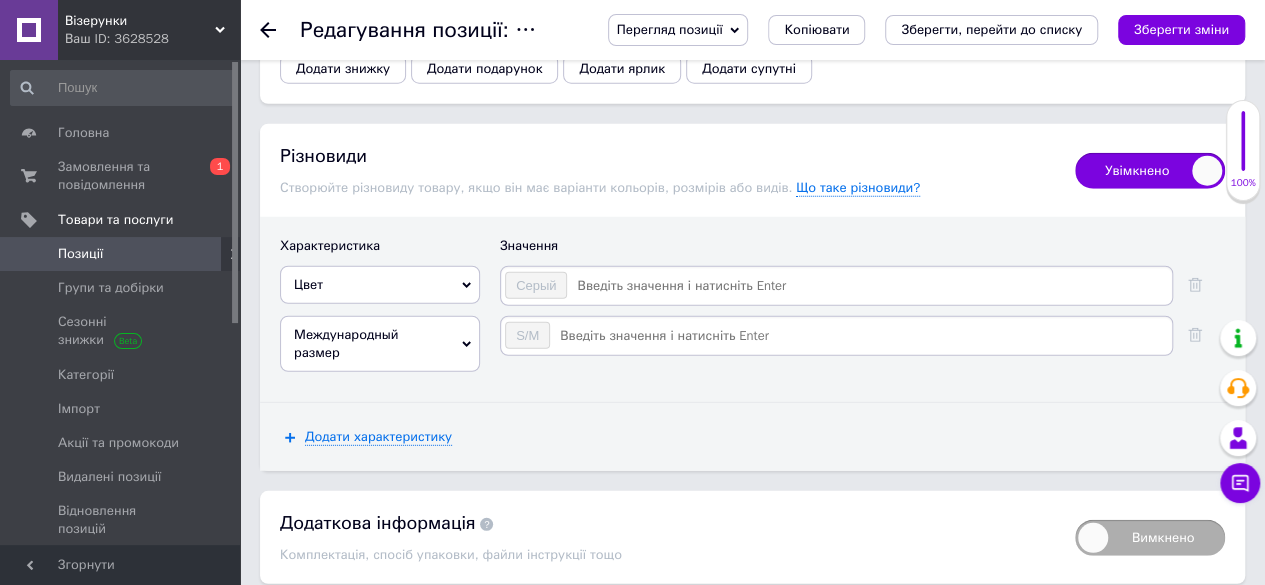 click at bounding box center (868, 286) 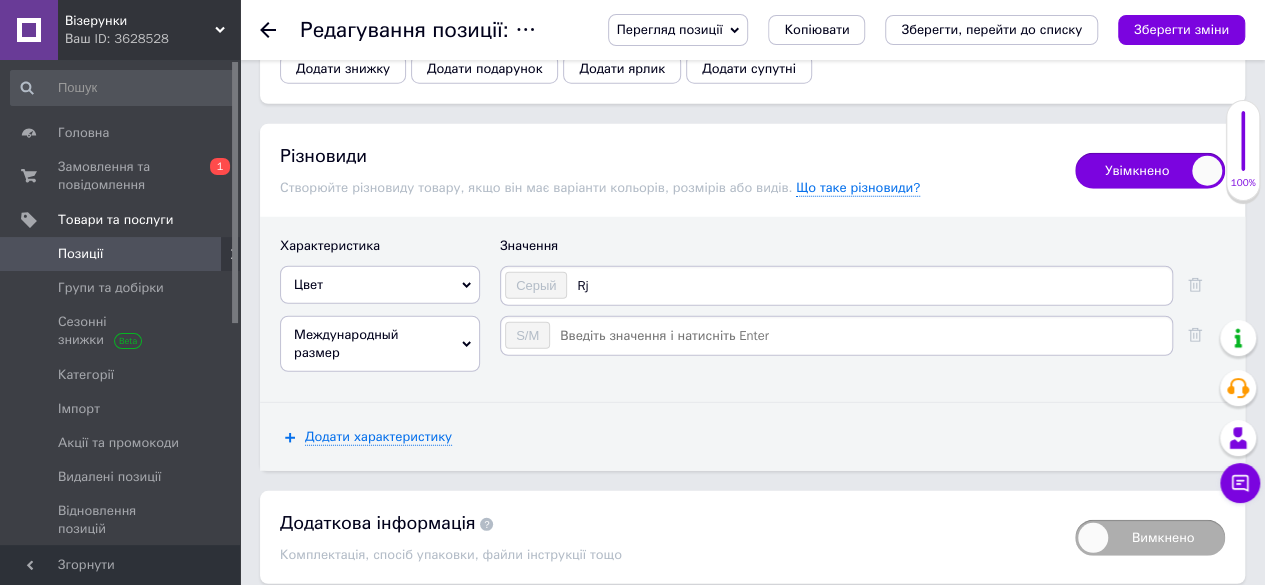 type on "R" 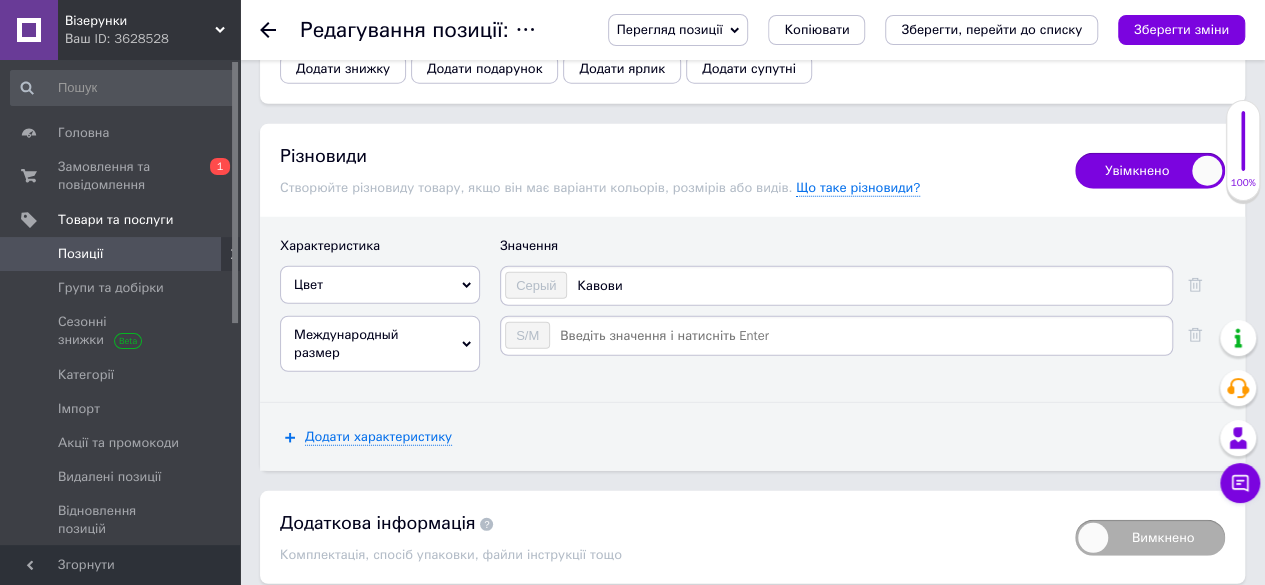 type on "Кавовий" 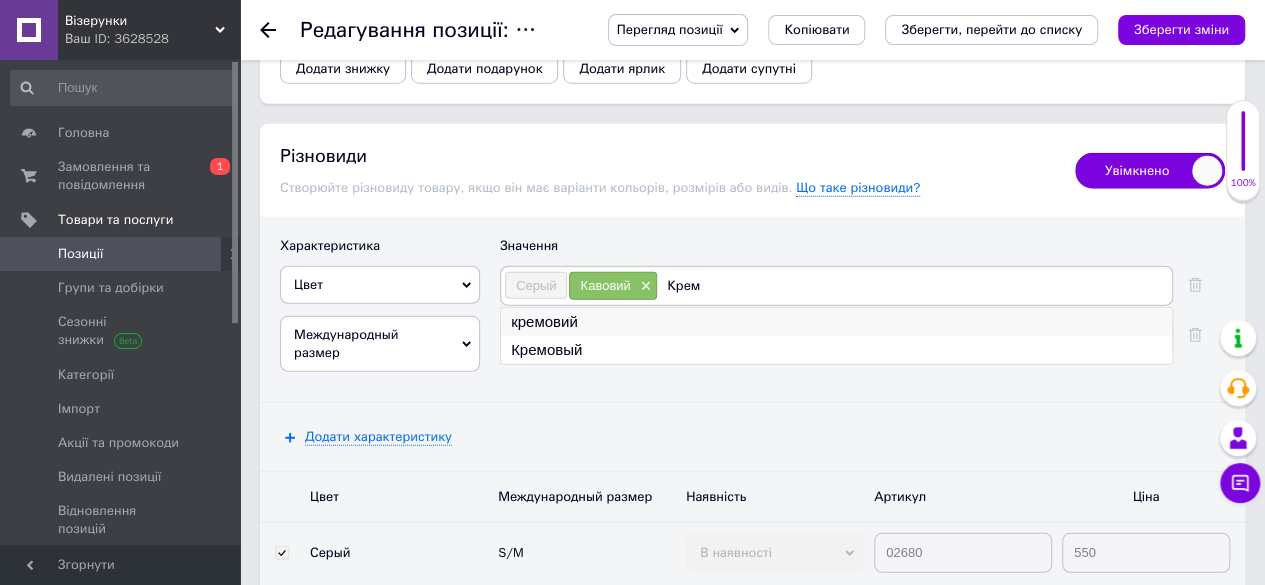 type on "Крем" 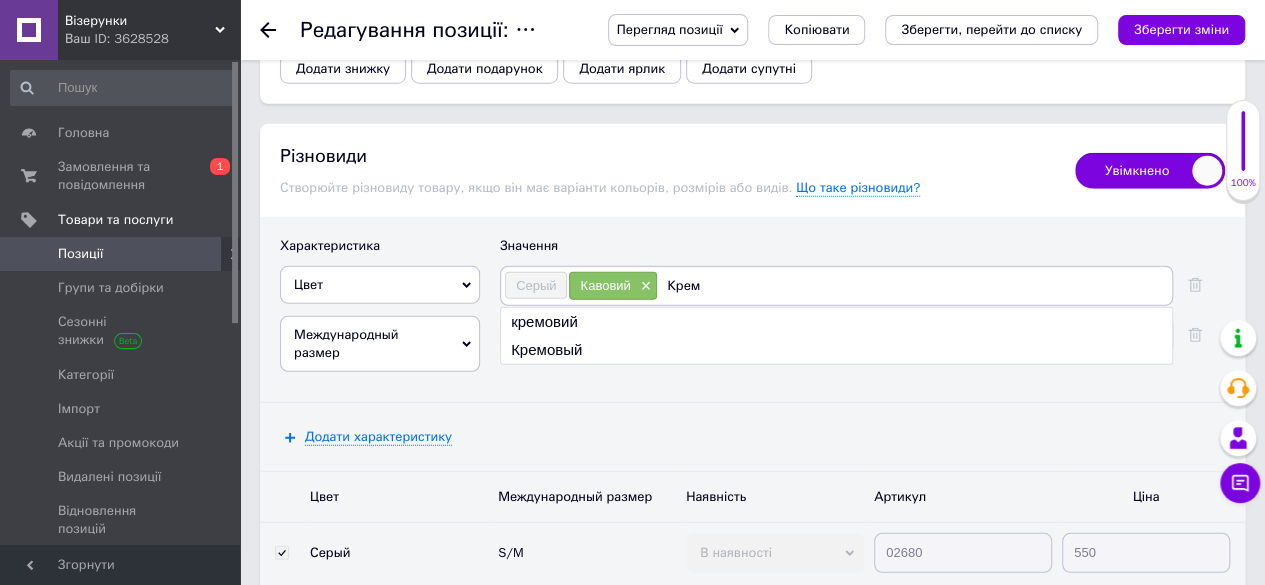 type 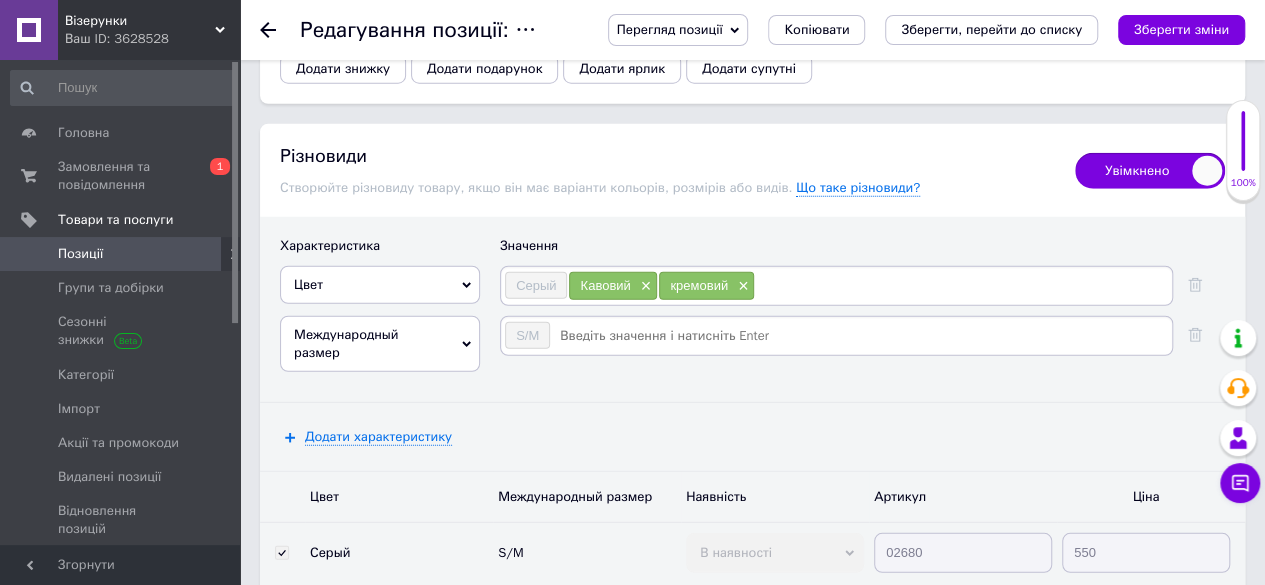 click at bounding box center (860, 336) 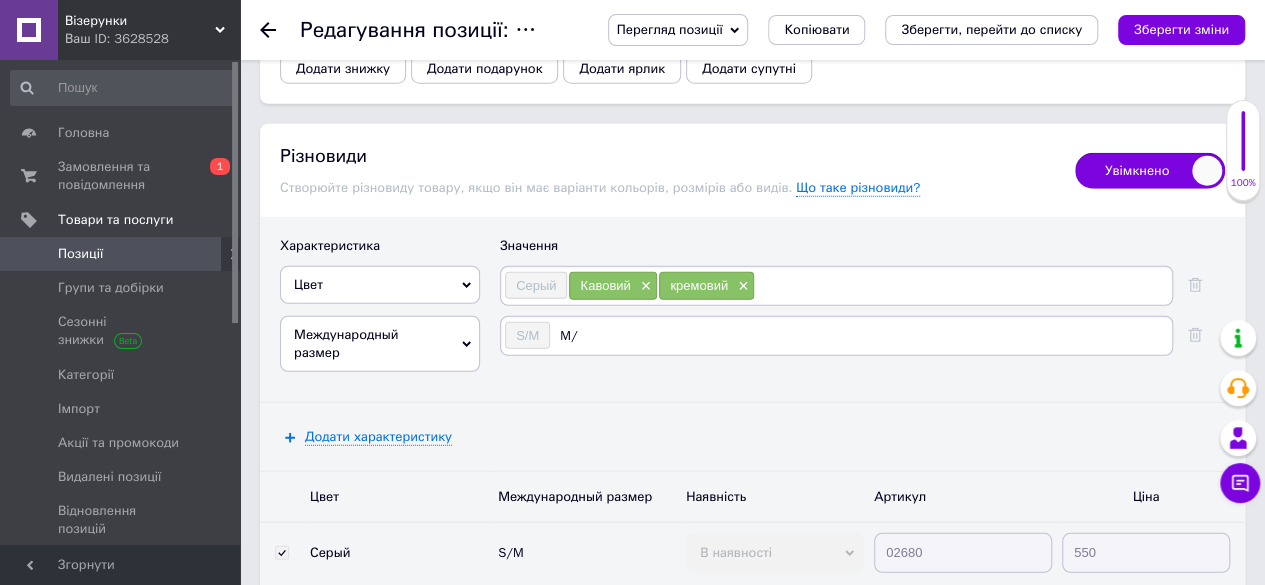 type on "M/L" 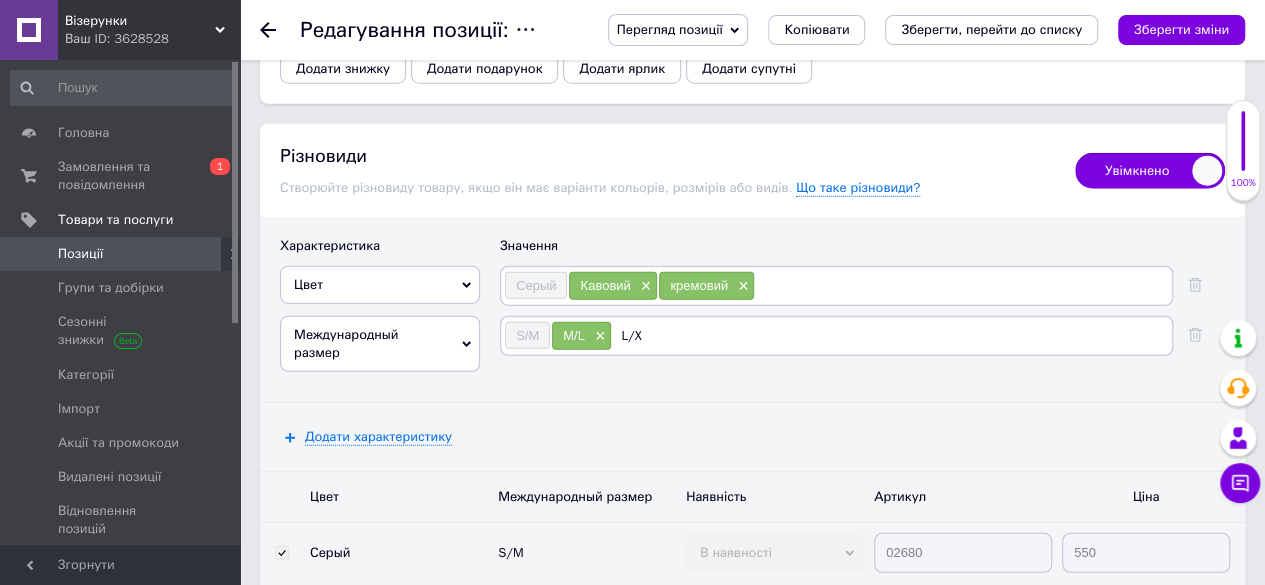 type on "L/XL" 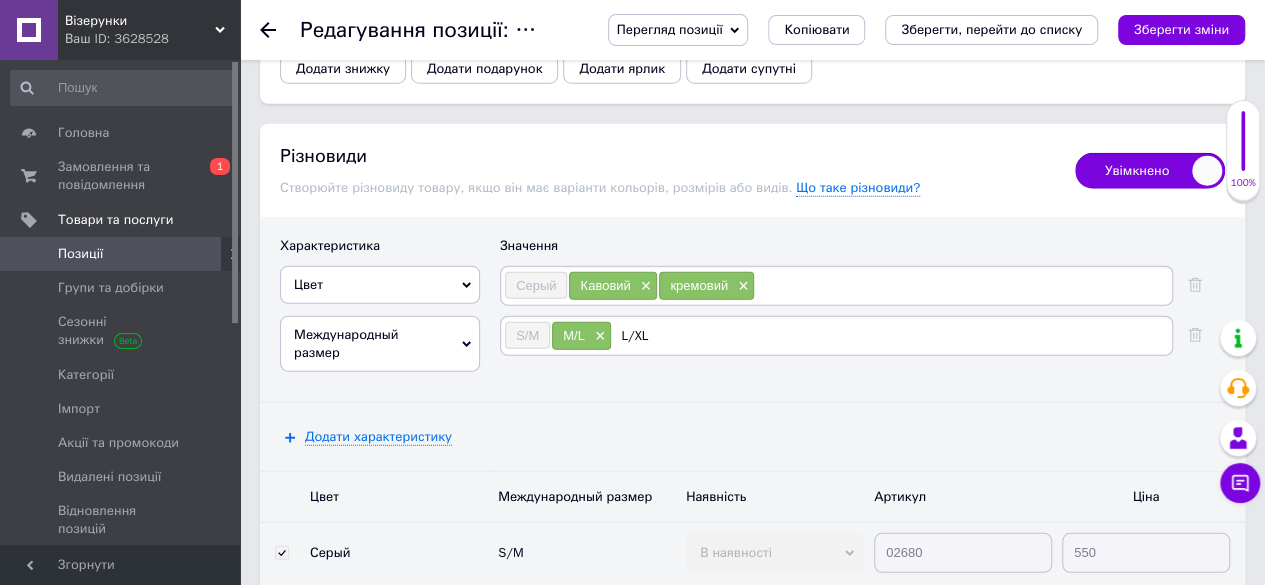 type 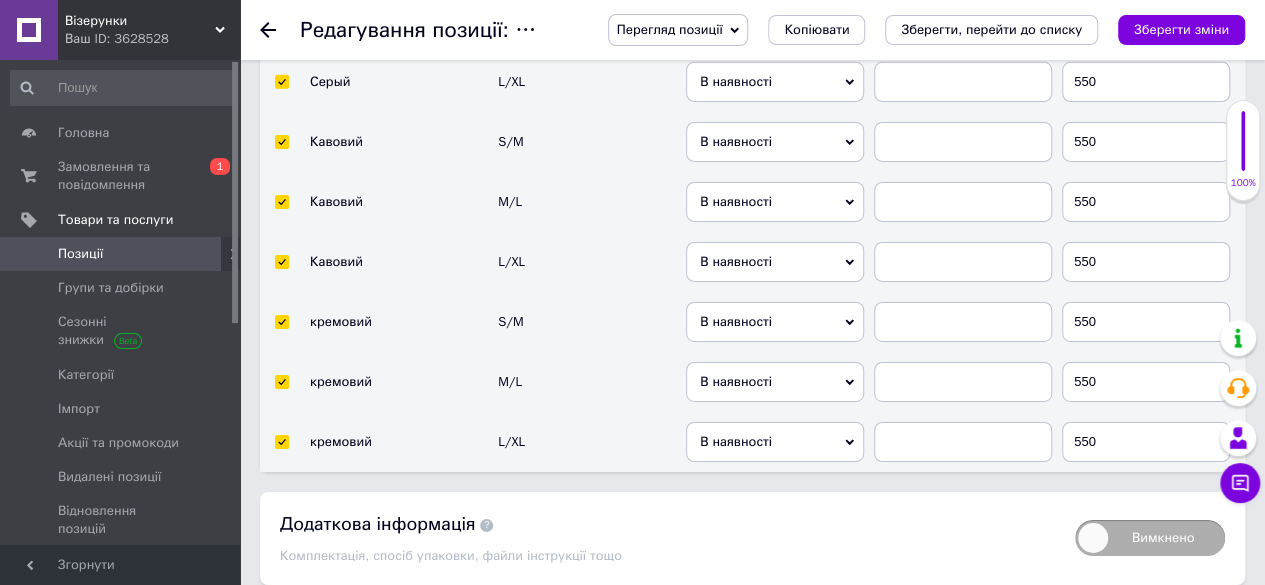 scroll, scrollTop: 3231, scrollLeft: 0, axis: vertical 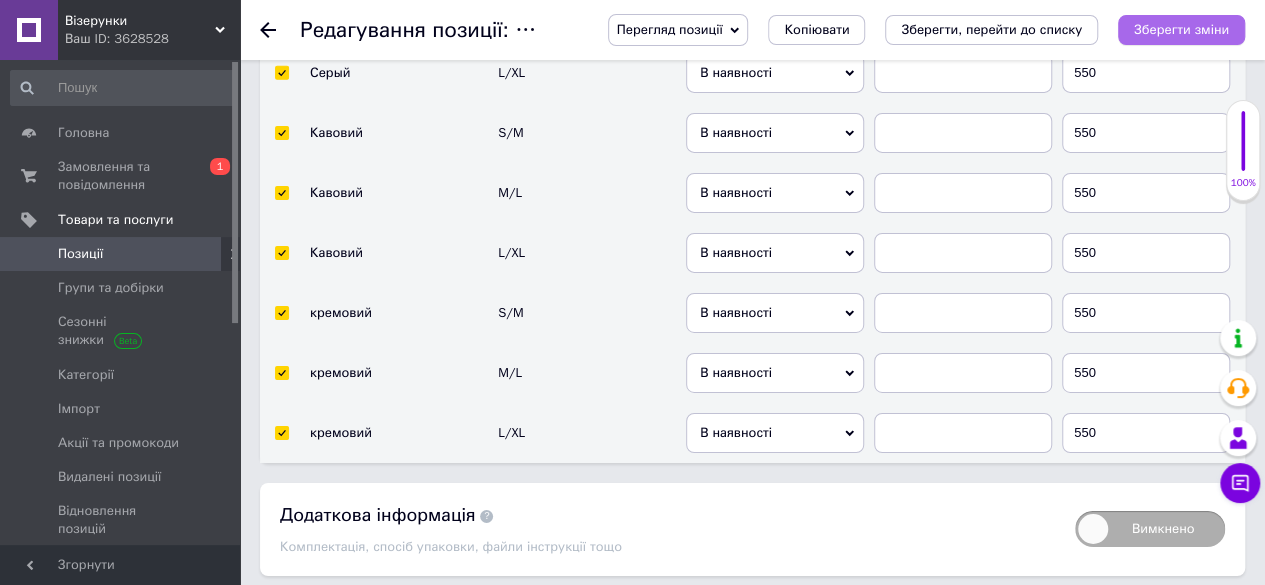 click on "Зберегти зміни" at bounding box center [1181, 29] 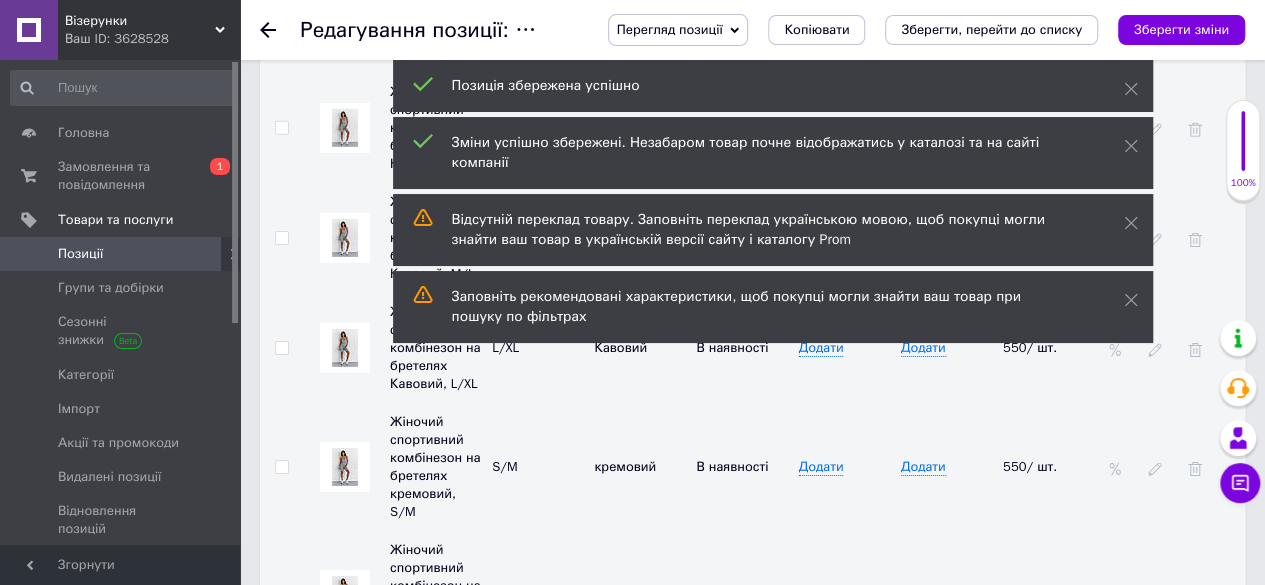 scroll, scrollTop: 3031, scrollLeft: 0, axis: vertical 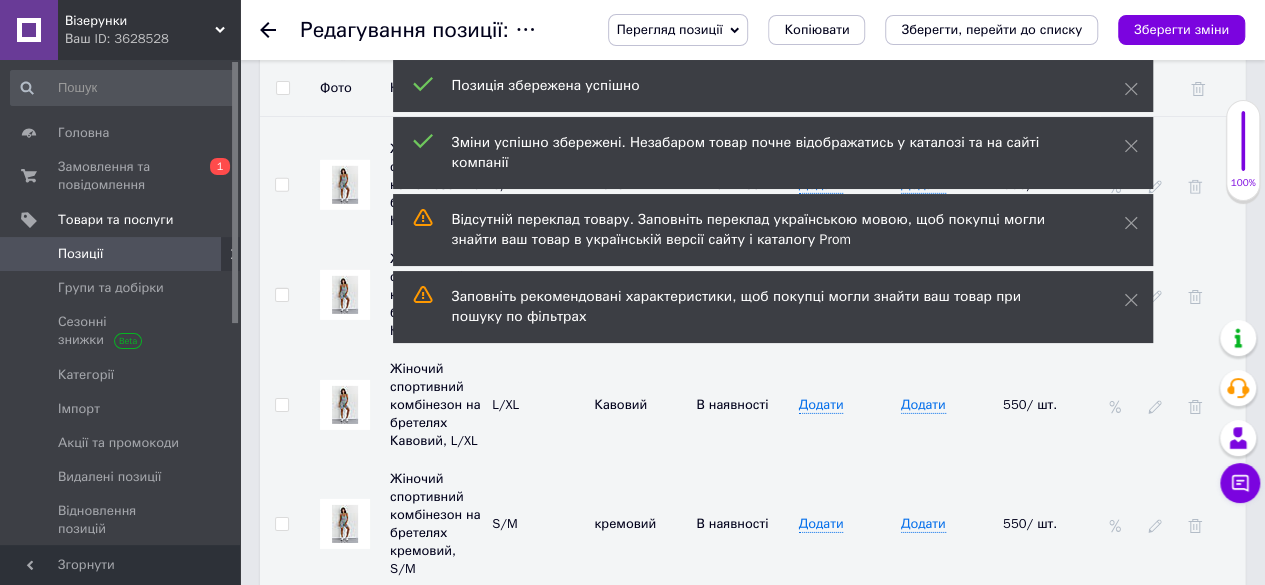click on "Позиція збережена успішно" at bounding box center [773, 86] 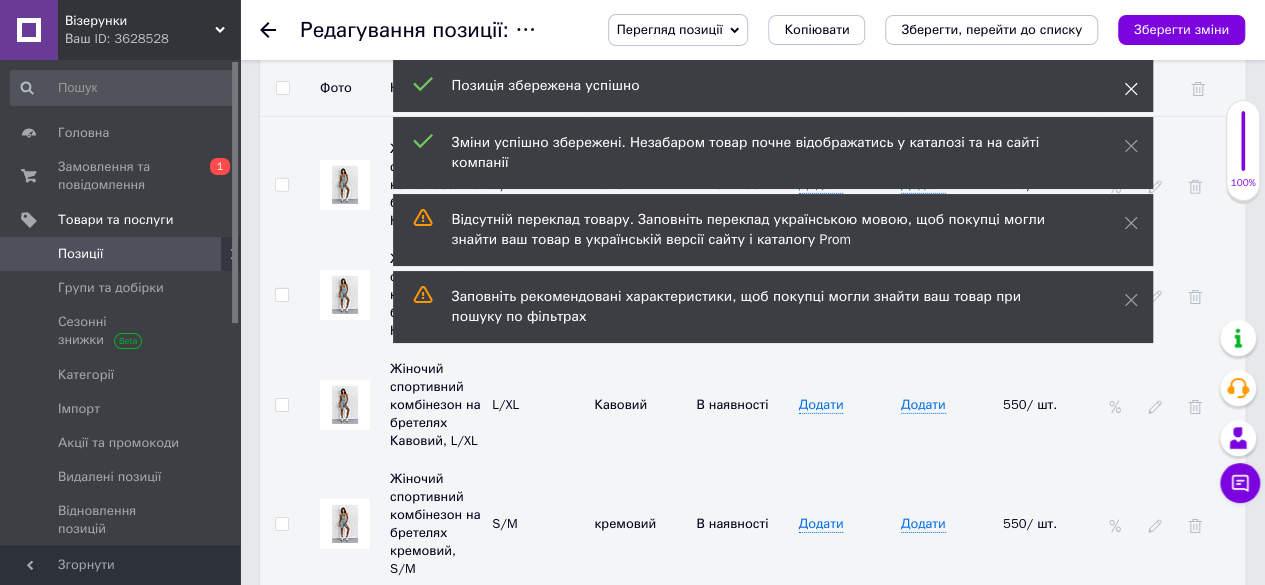click 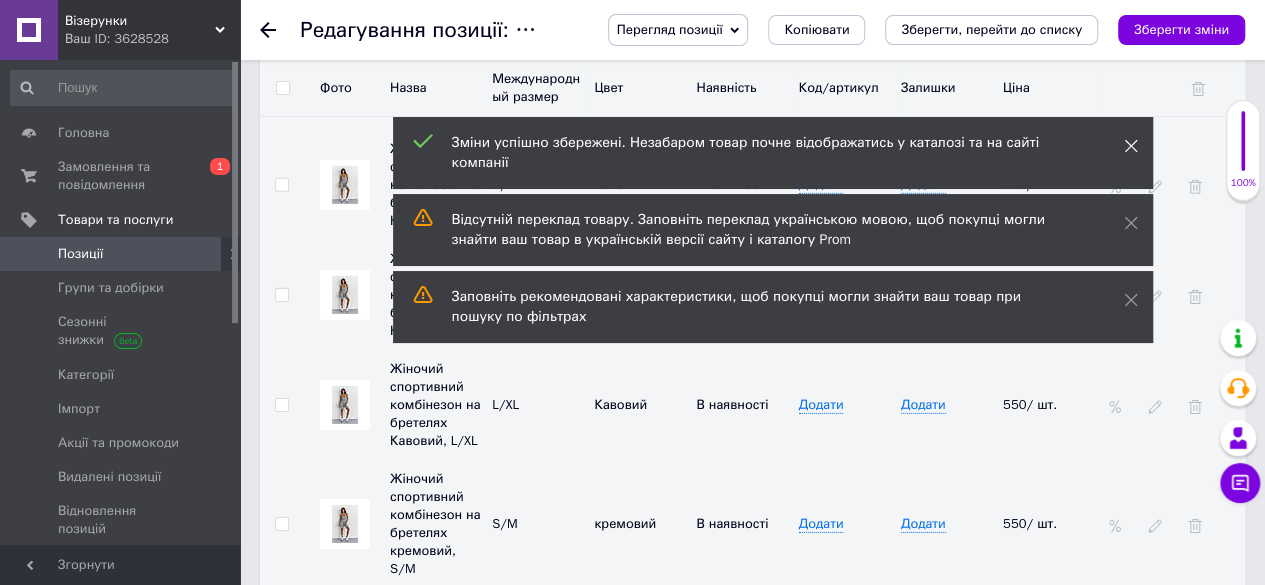 click 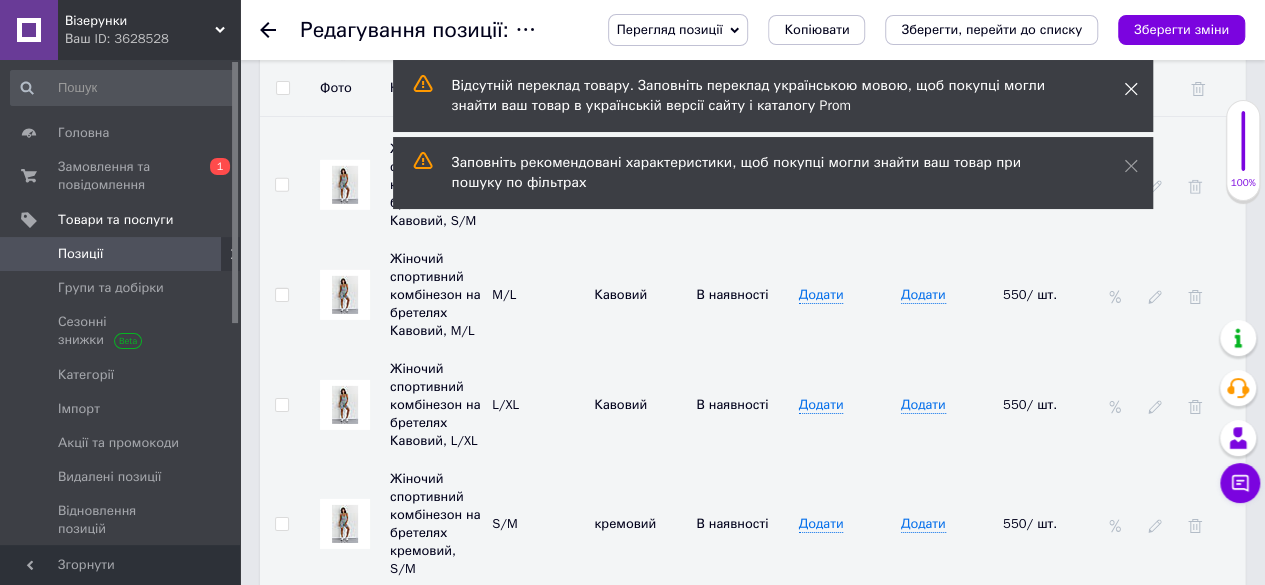 click 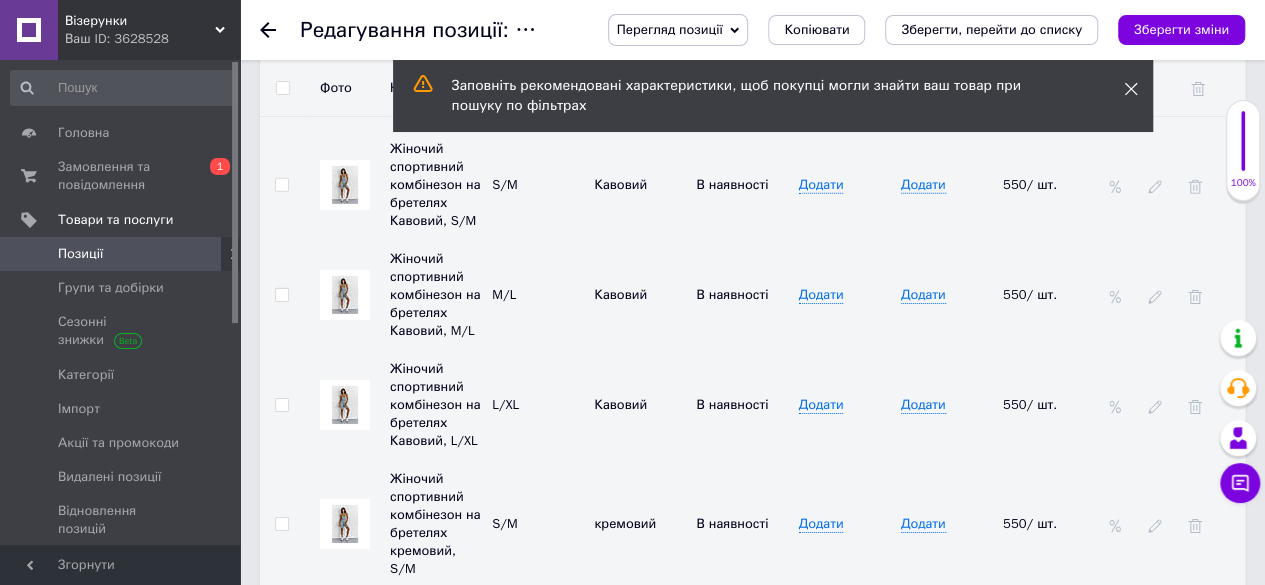 click at bounding box center [1172, 185] 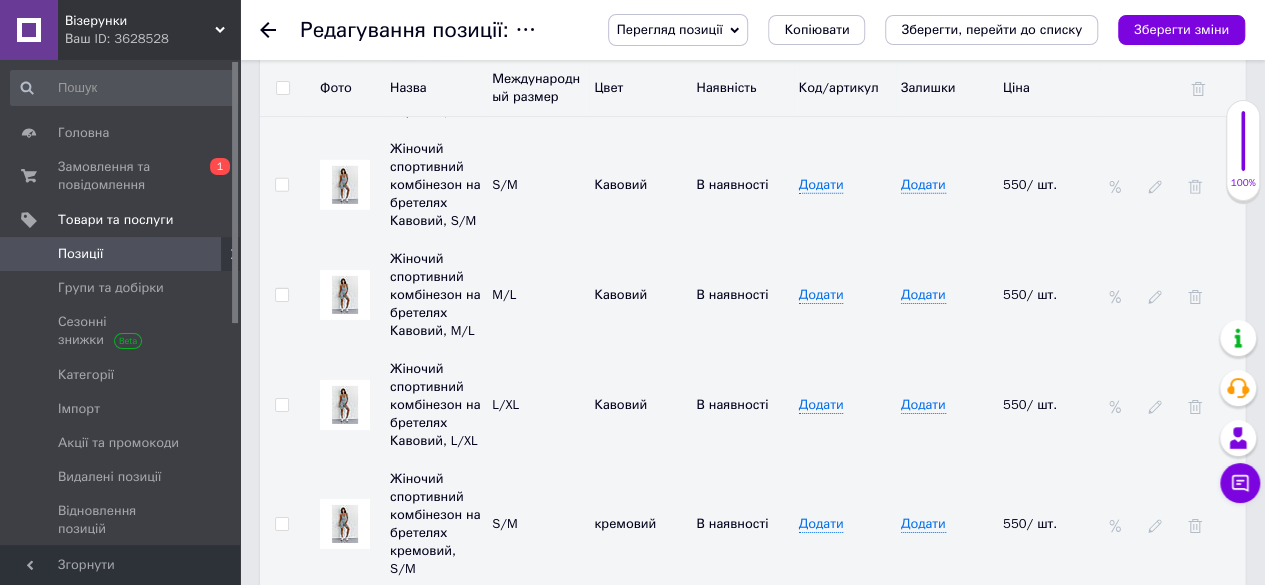 click on "Заповніть рекомендовані характеристики, щоб покупці могли знайти ваш товар при пошуку по фільтрах" at bounding box center (773, 96) 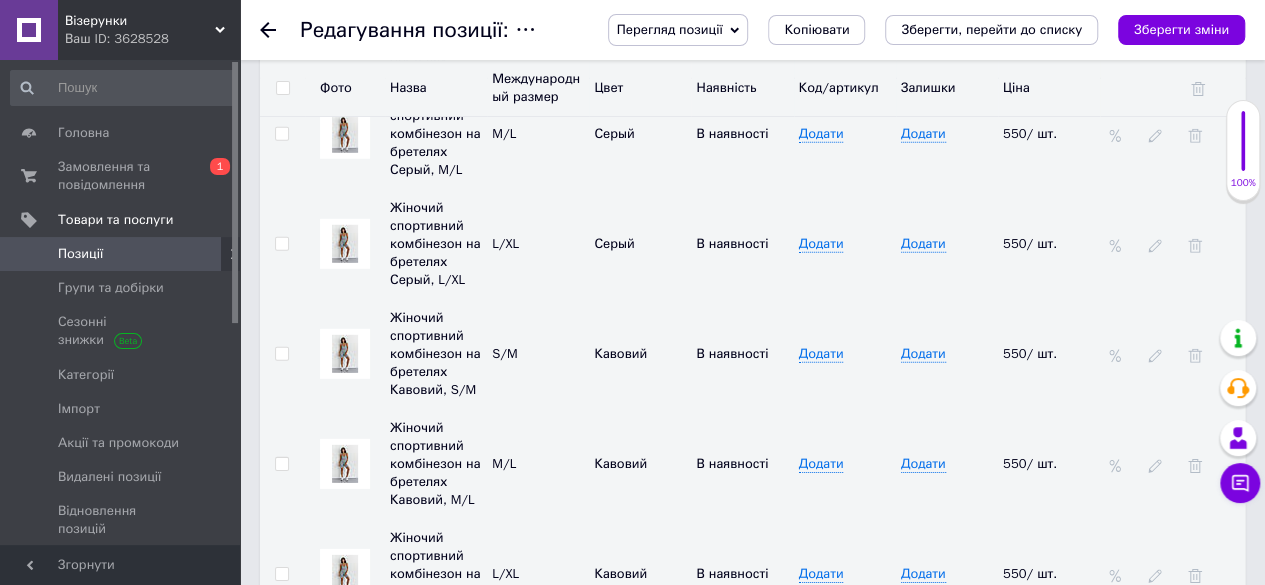 scroll, scrollTop: 2831, scrollLeft: 0, axis: vertical 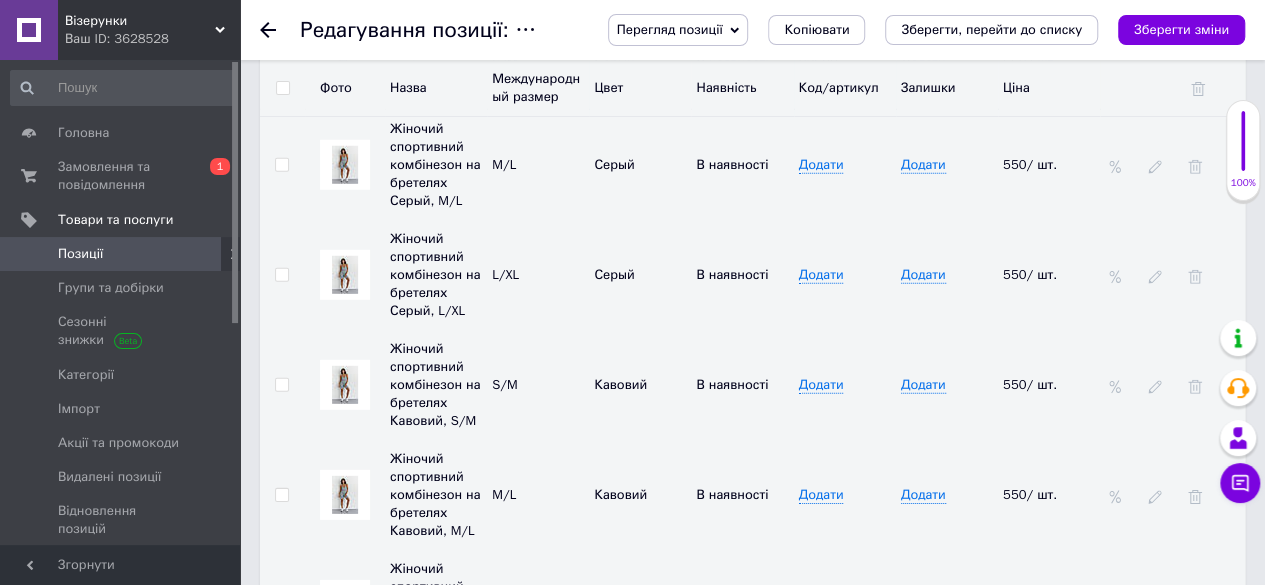 click at bounding box center (345, 385) 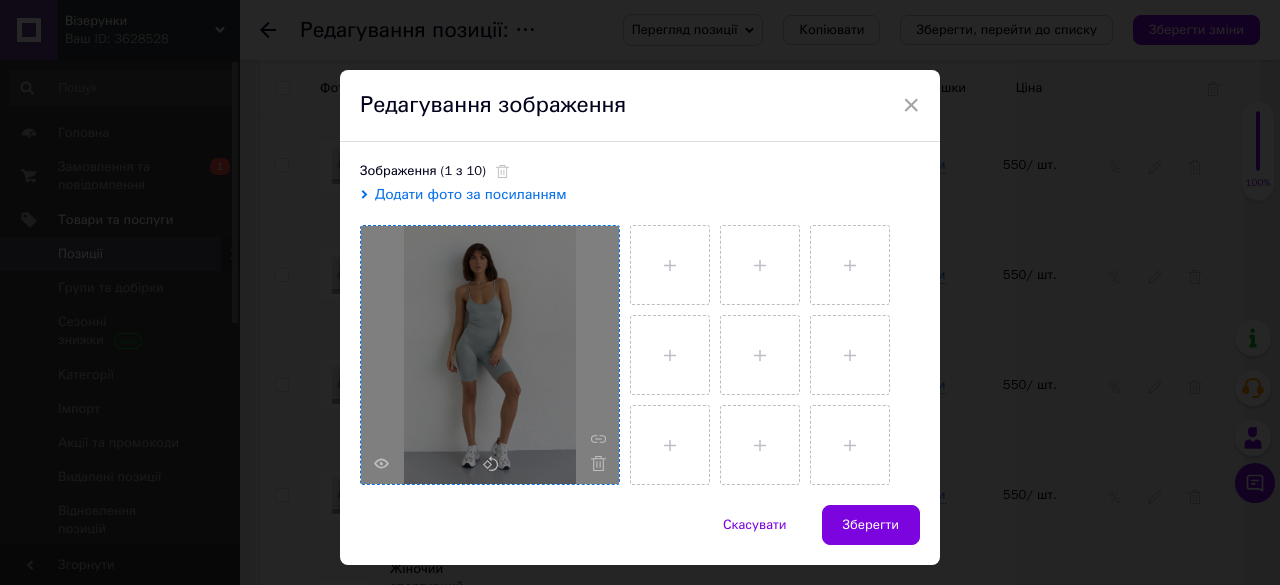 drag, startPoint x: 590, startPoint y: 467, endPoint x: 570, endPoint y: 457, distance: 22.36068 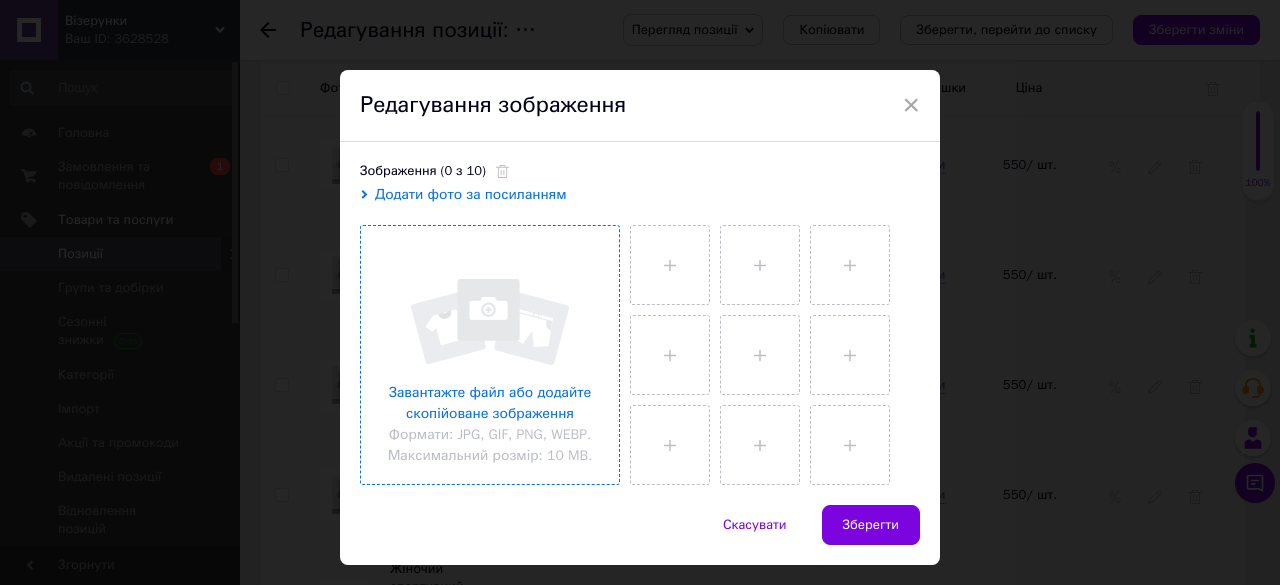click at bounding box center (490, 355) 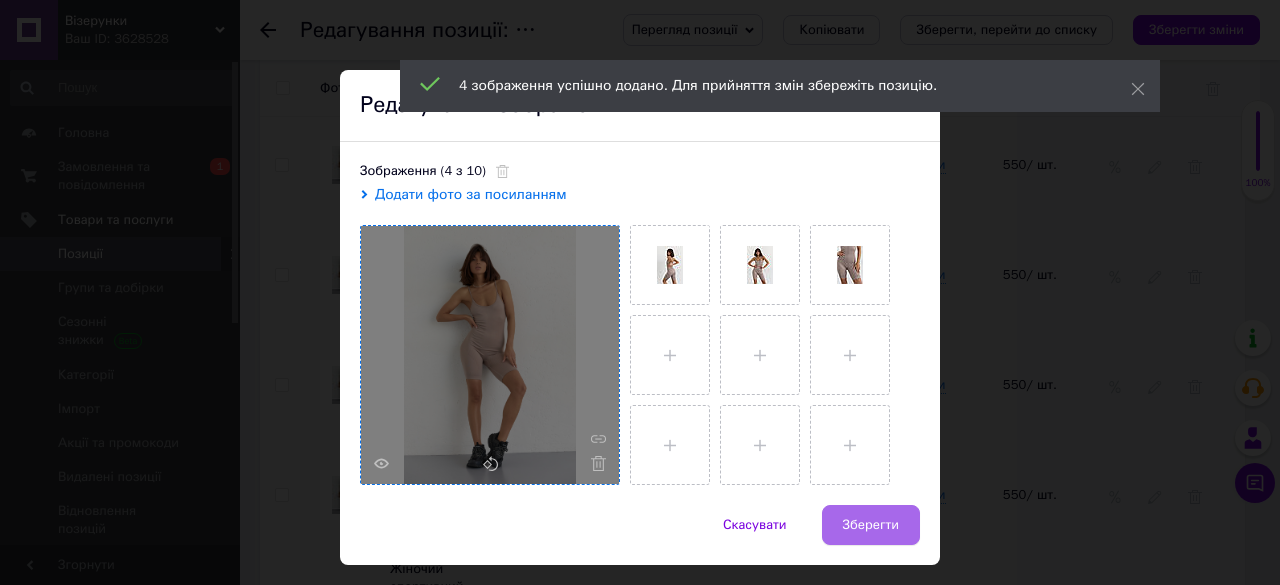 click on "Зберегти" at bounding box center [871, 525] 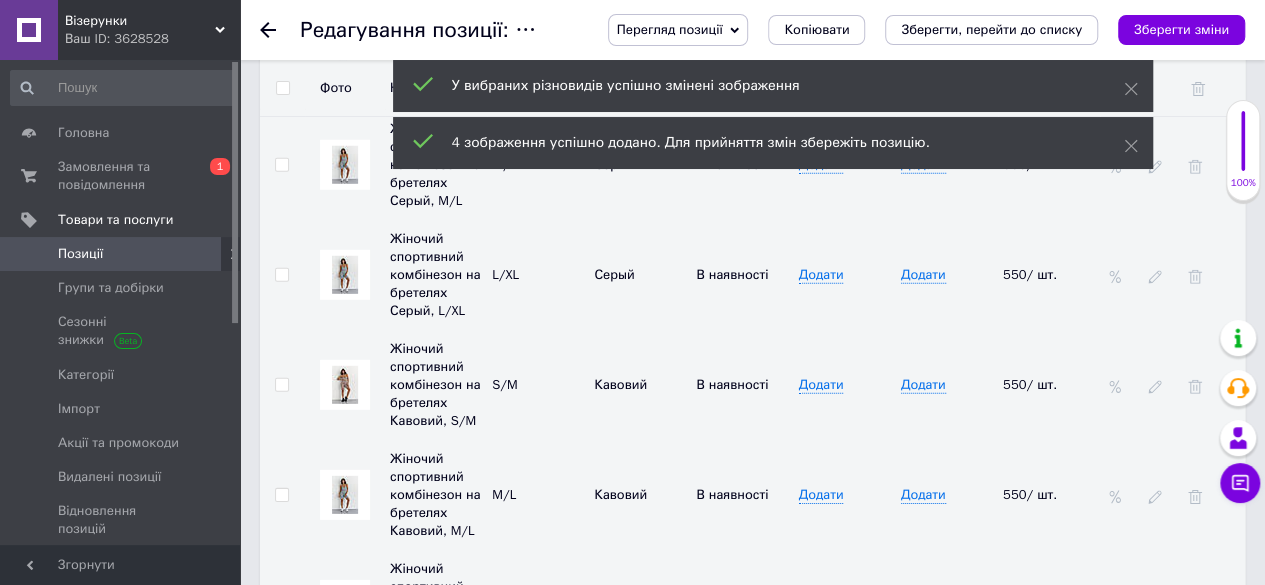click at bounding box center [345, 495] 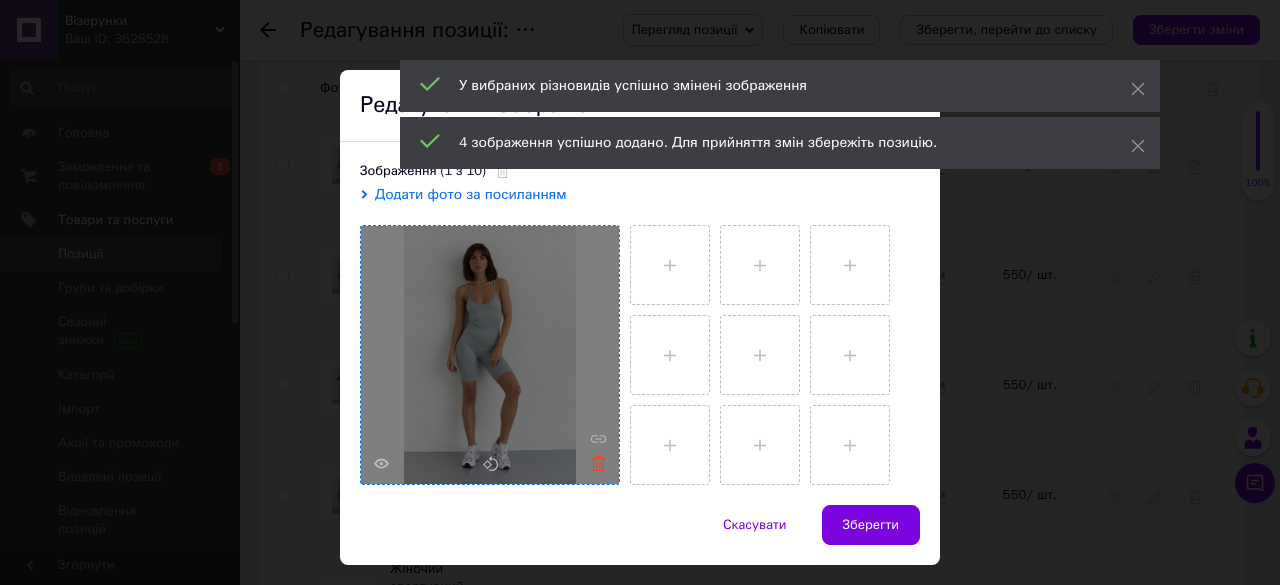 click 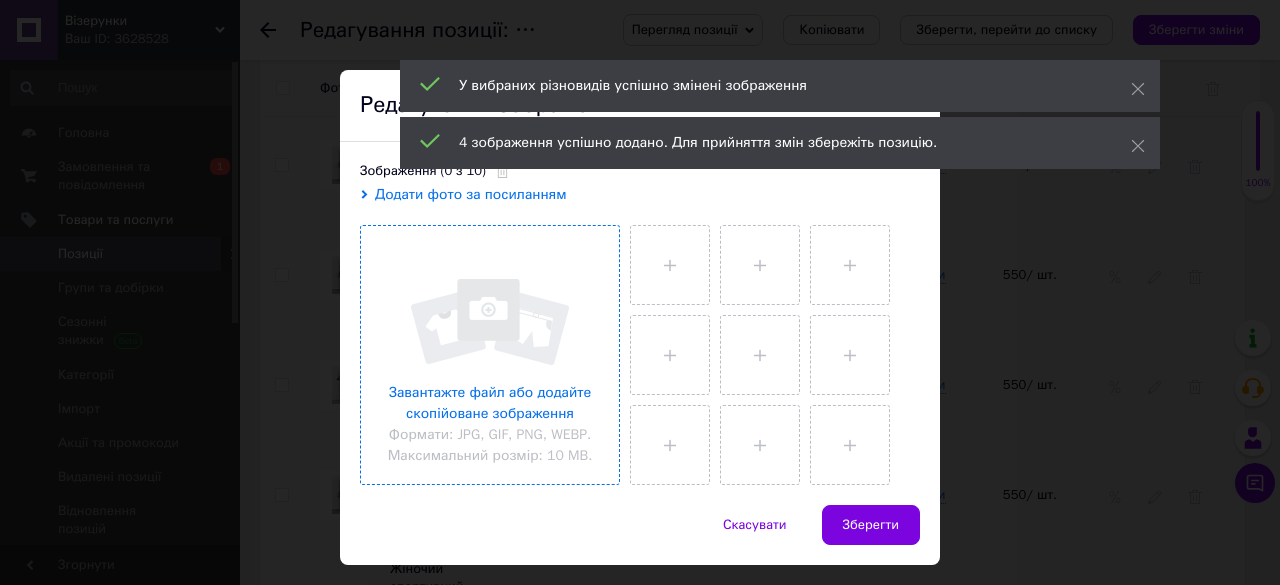 click at bounding box center (490, 355) 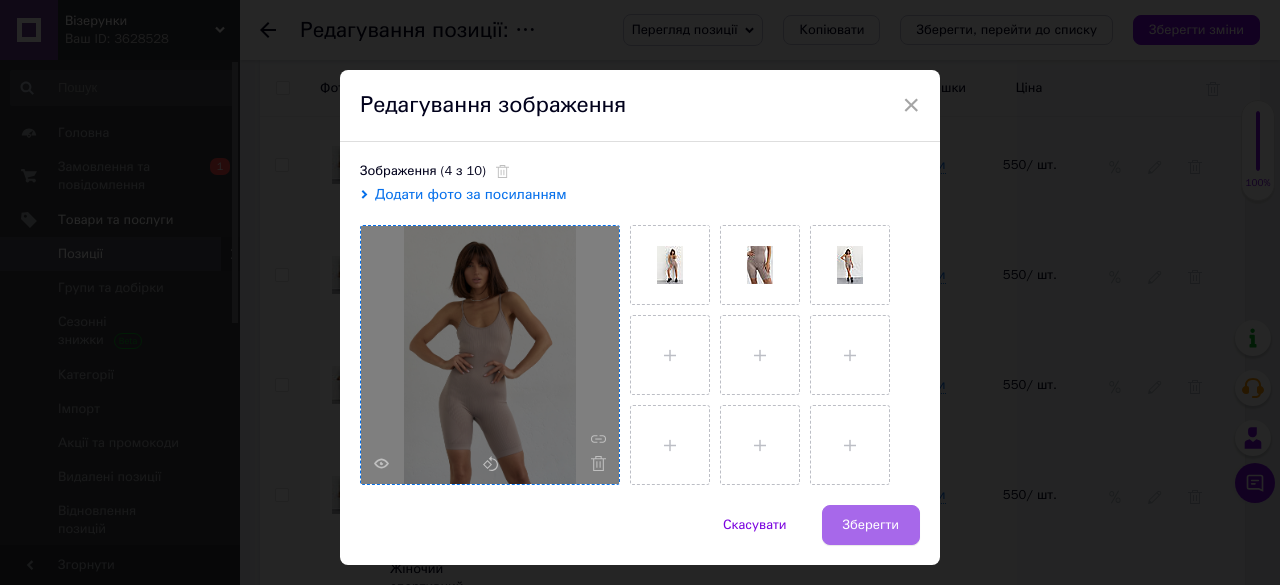 click on "Зберегти" at bounding box center (871, 525) 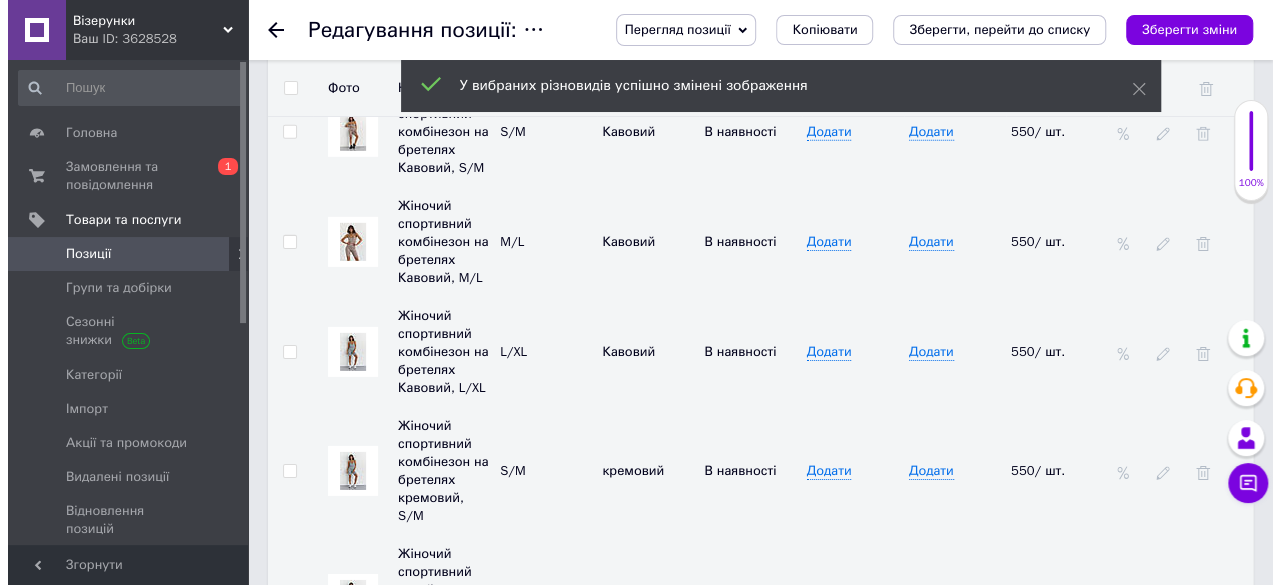 scroll, scrollTop: 3131, scrollLeft: 0, axis: vertical 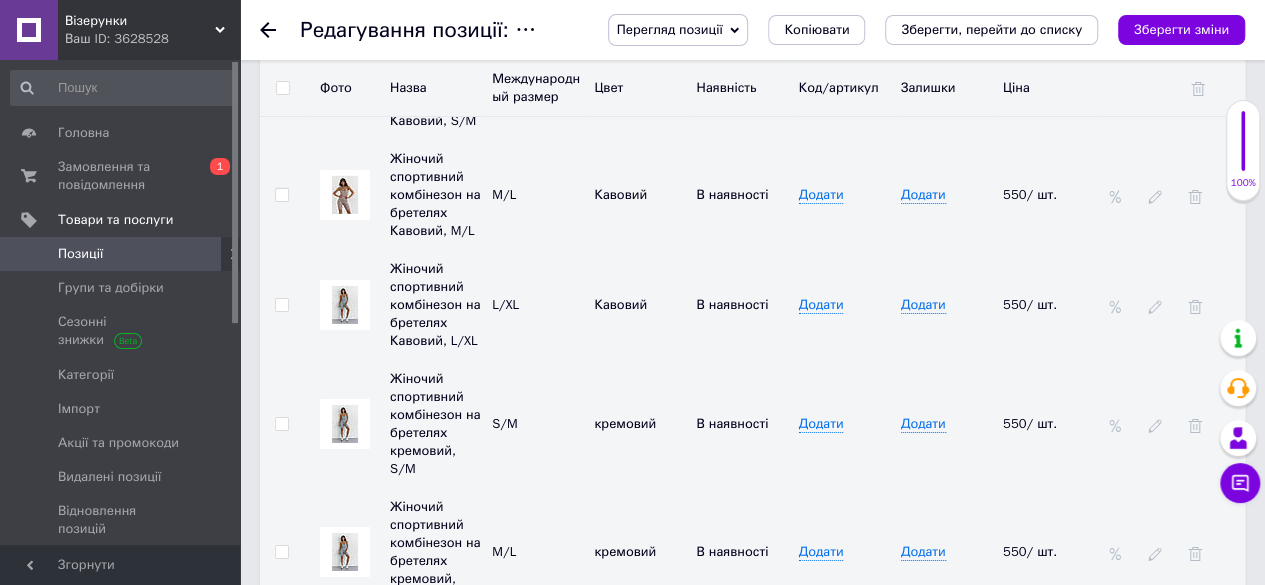 click at bounding box center [345, 305] 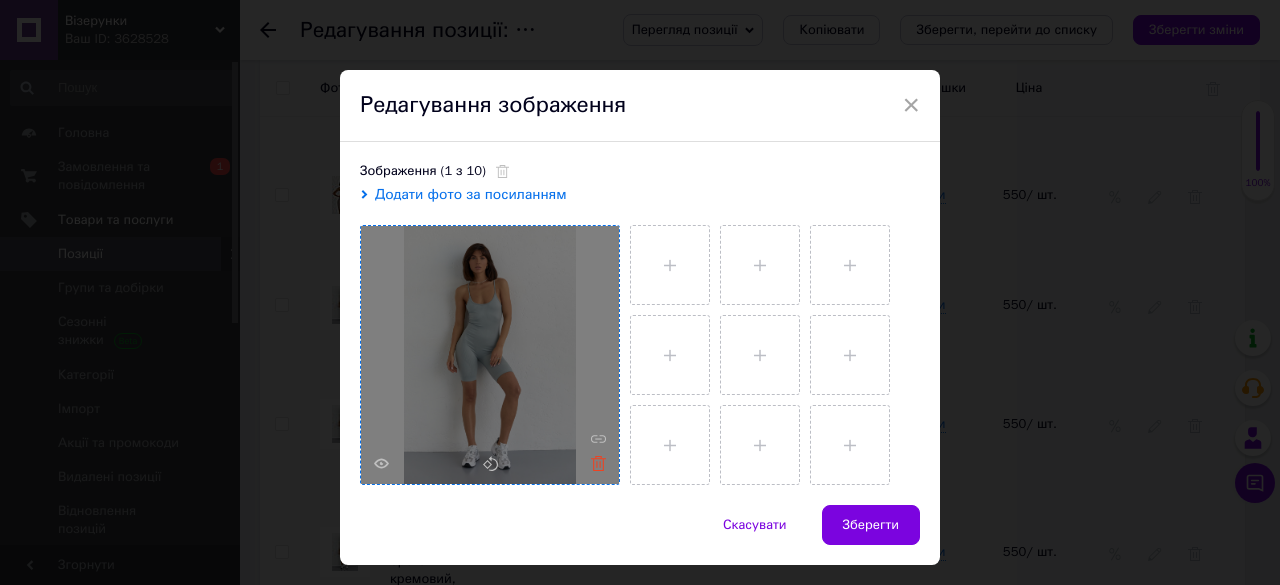 click 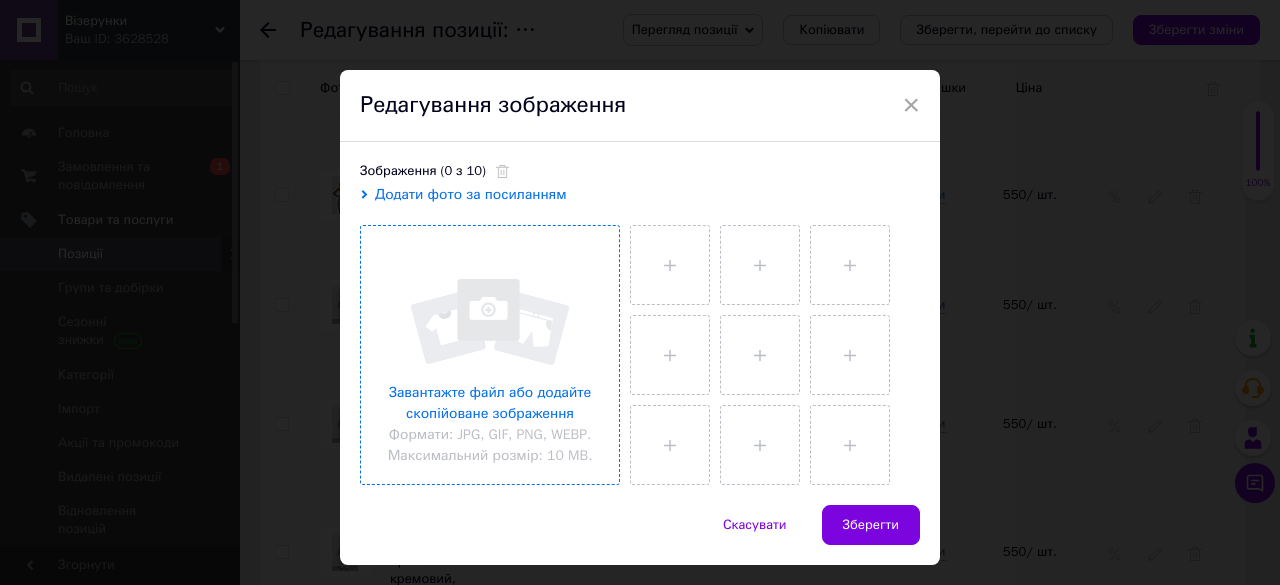 click at bounding box center [490, 355] 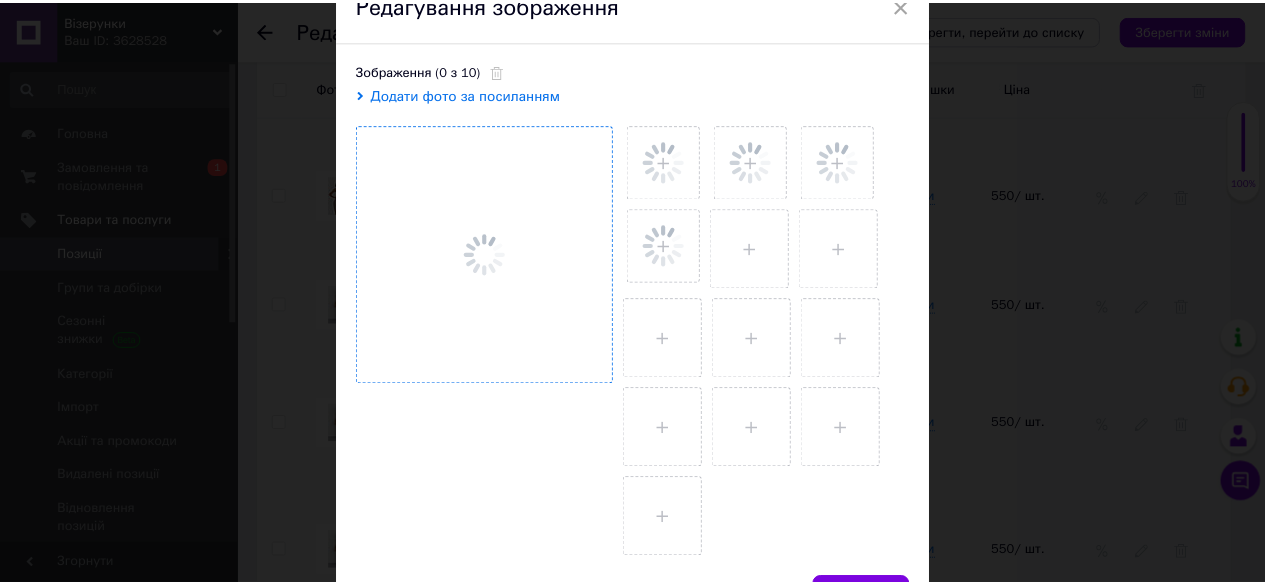 scroll, scrollTop: 48, scrollLeft: 0, axis: vertical 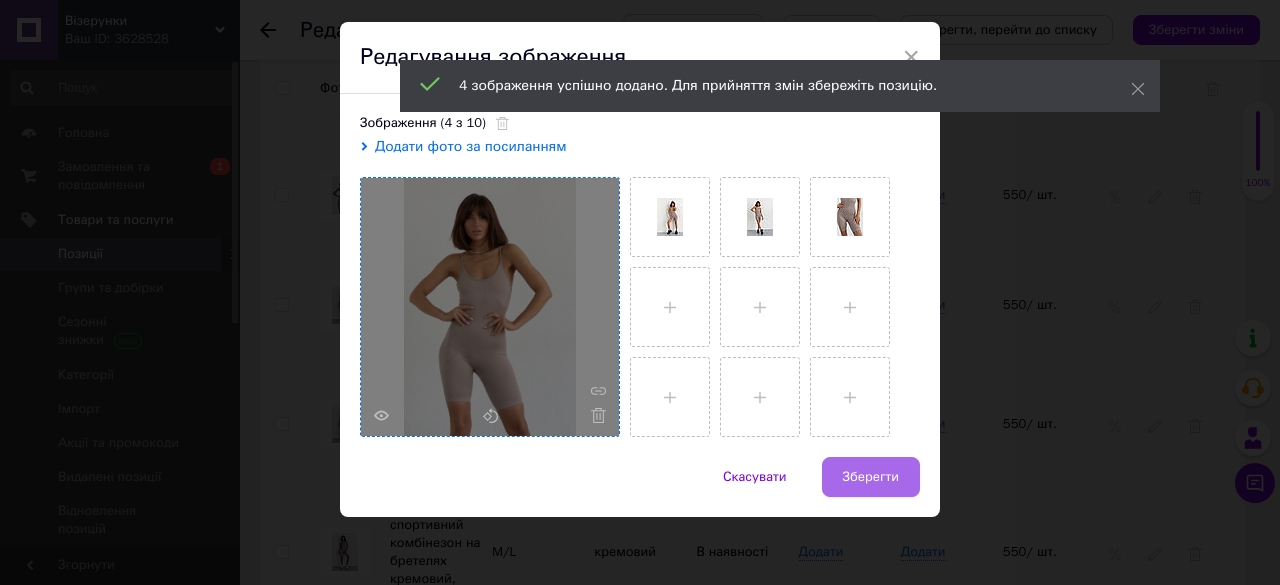 click on "Зберегти" at bounding box center (871, 477) 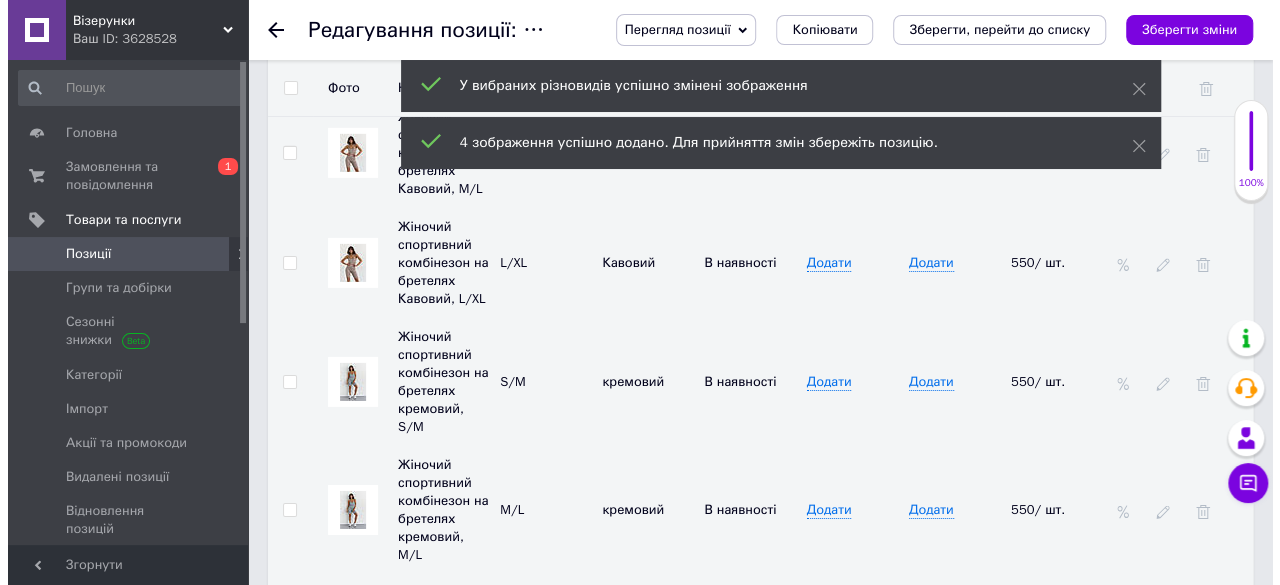 scroll, scrollTop: 3231, scrollLeft: 0, axis: vertical 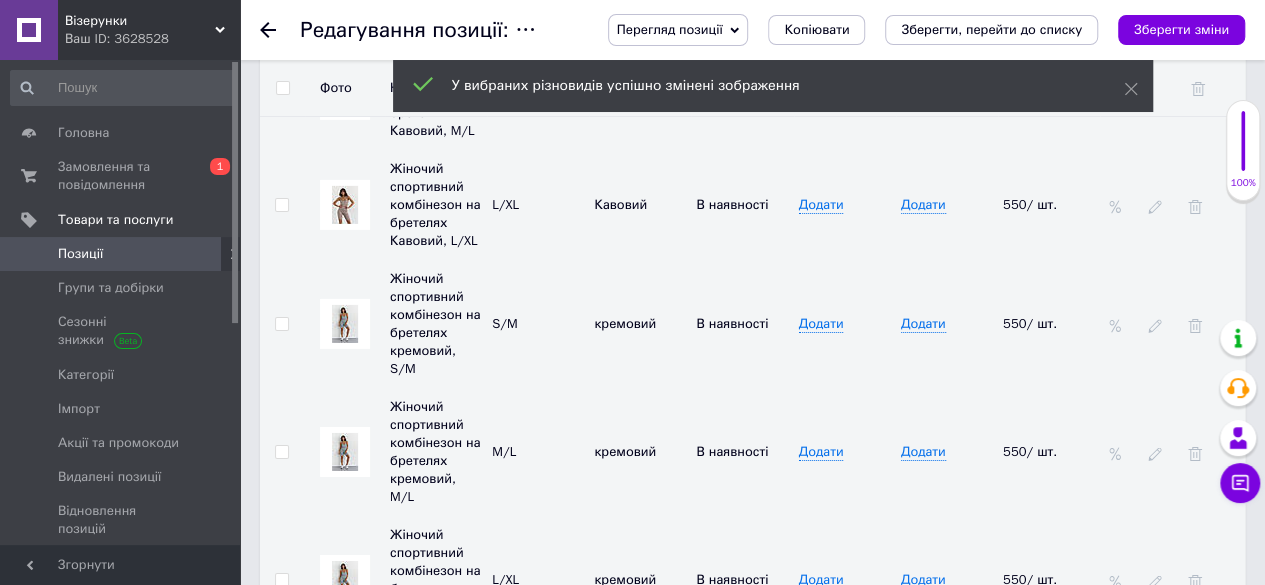 click at bounding box center (345, 324) 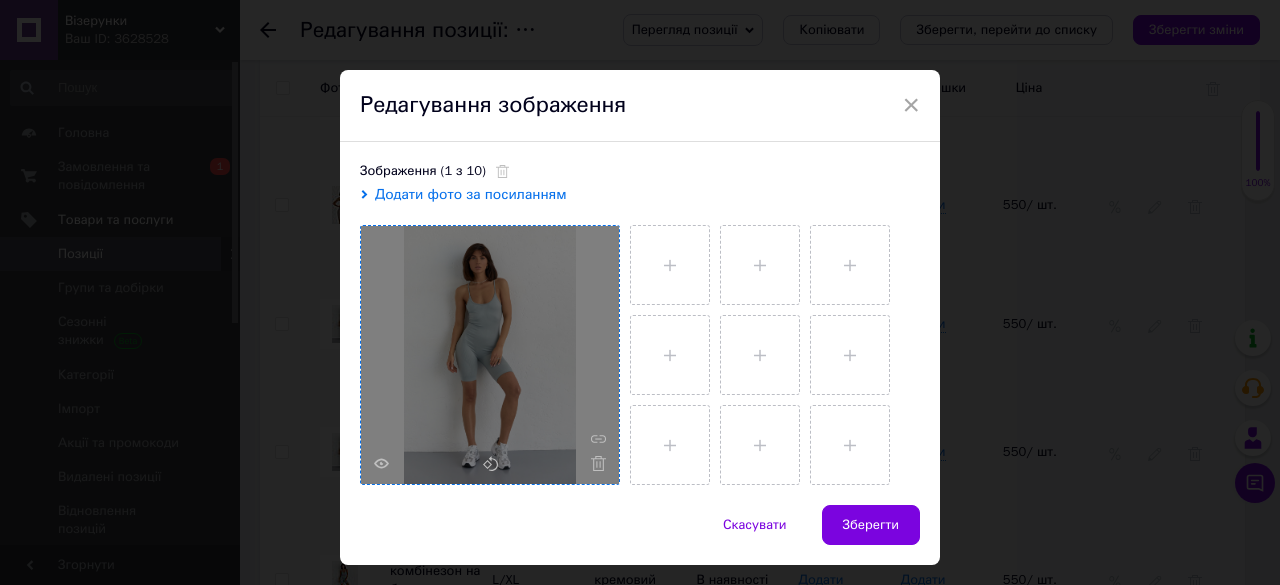 click at bounding box center (490, 355) 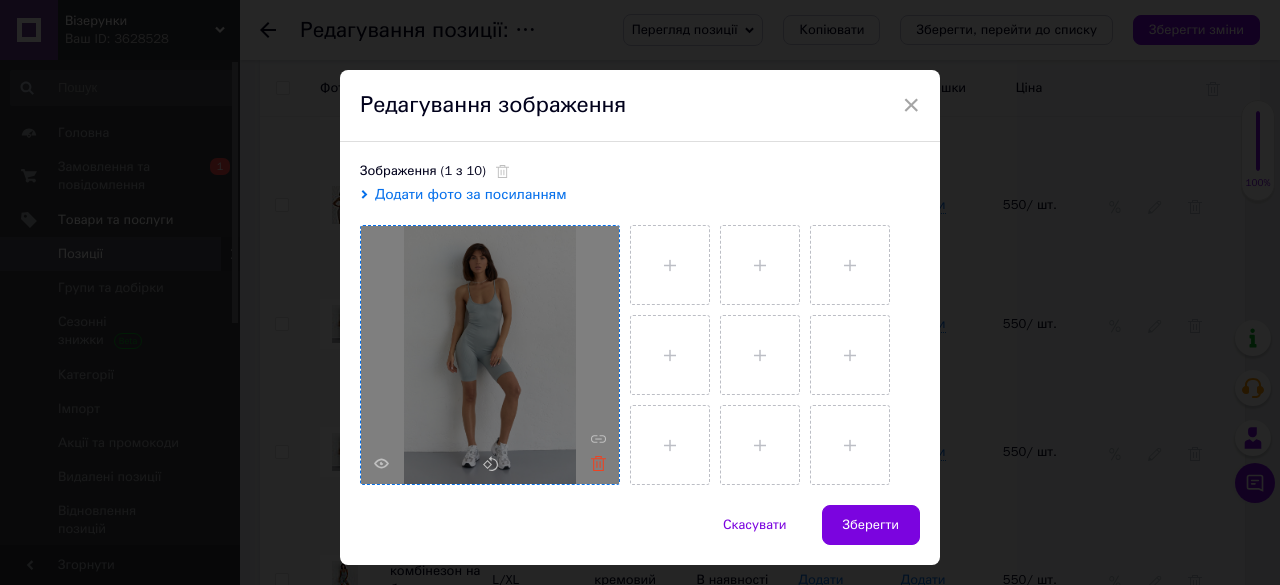 click 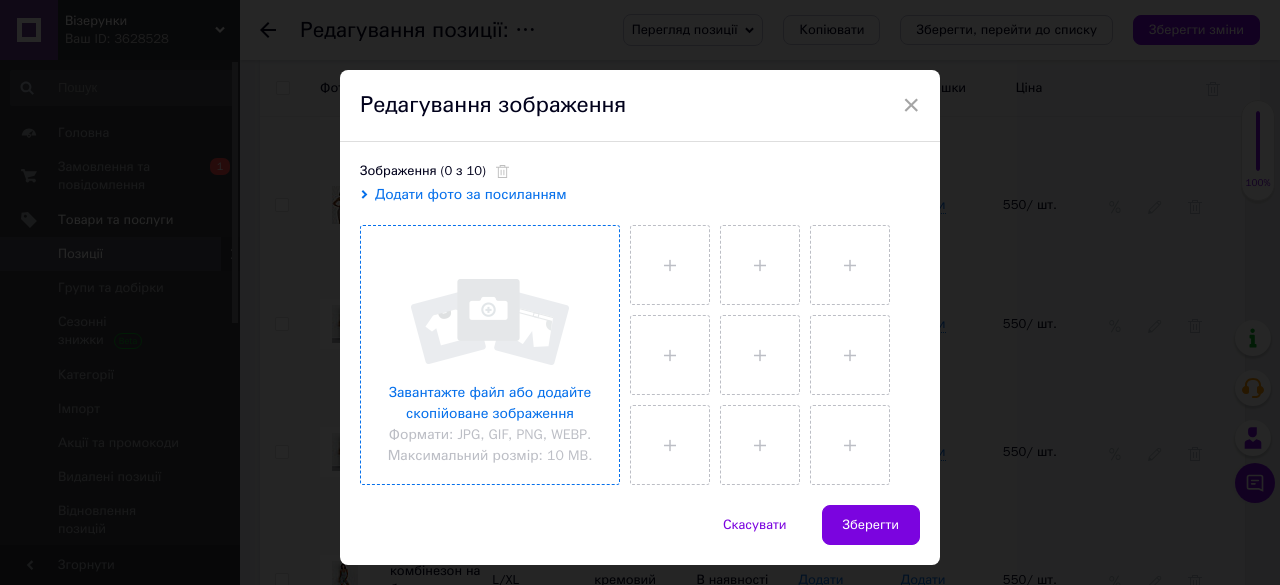 click at bounding box center [490, 355] 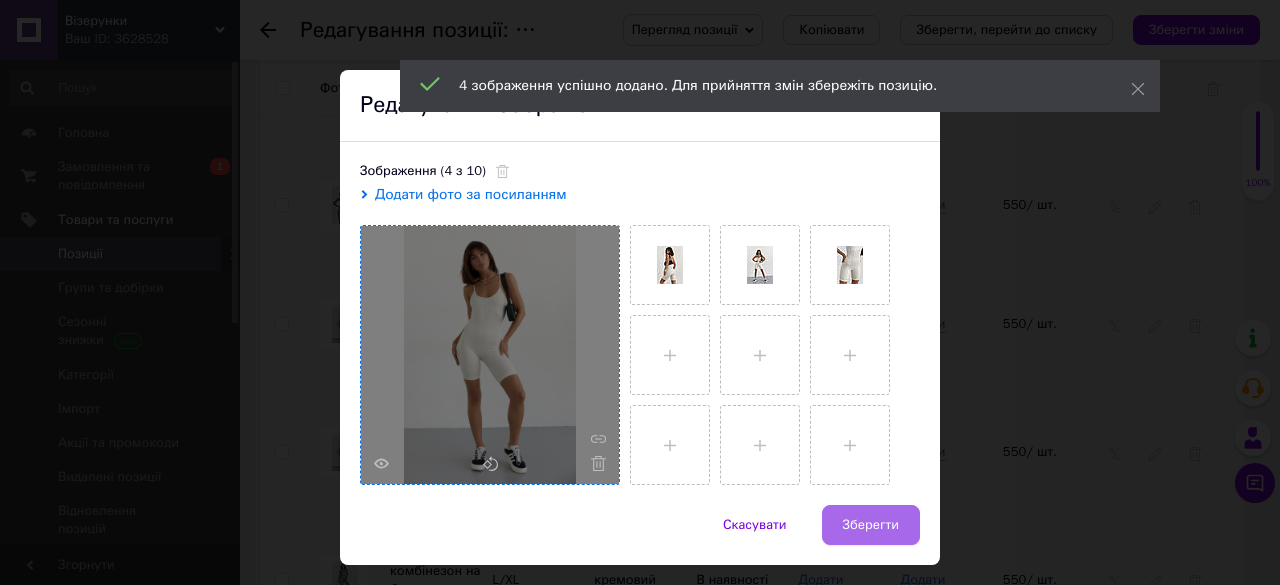 click on "Зберегти" at bounding box center (871, 525) 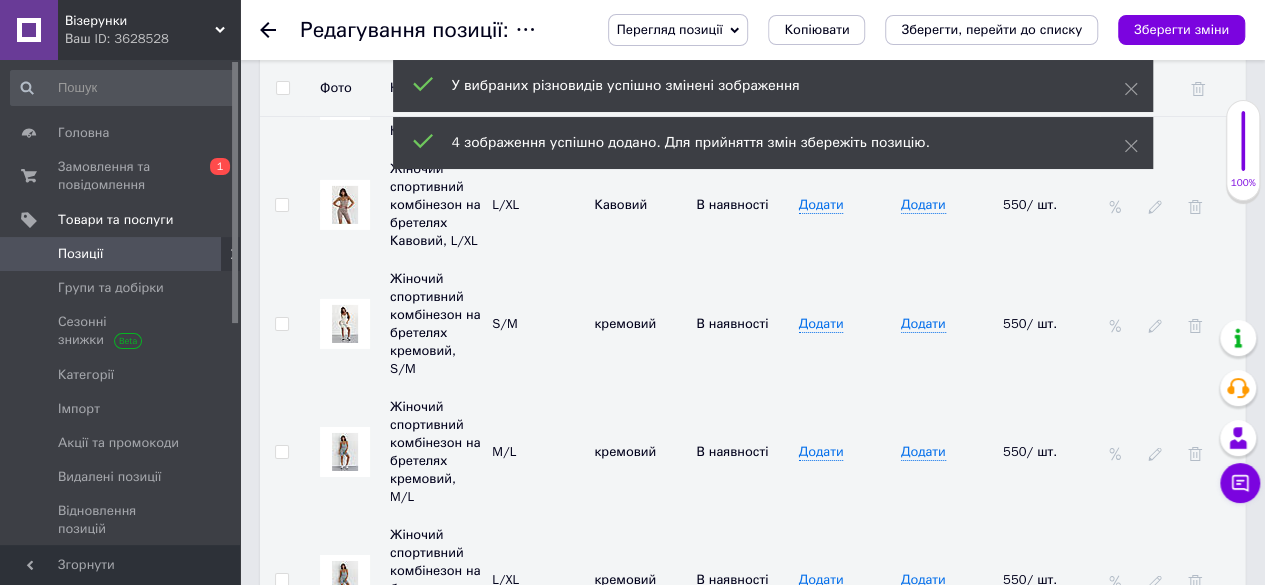 click at bounding box center (345, 452) 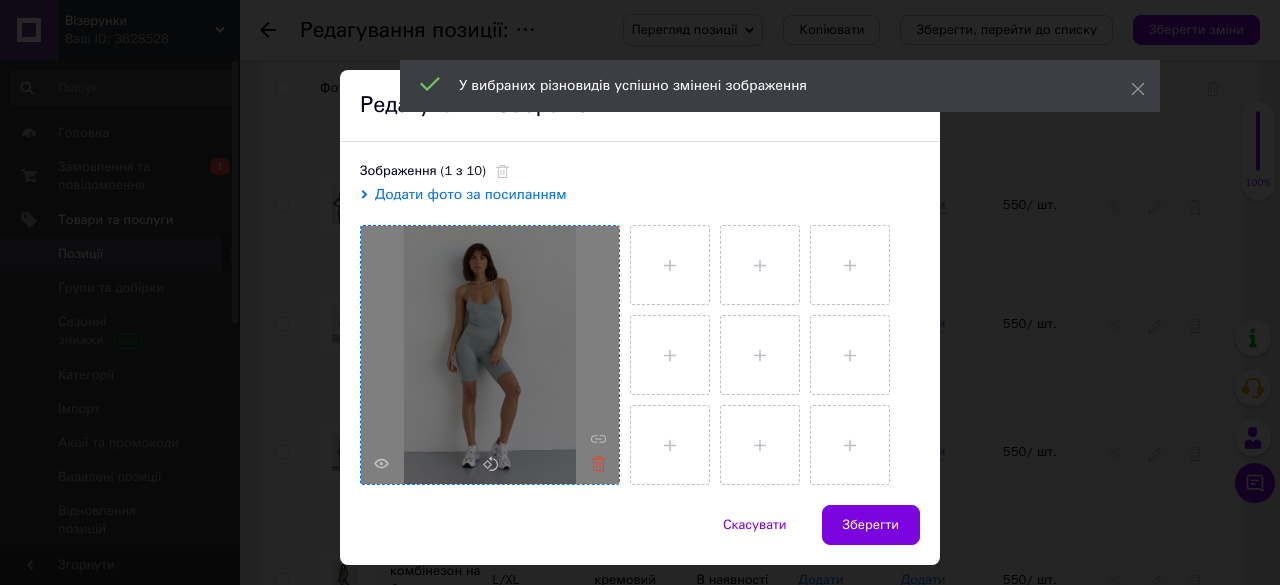 click 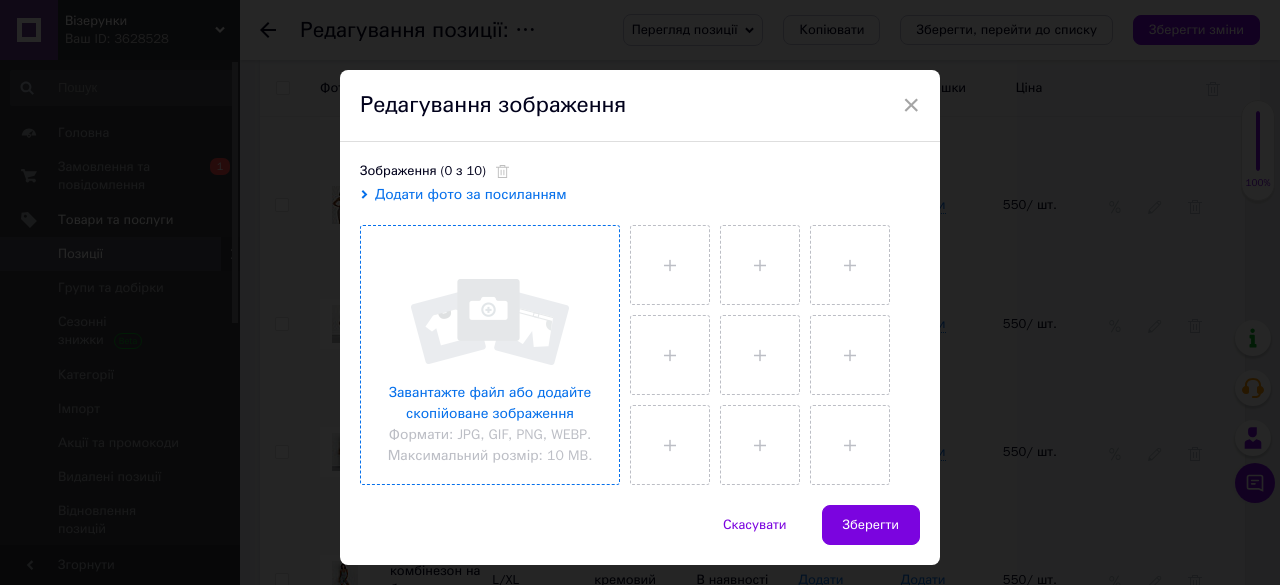 click at bounding box center [490, 355] 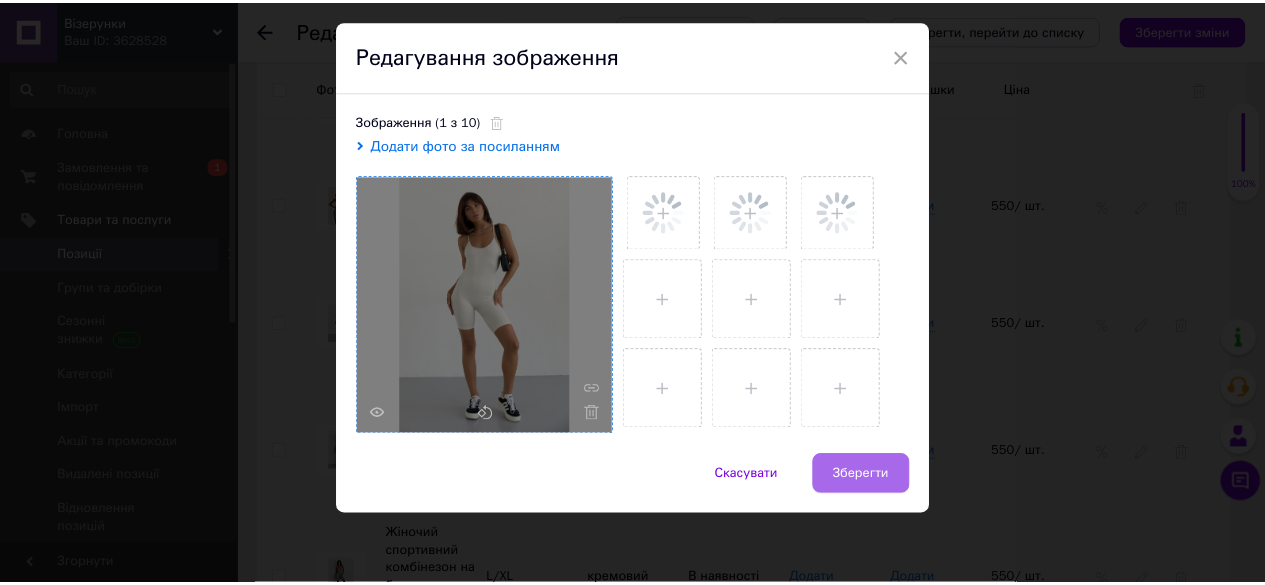 scroll, scrollTop: 48, scrollLeft: 0, axis: vertical 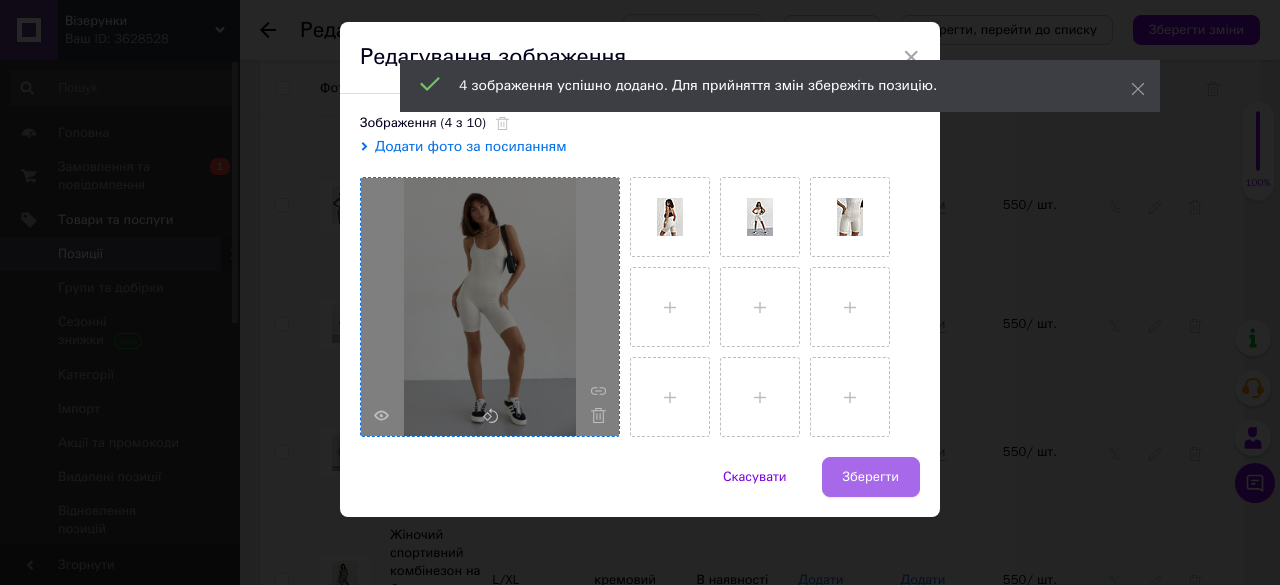 click on "Зберегти" at bounding box center [871, 477] 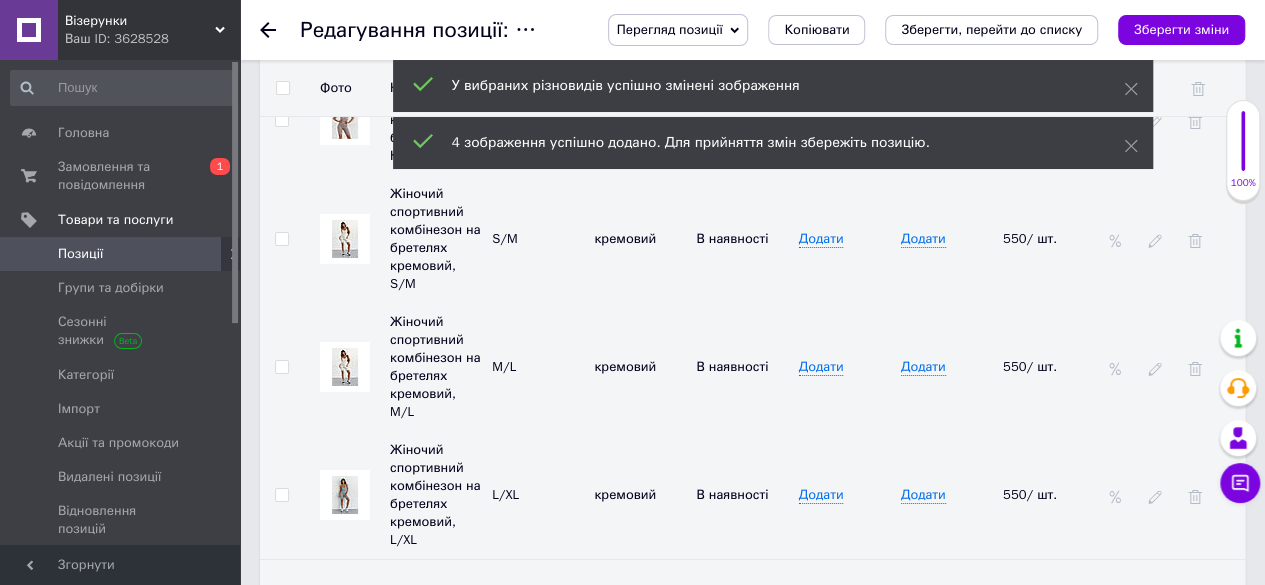 scroll, scrollTop: 3431, scrollLeft: 0, axis: vertical 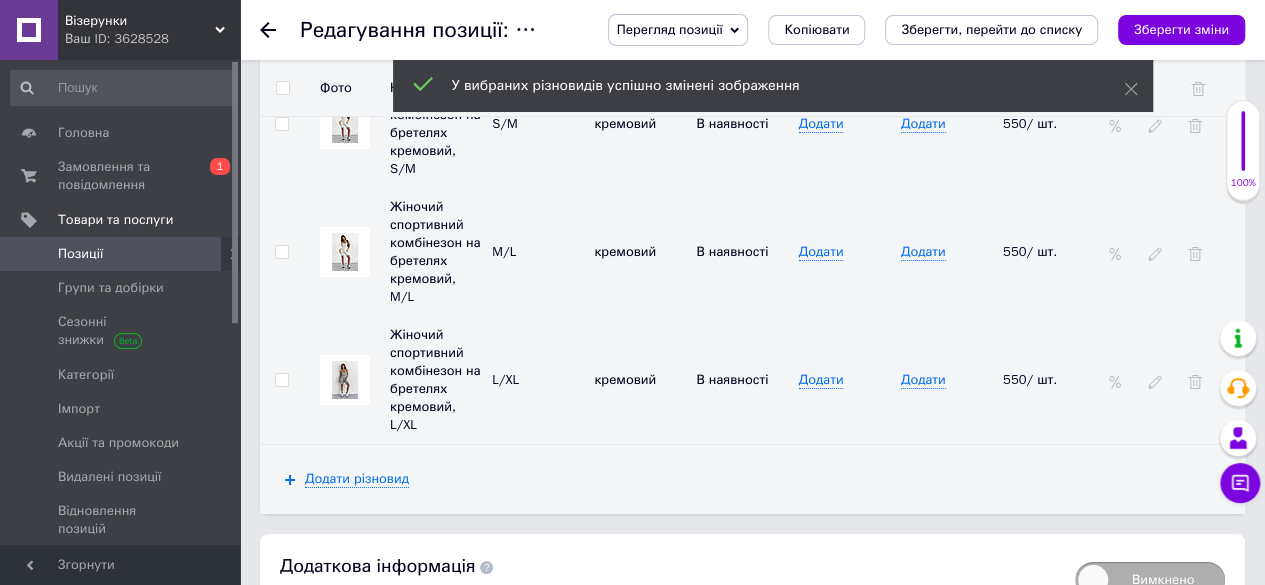 click at bounding box center [345, 380] 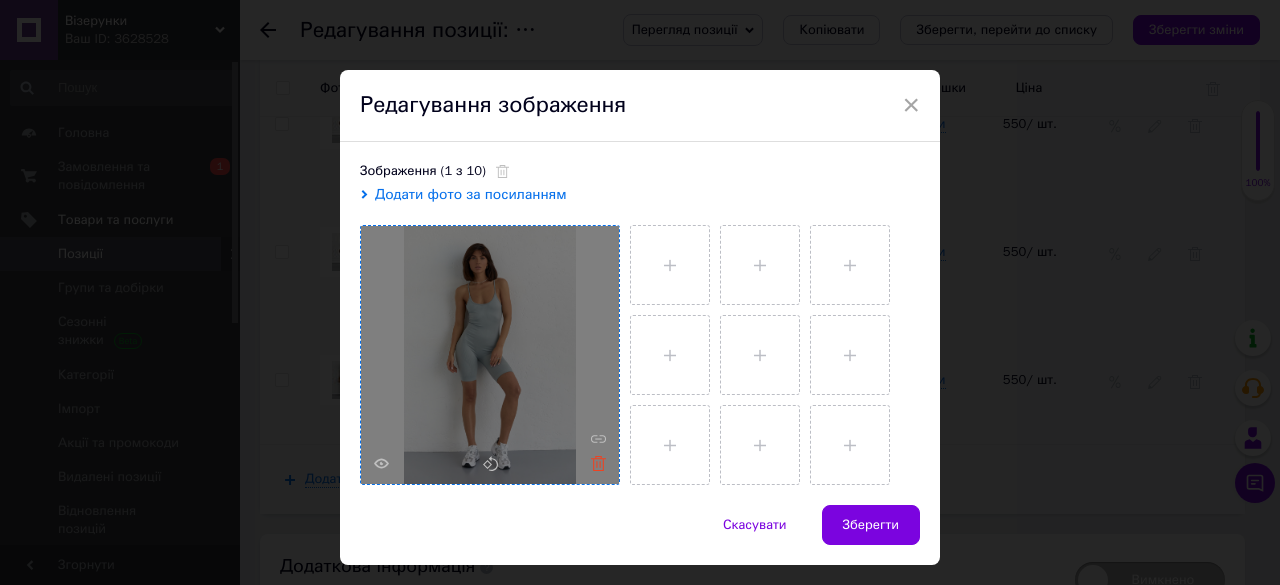 click 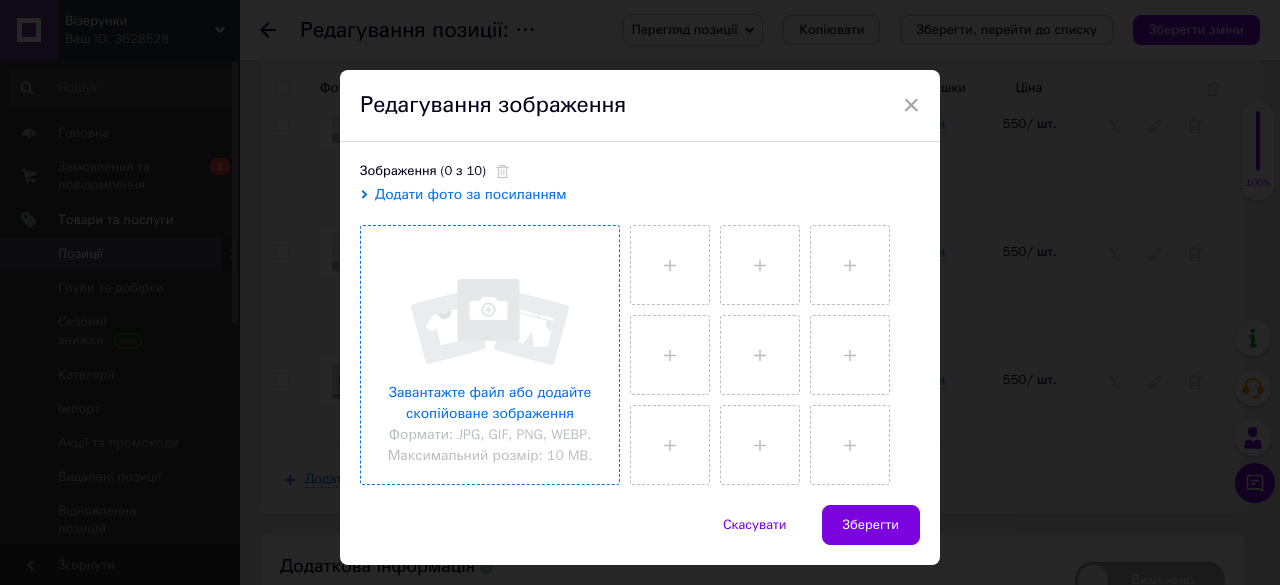 click at bounding box center [490, 355] 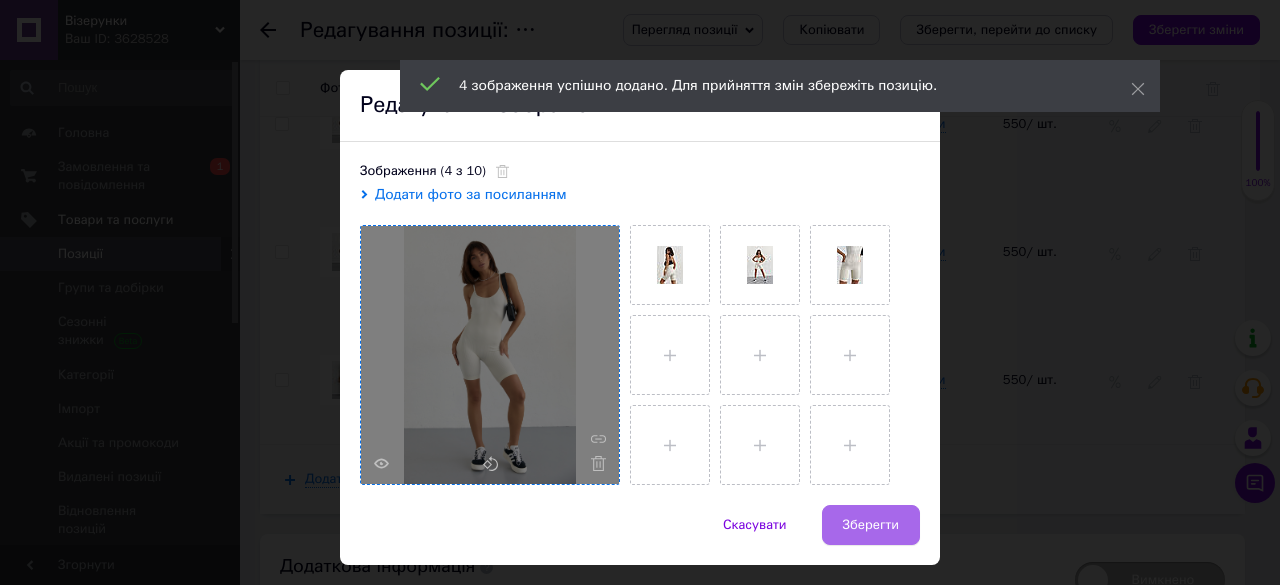 click on "Зберегти" at bounding box center [871, 525] 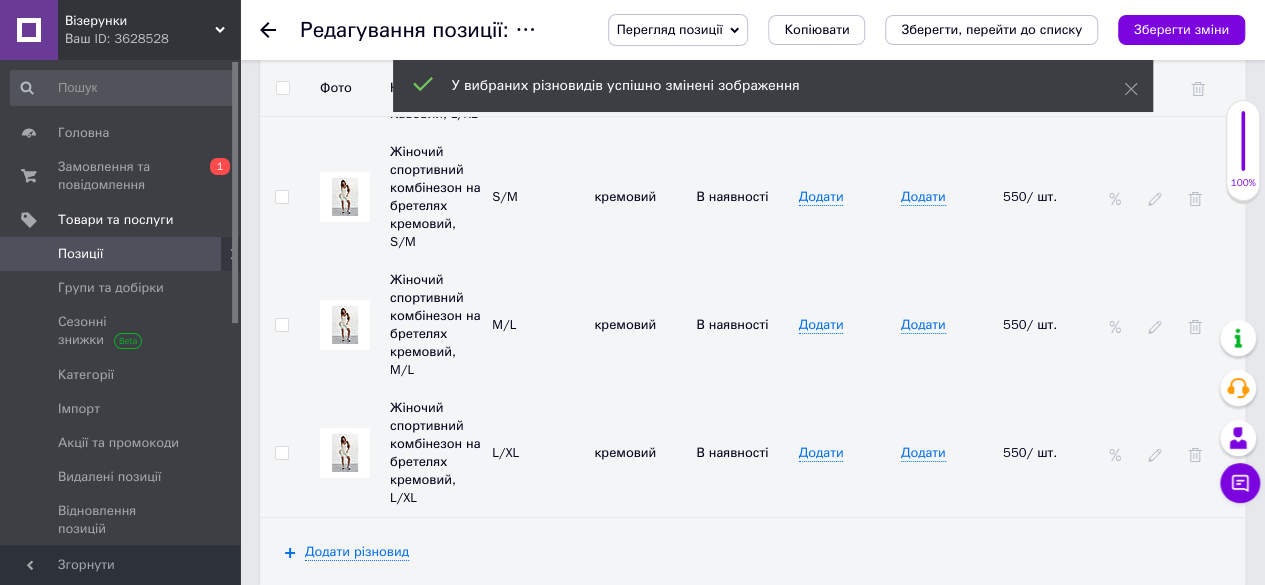 scroll, scrollTop: 3331, scrollLeft: 0, axis: vertical 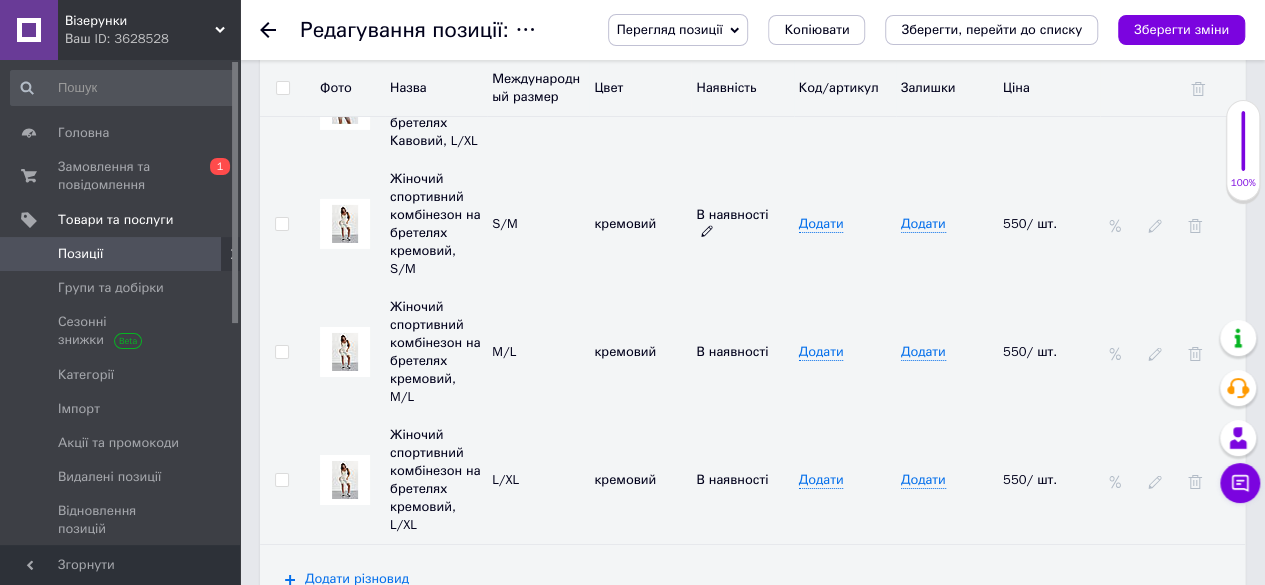 click on "В наявності" at bounding box center (742, 224) 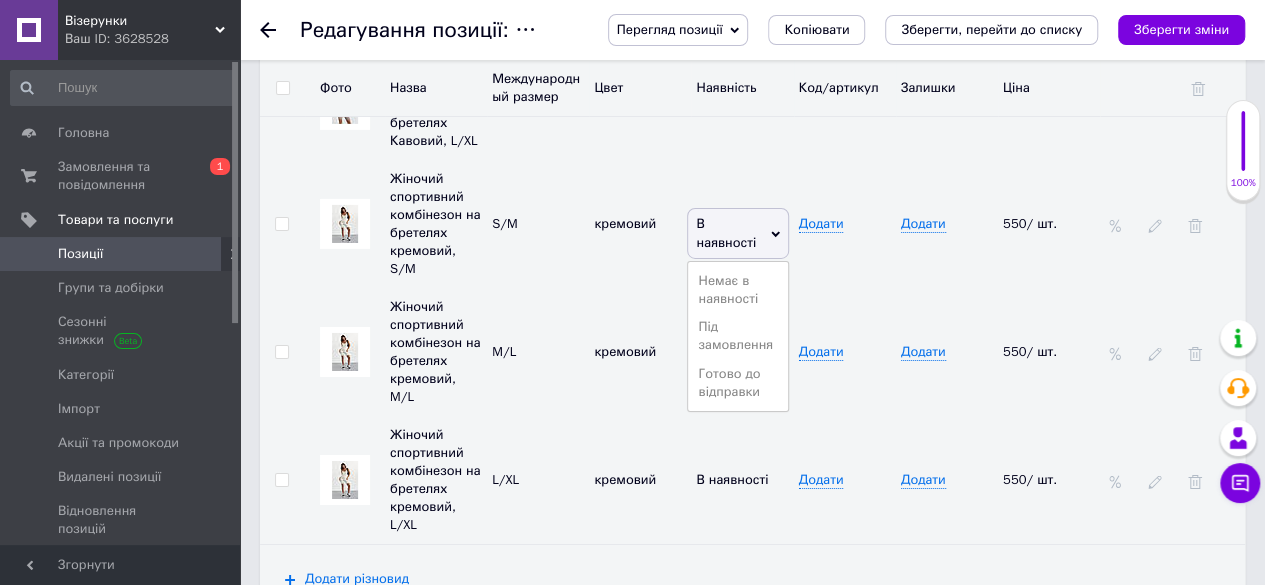 click on "Немає в наявності" at bounding box center [737, 290] 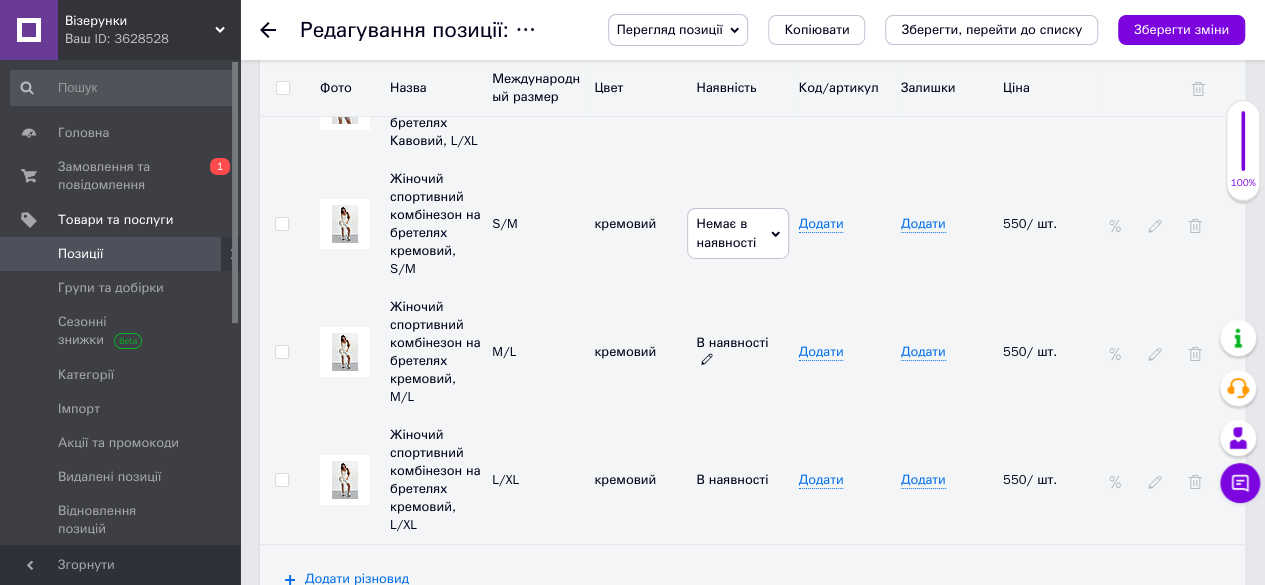 click 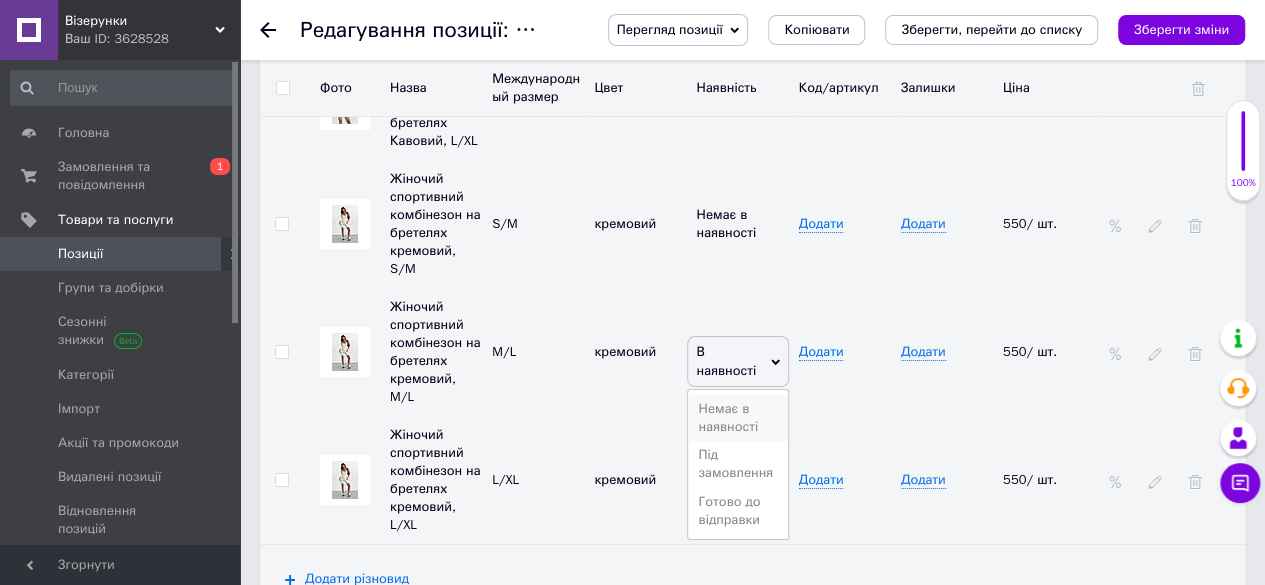 click on "Немає в наявності" at bounding box center (737, 418) 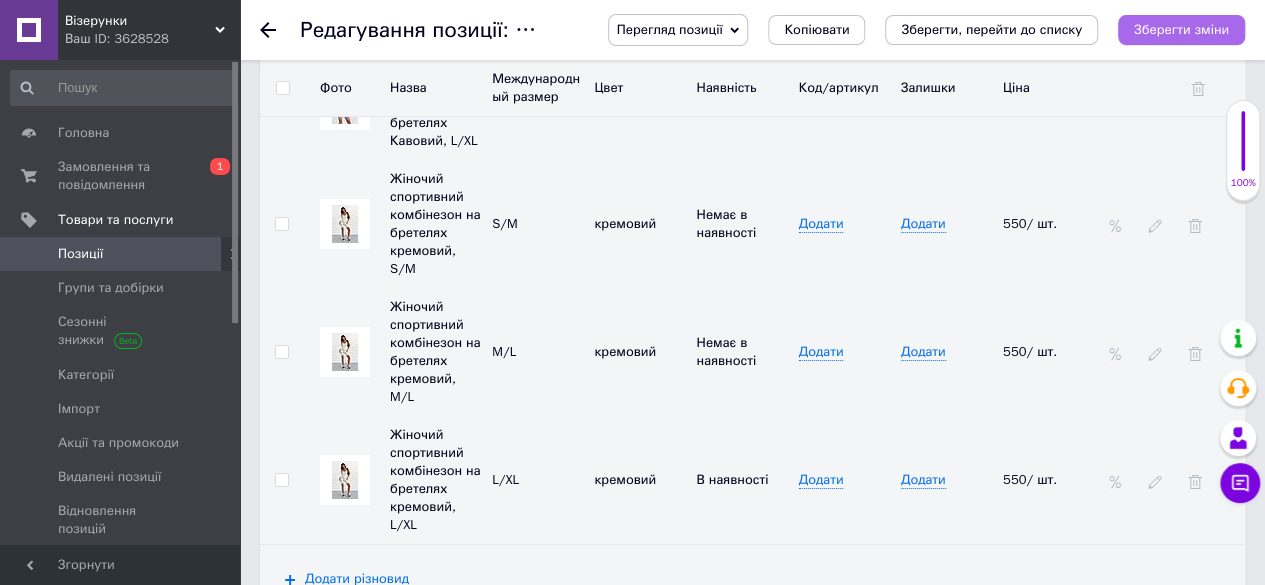 click on "Зберегти зміни" at bounding box center (1181, 30) 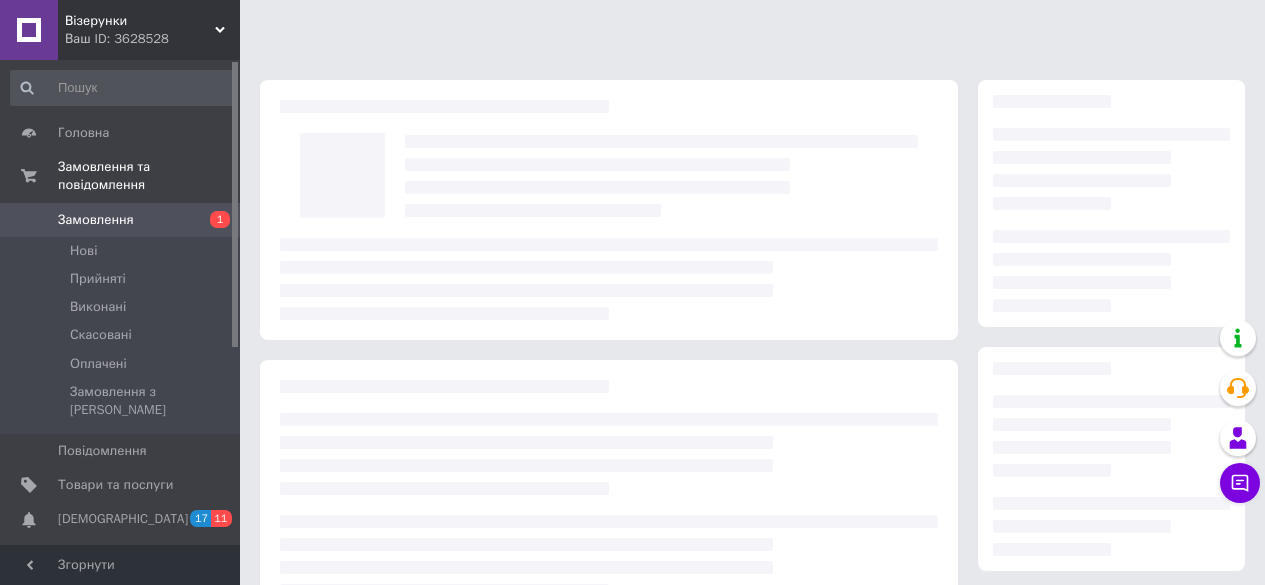 scroll, scrollTop: 0, scrollLeft: 0, axis: both 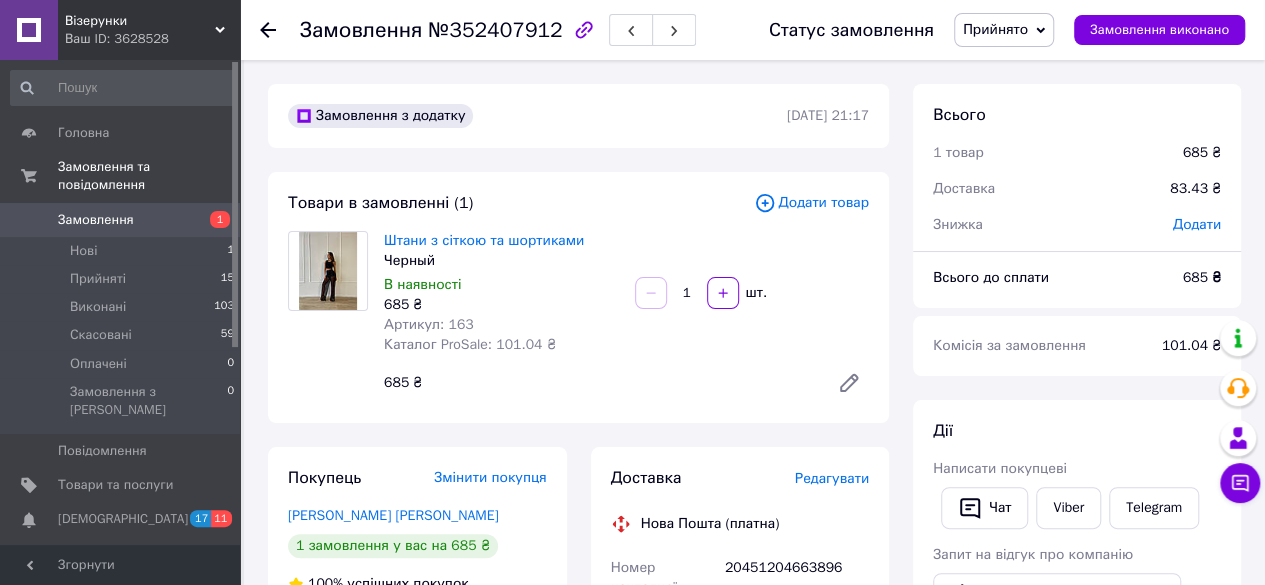 click on "Замовлення" at bounding box center [121, 220] 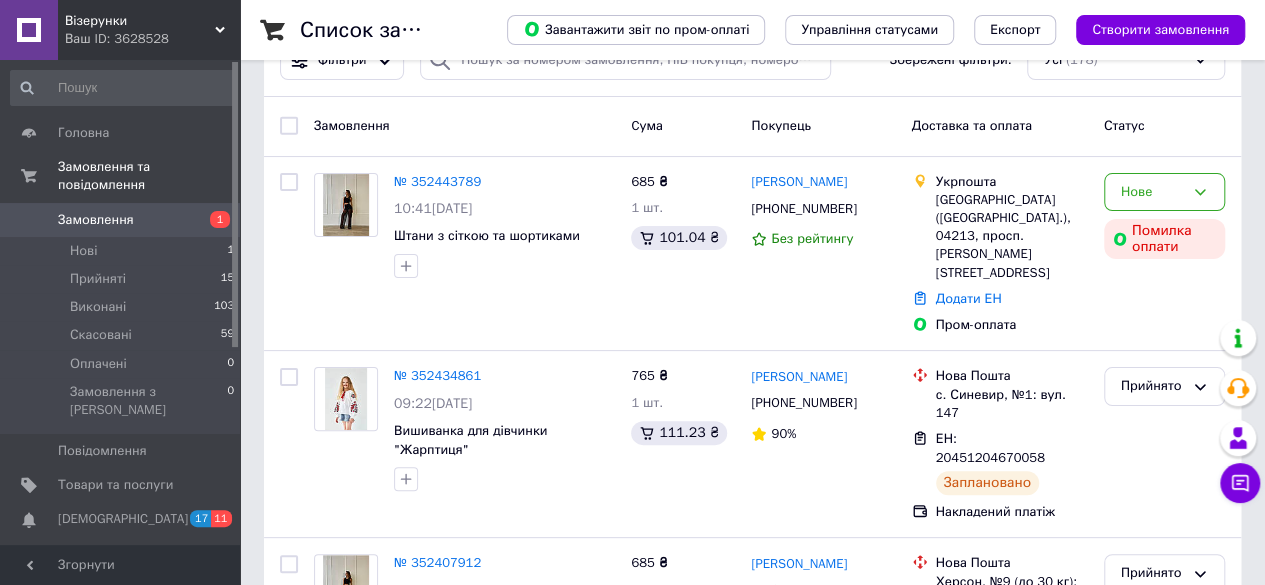 scroll, scrollTop: 100, scrollLeft: 0, axis: vertical 